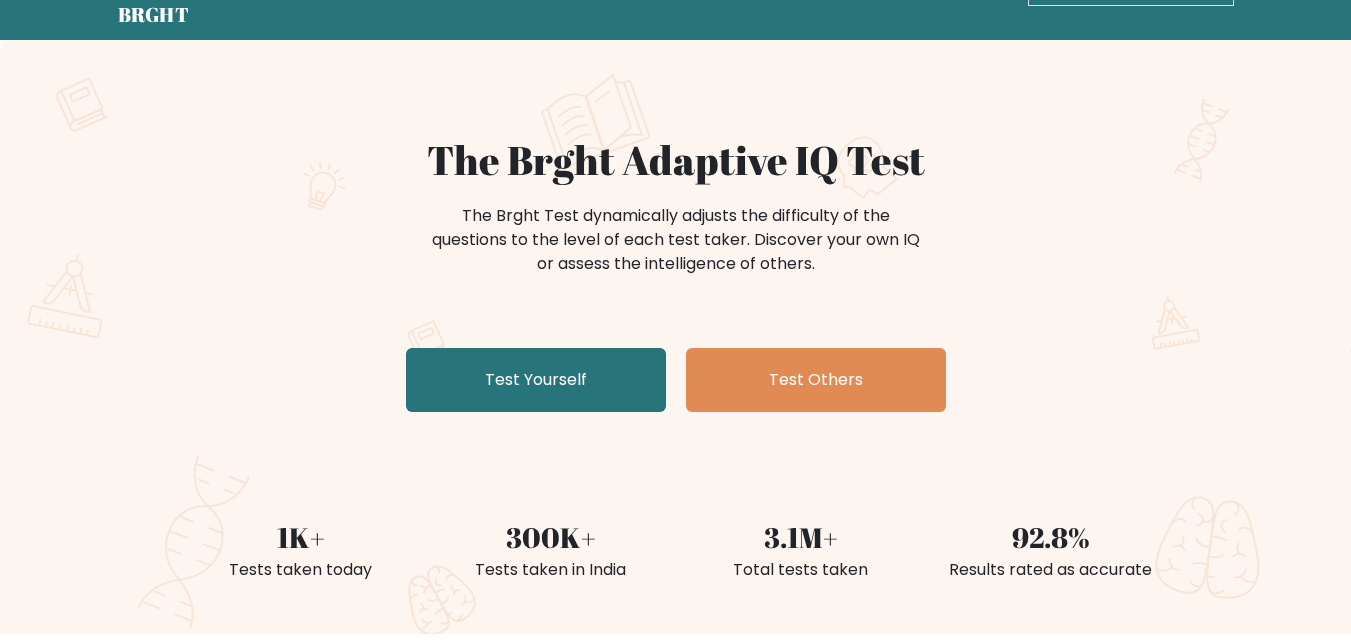 scroll, scrollTop: 71, scrollLeft: 0, axis: vertical 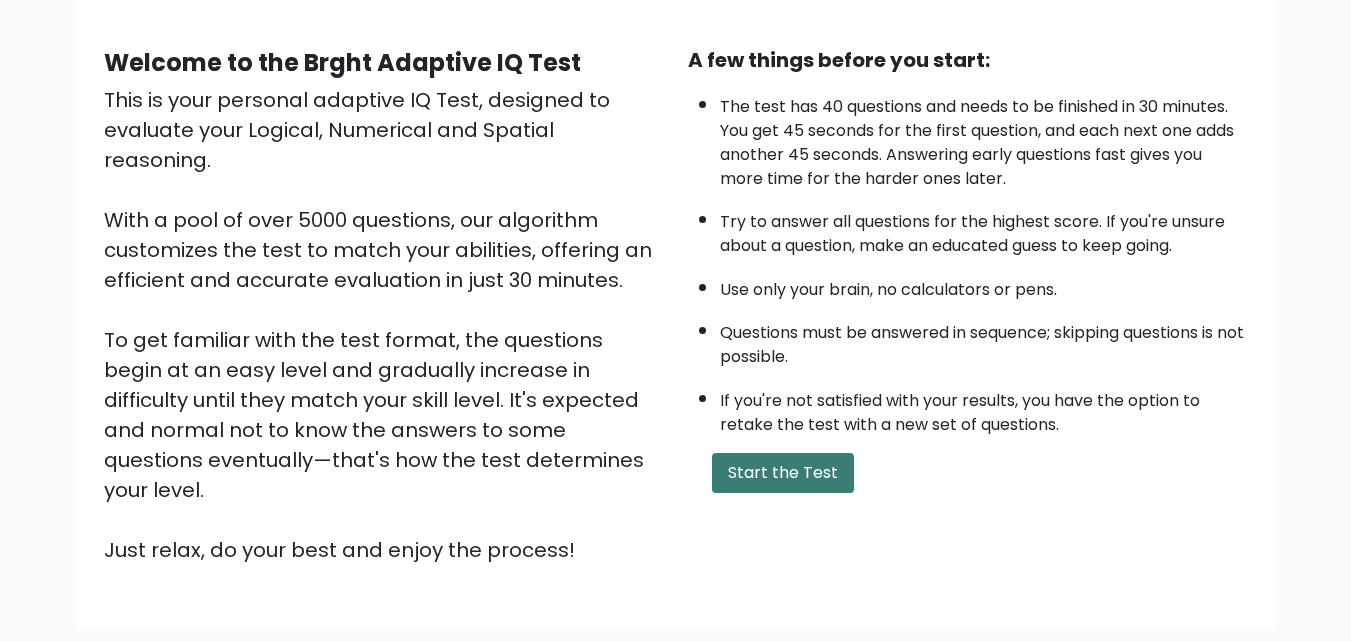 click on "Start the Test" at bounding box center (783, 473) 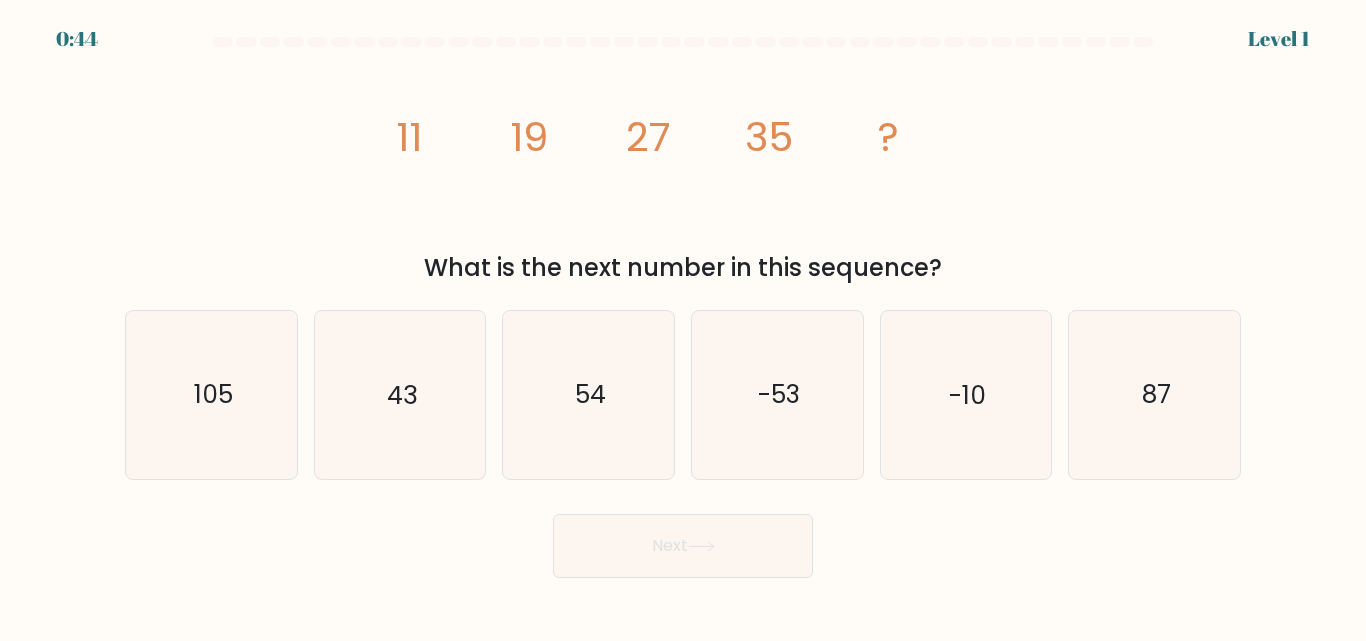 scroll, scrollTop: 0, scrollLeft: 0, axis: both 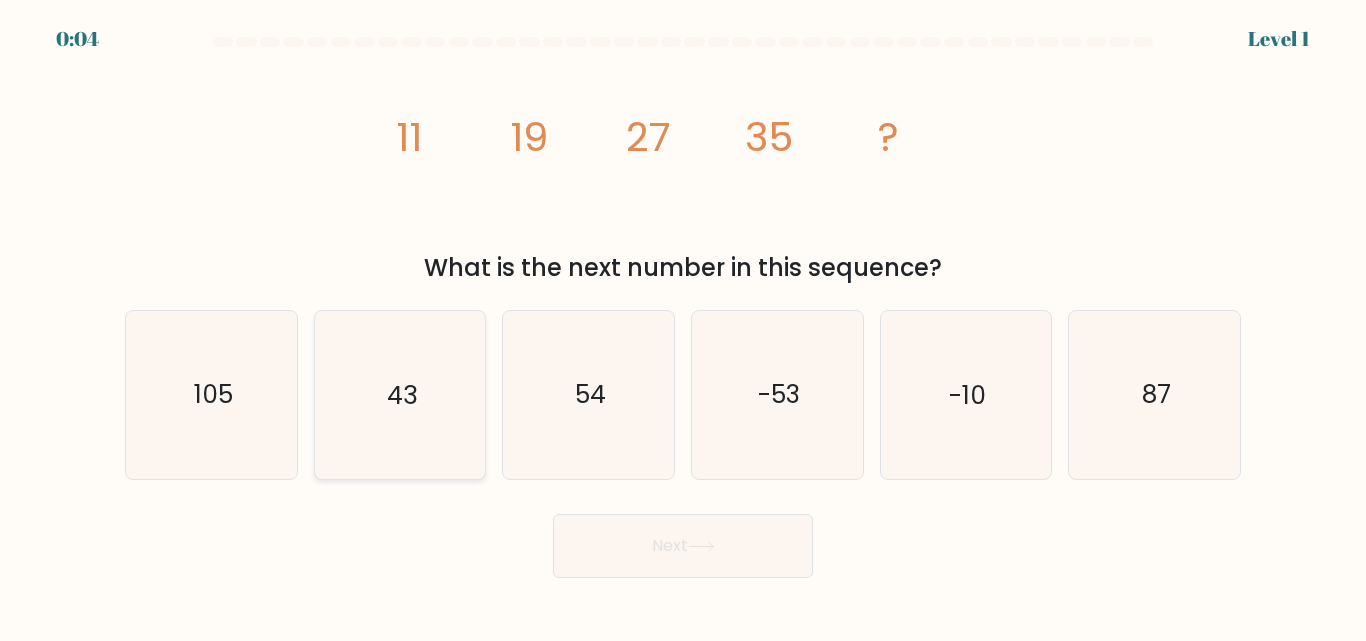radio on "true" 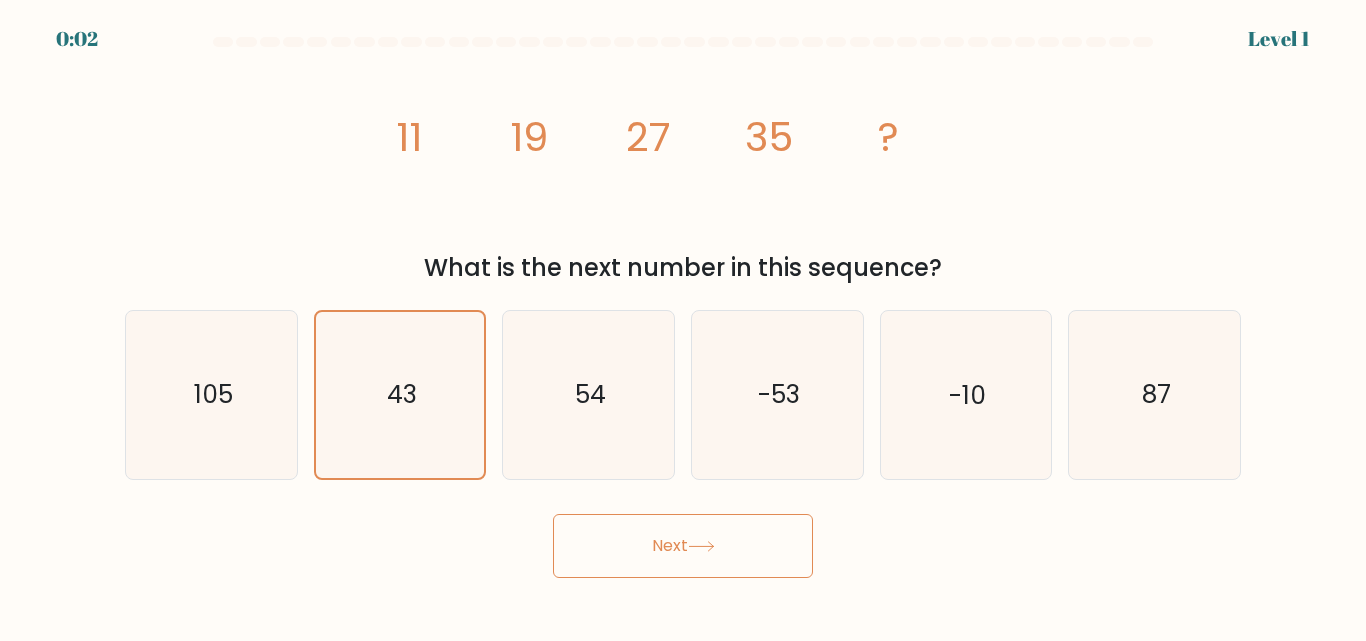 click on "Next" at bounding box center (683, 546) 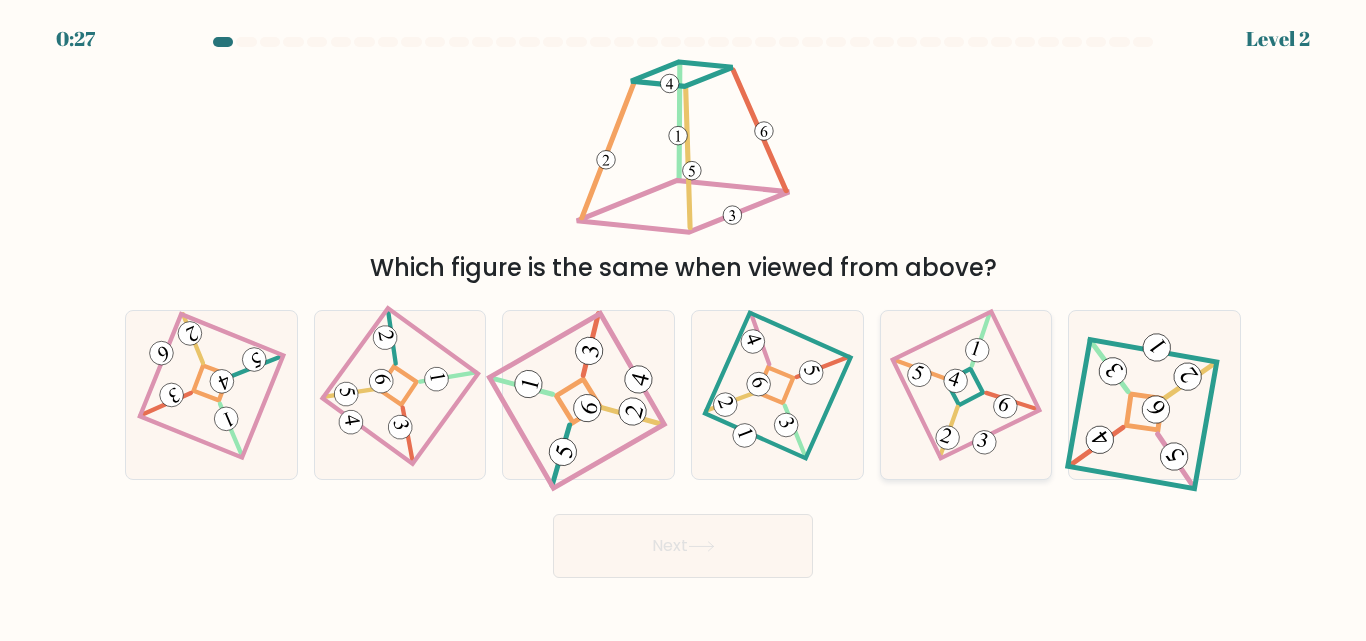 click at bounding box center [966, 395] 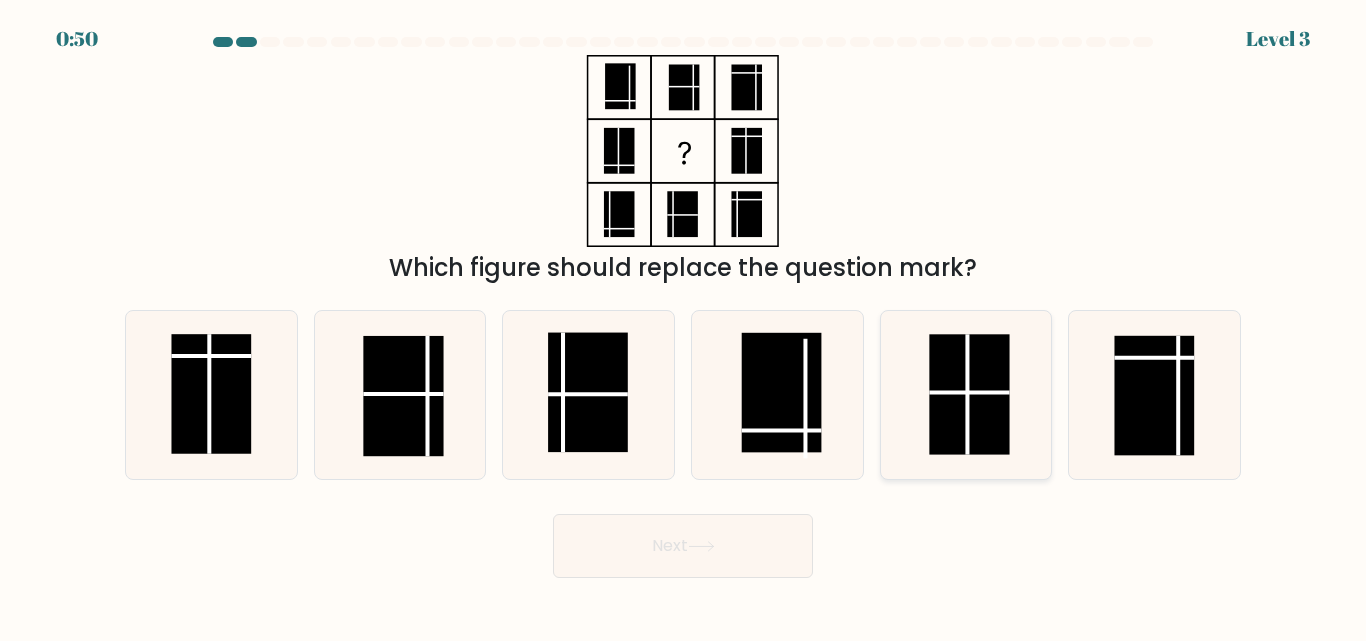 click at bounding box center [967, 395] 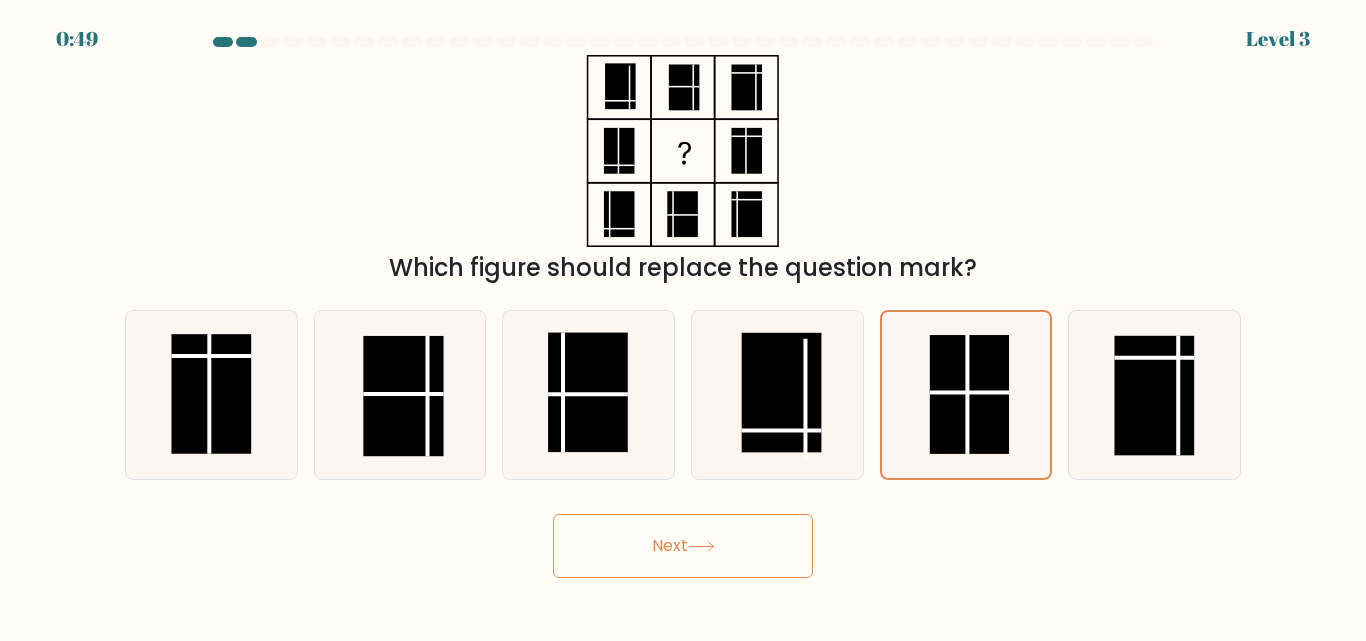 click on "Next" at bounding box center (683, 546) 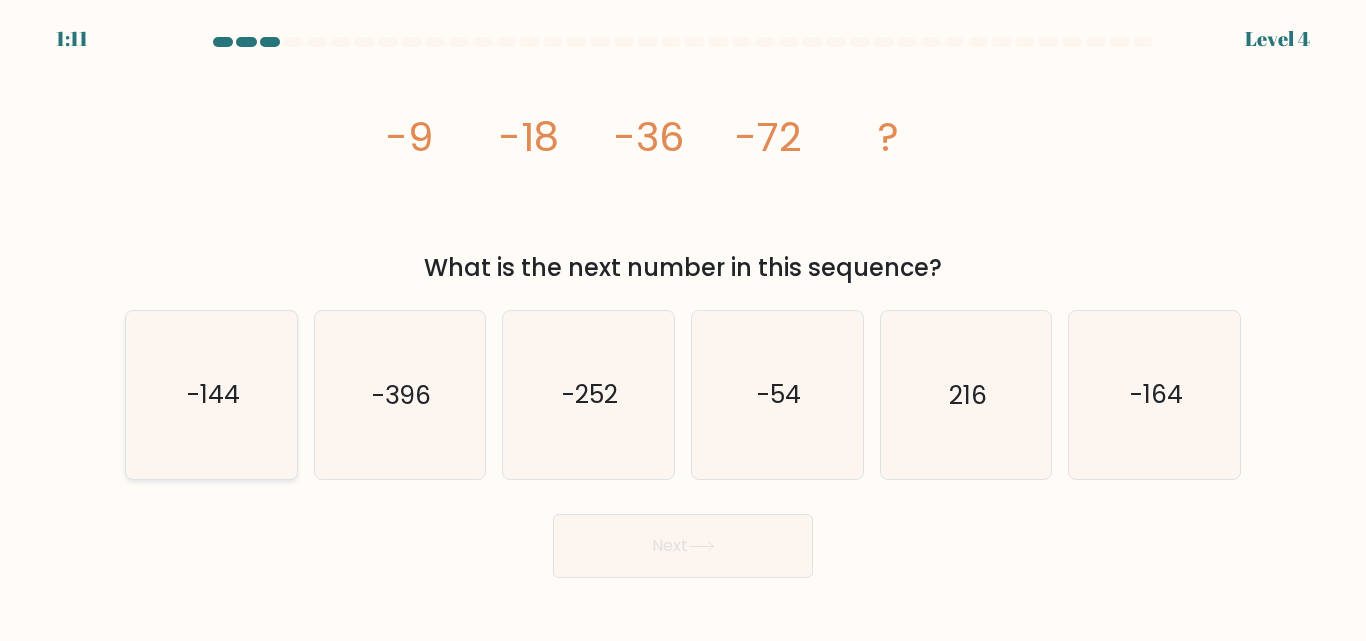 click on "-144" at bounding box center [212, 395] 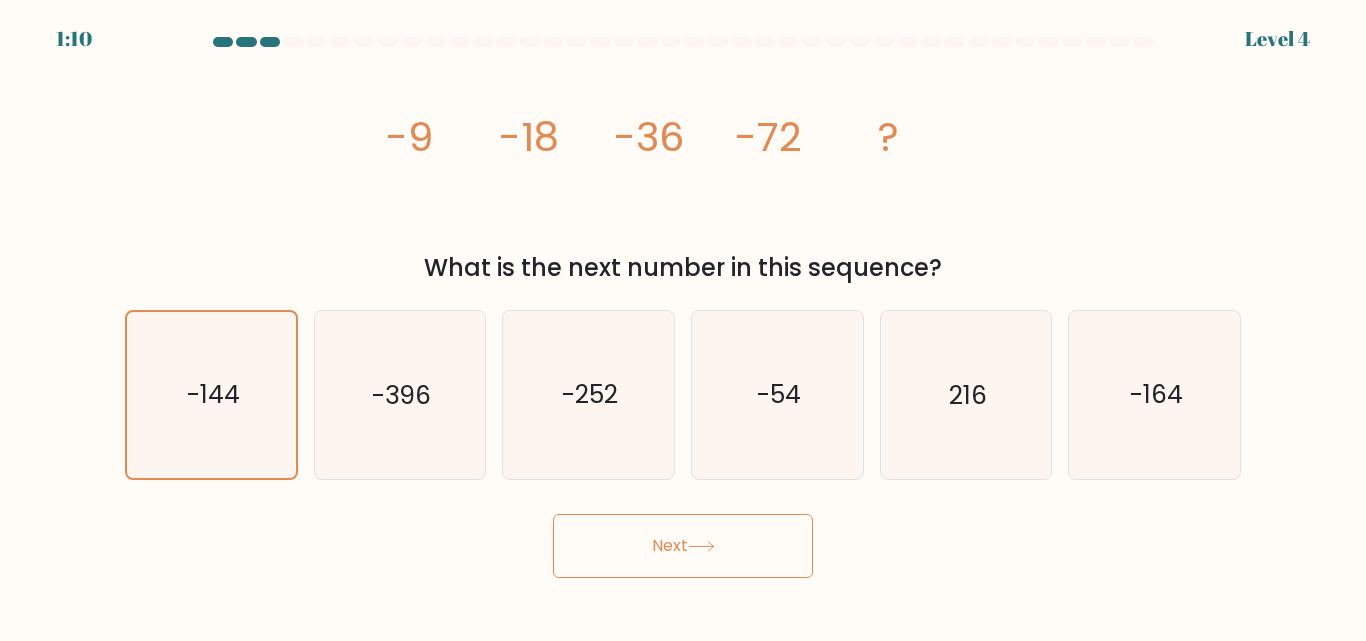 click on "Next" at bounding box center (683, 546) 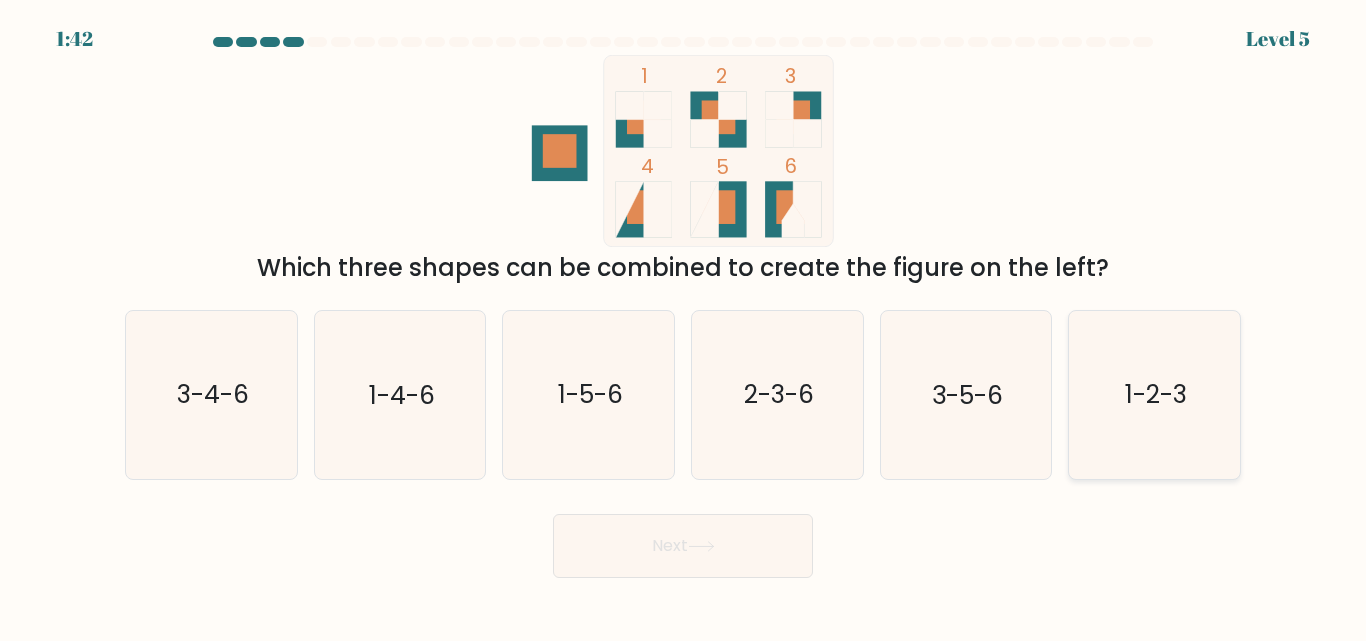 click on "1-2-3" at bounding box center (1156, 395) 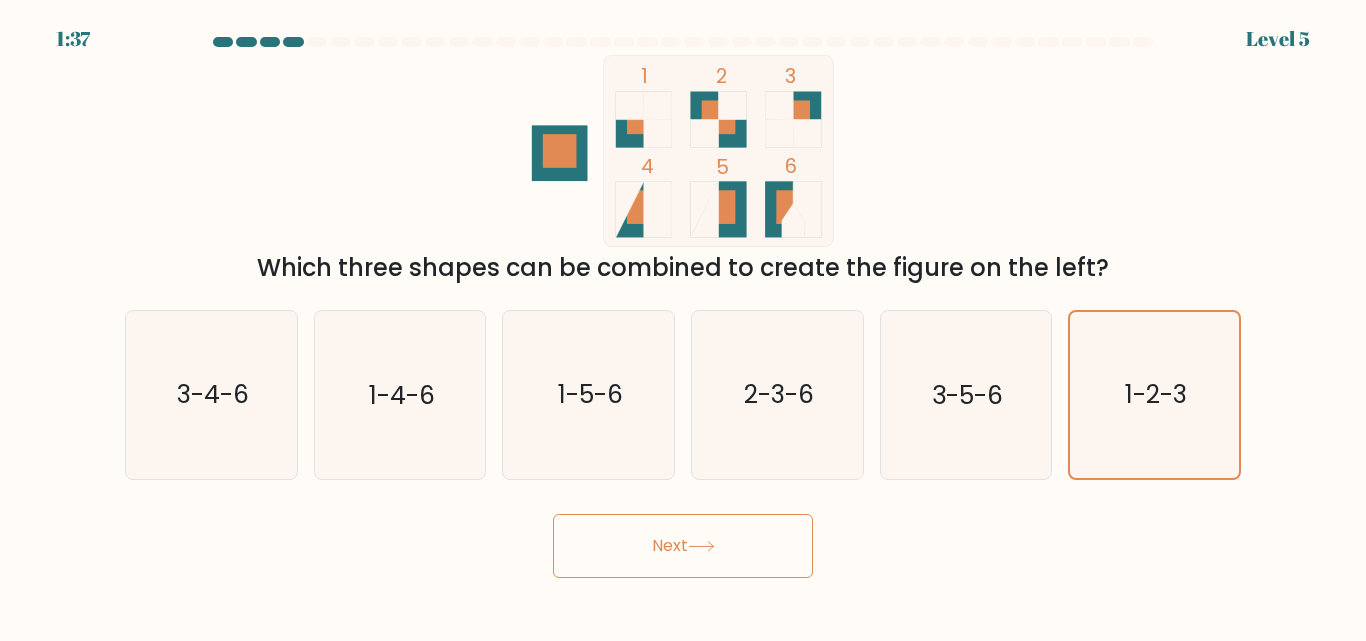 click on "Next" at bounding box center [683, 546] 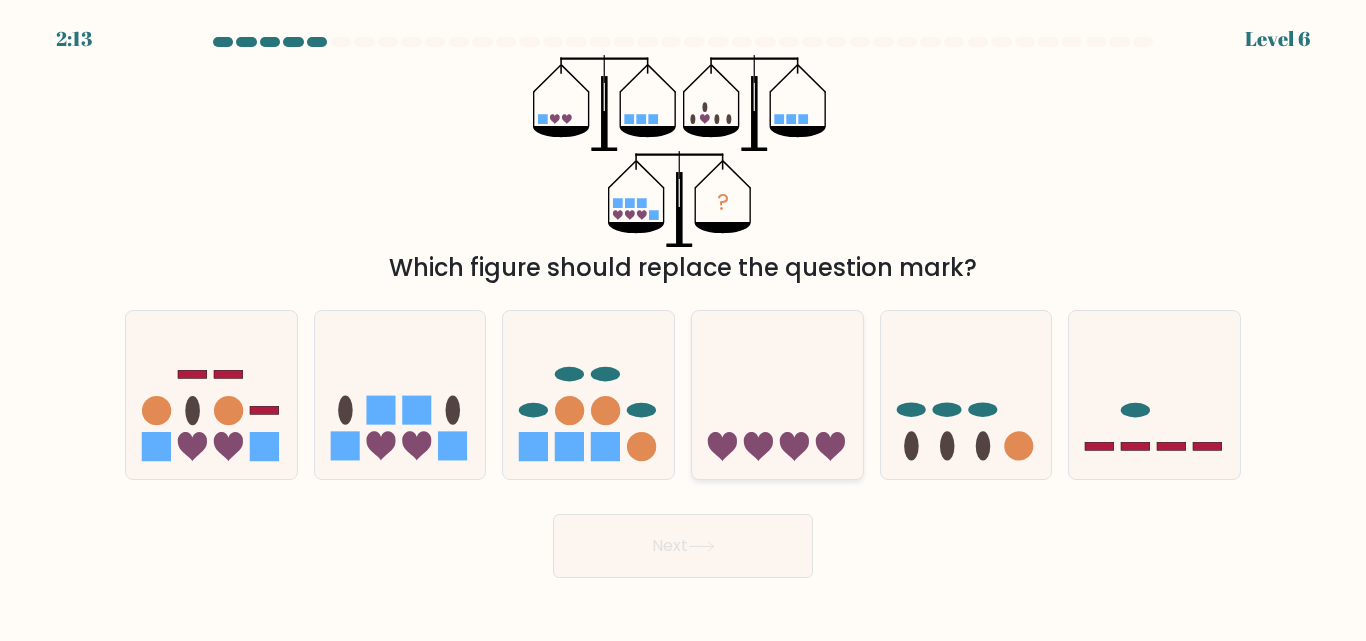click at bounding box center [777, 394] 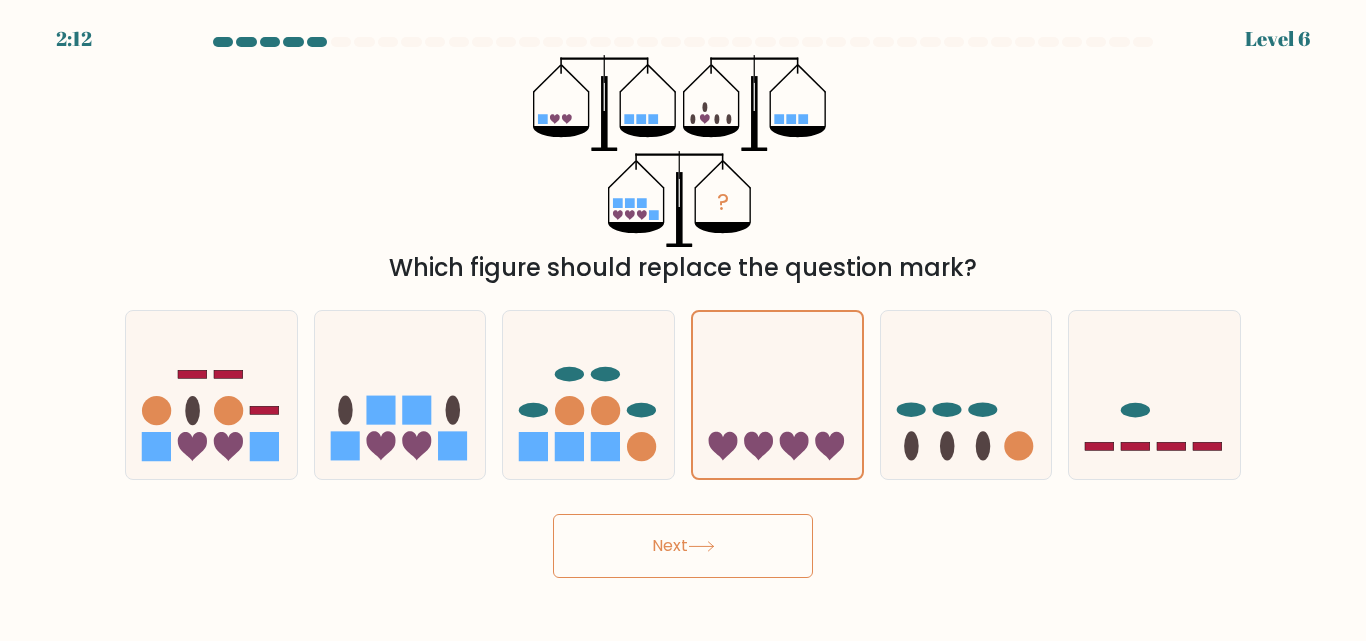 click on "Next" at bounding box center [683, 546] 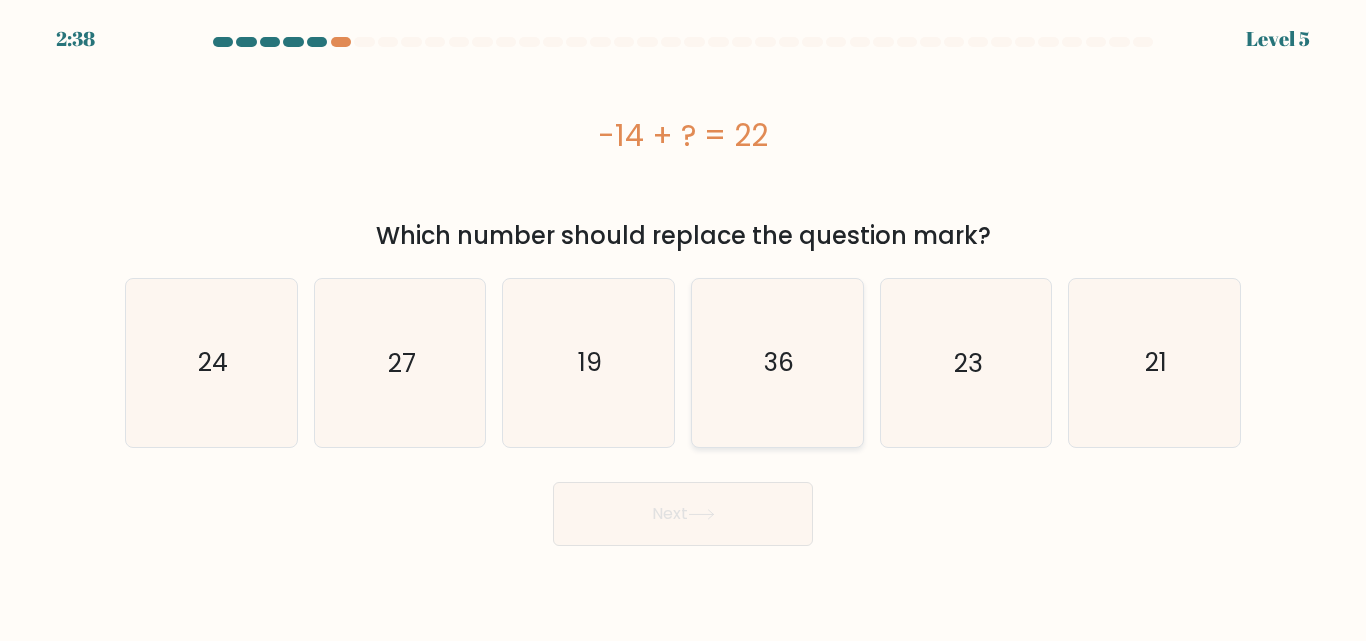 click on "36" at bounding box center (779, 362) 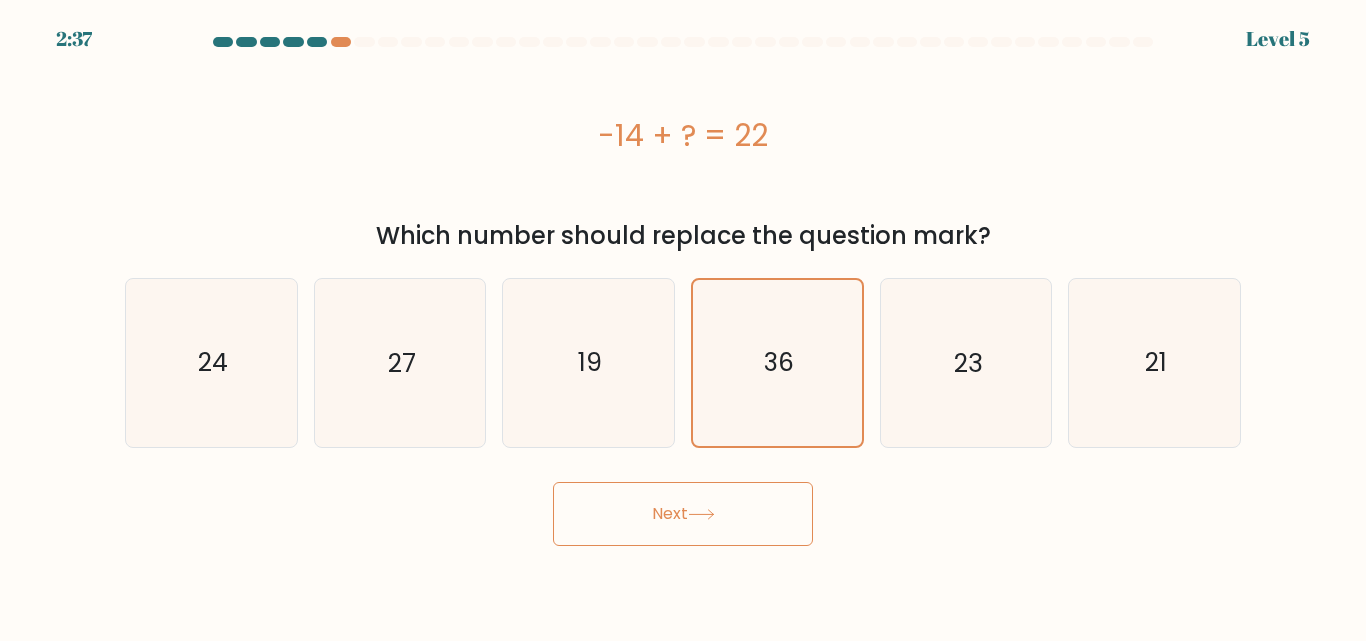 click on "Next" at bounding box center (683, 514) 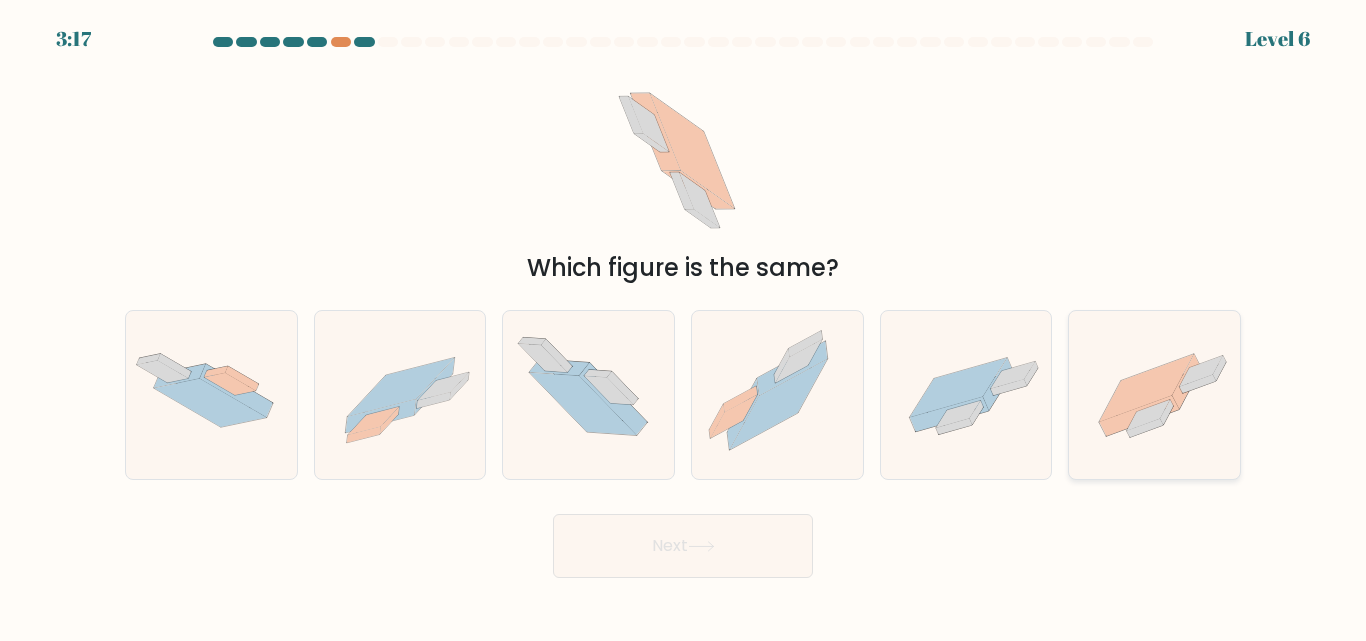 click at bounding box center [1148, 415] 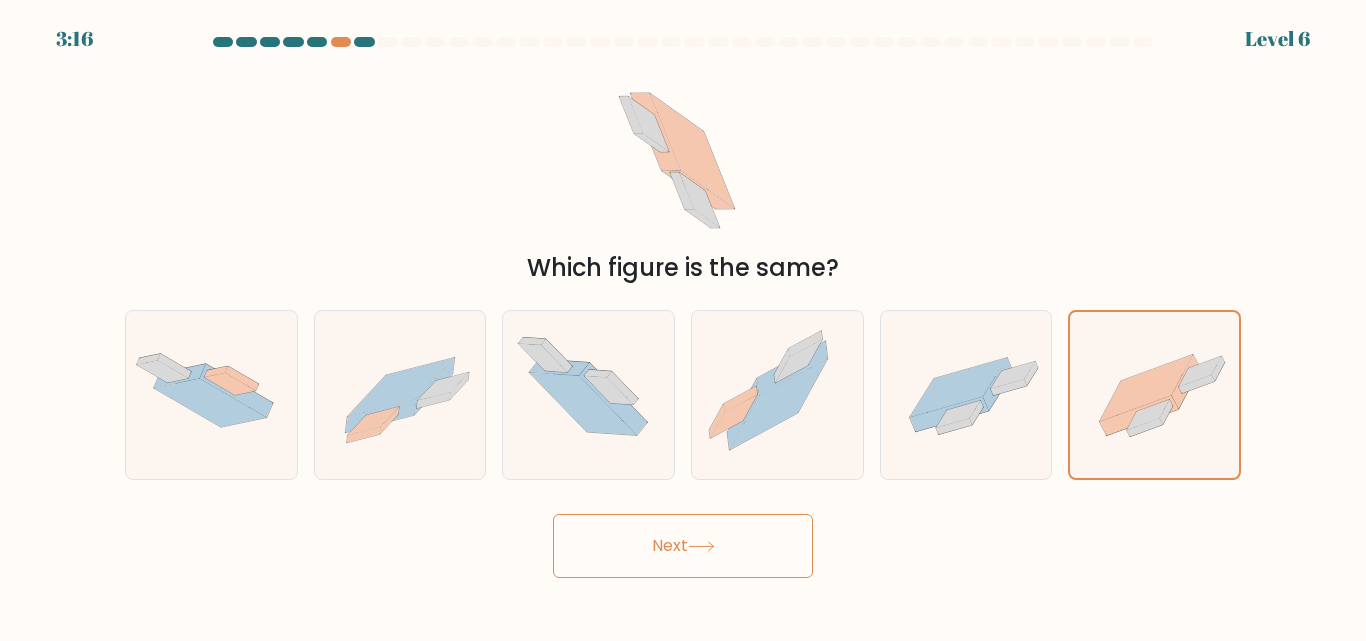click on "Next" at bounding box center [683, 546] 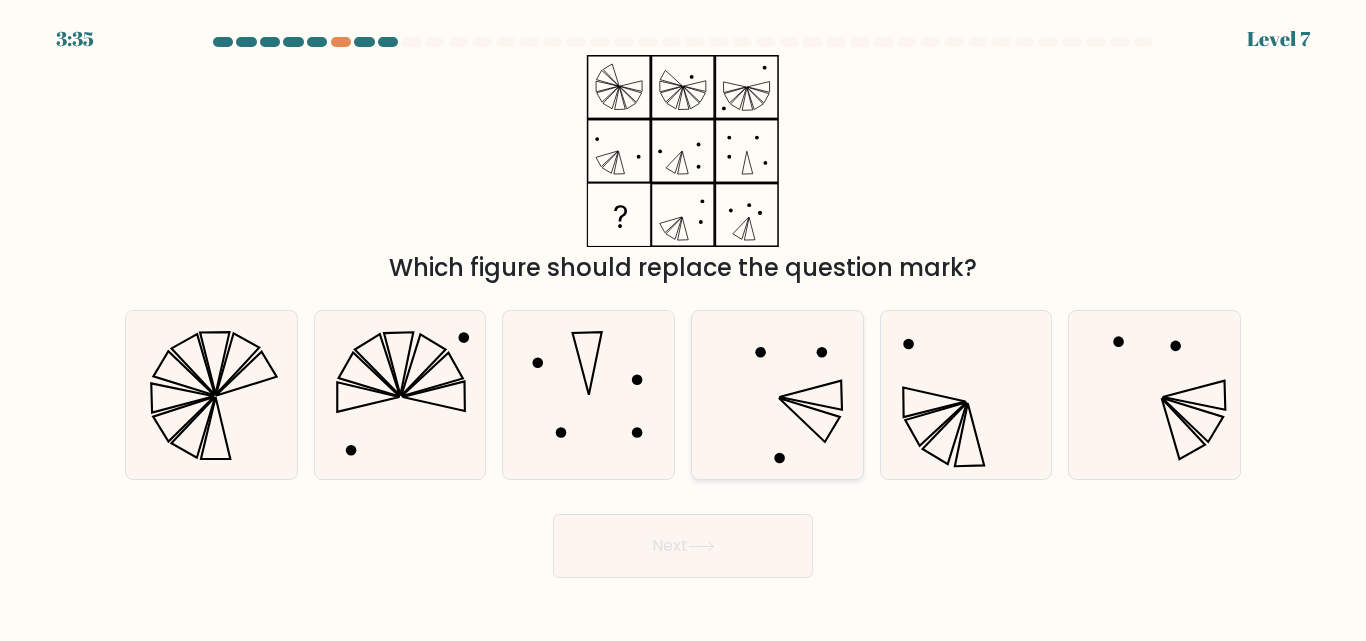 click at bounding box center (777, 394) 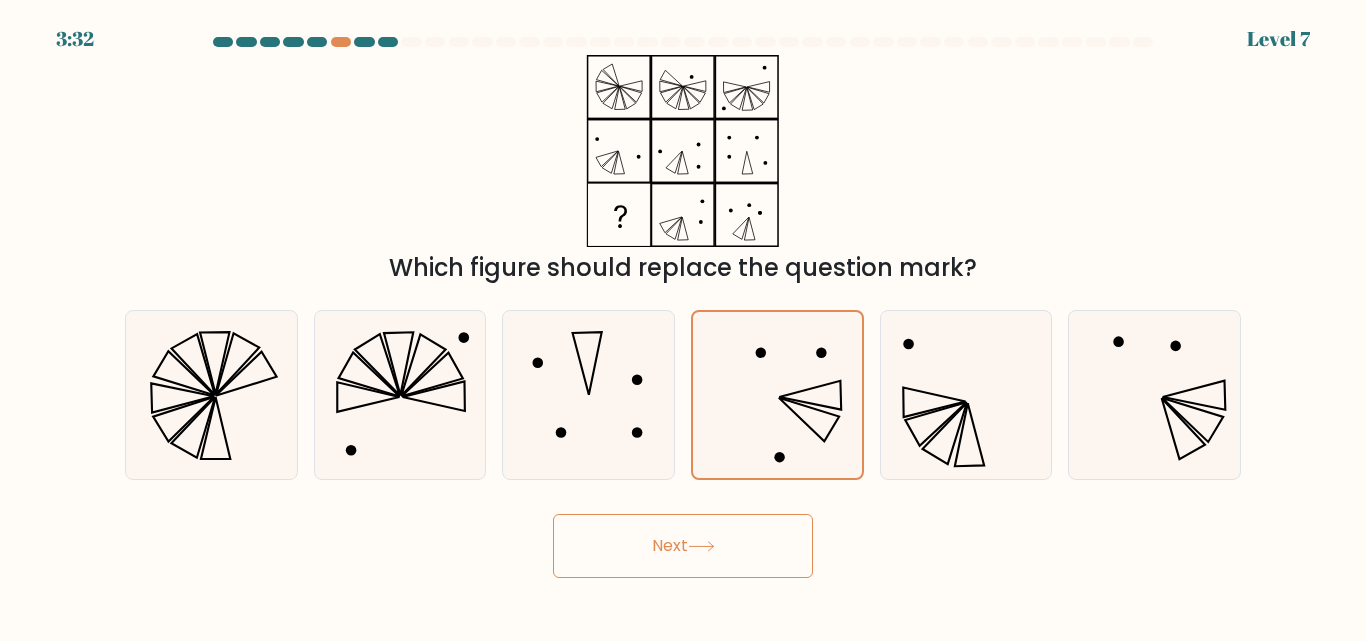 click on "Next" at bounding box center [683, 546] 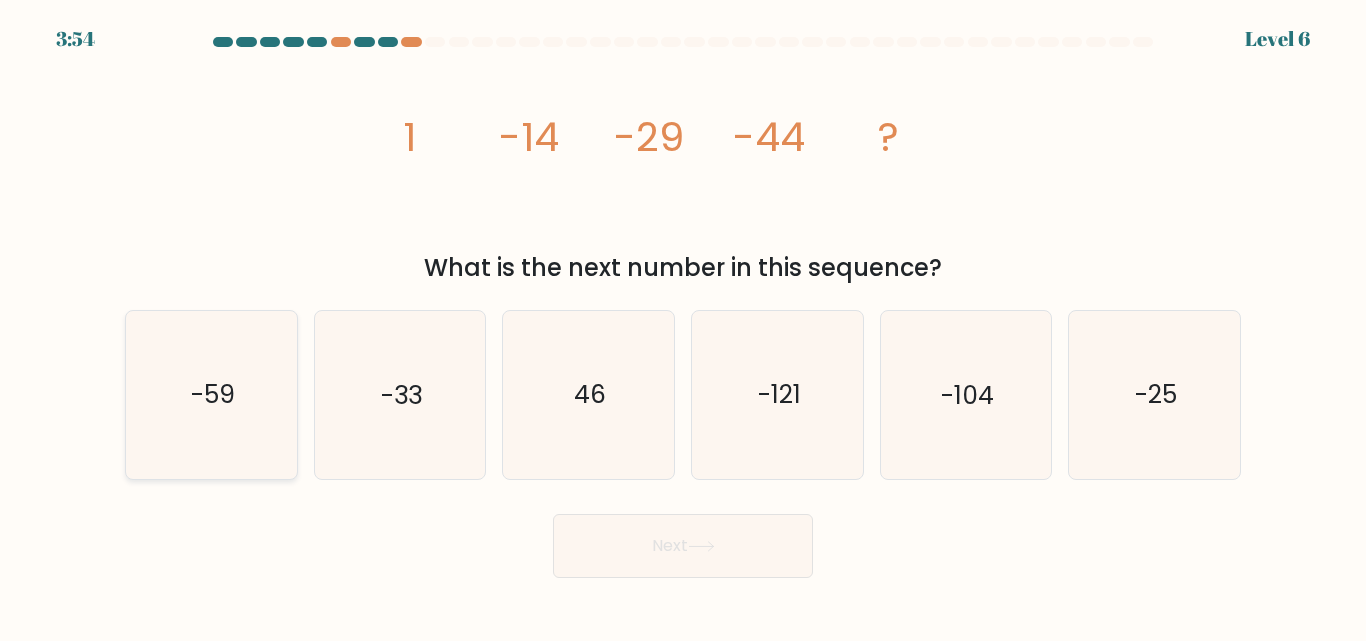 click on "-59" at bounding box center (213, 395) 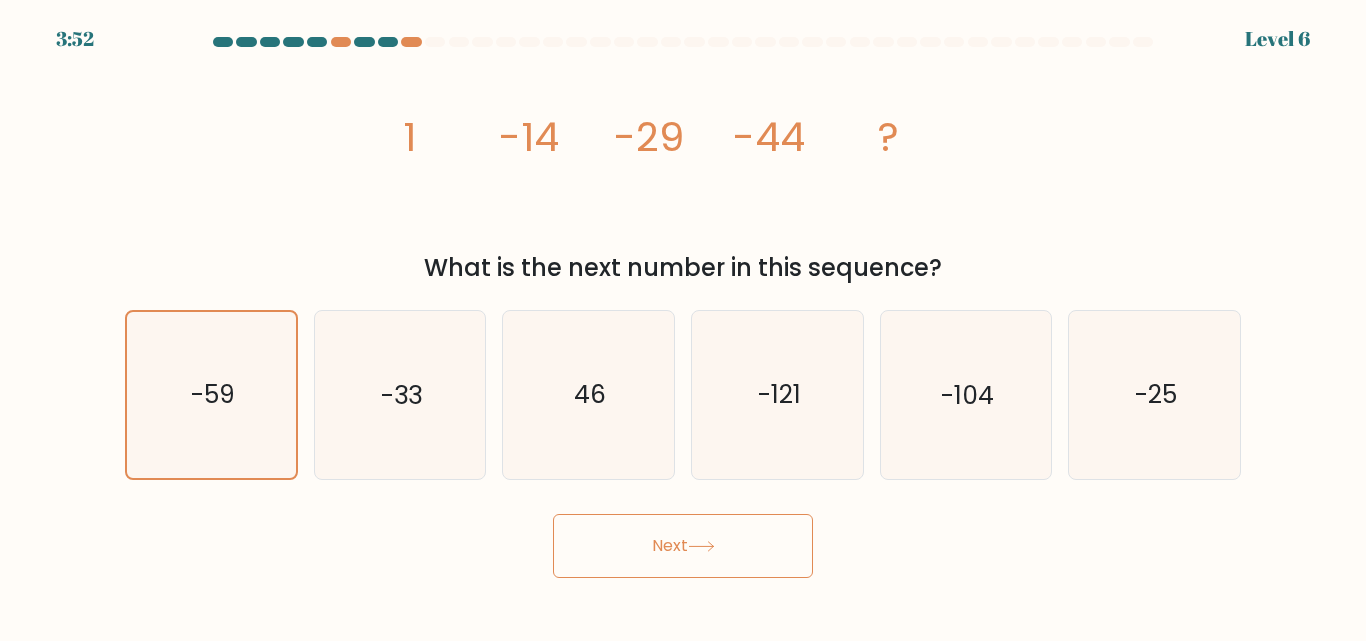 click on "Next" at bounding box center [683, 546] 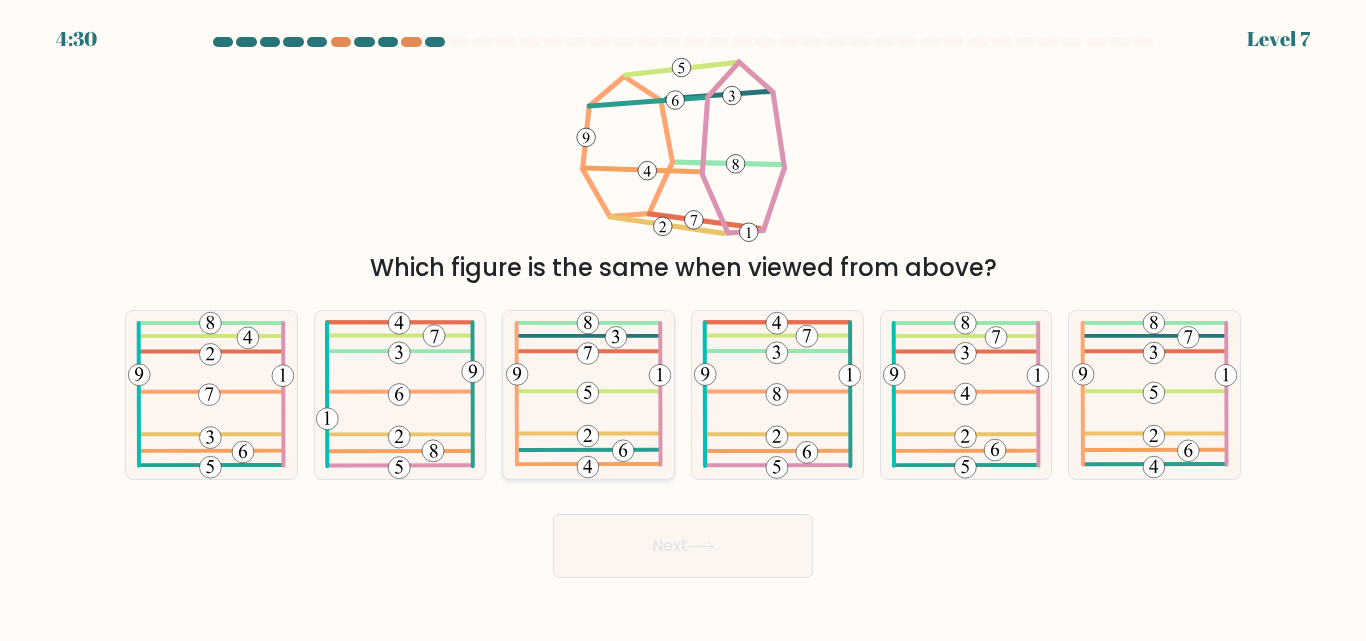 click at bounding box center [588, 394] 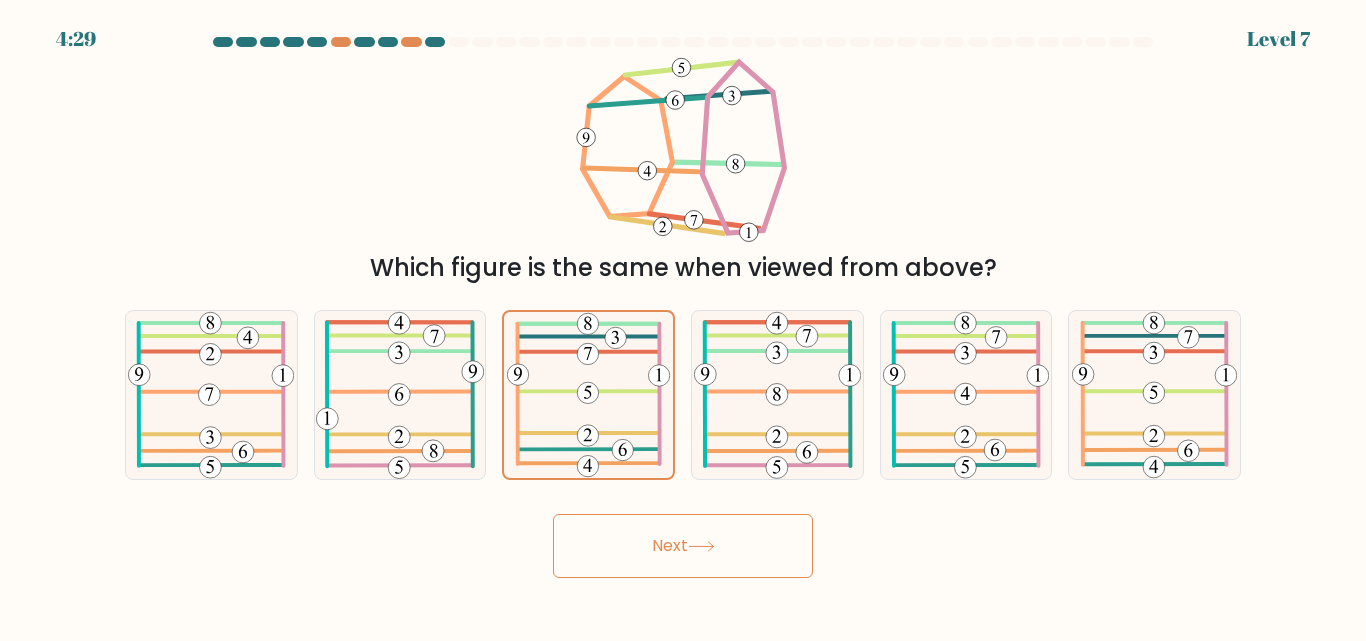 click on "4:29
Level 7" at bounding box center [683, 320] 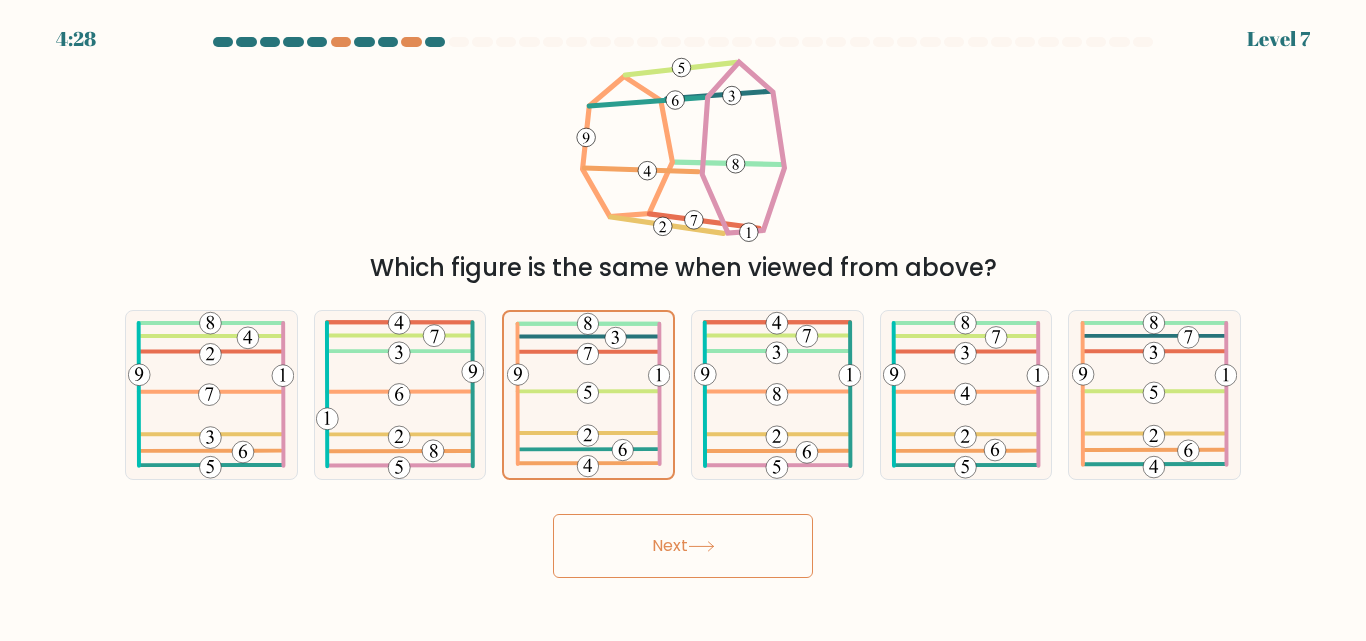 click on "Next" at bounding box center [683, 546] 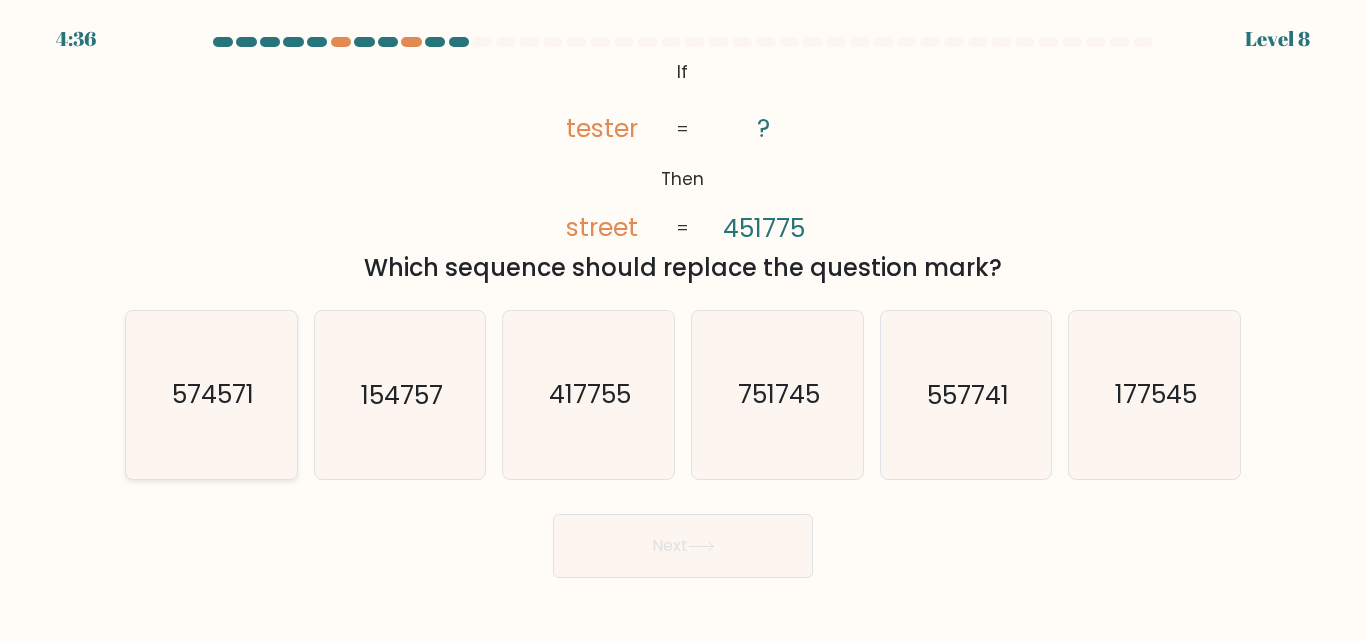 click on "574571" at bounding box center [213, 395] 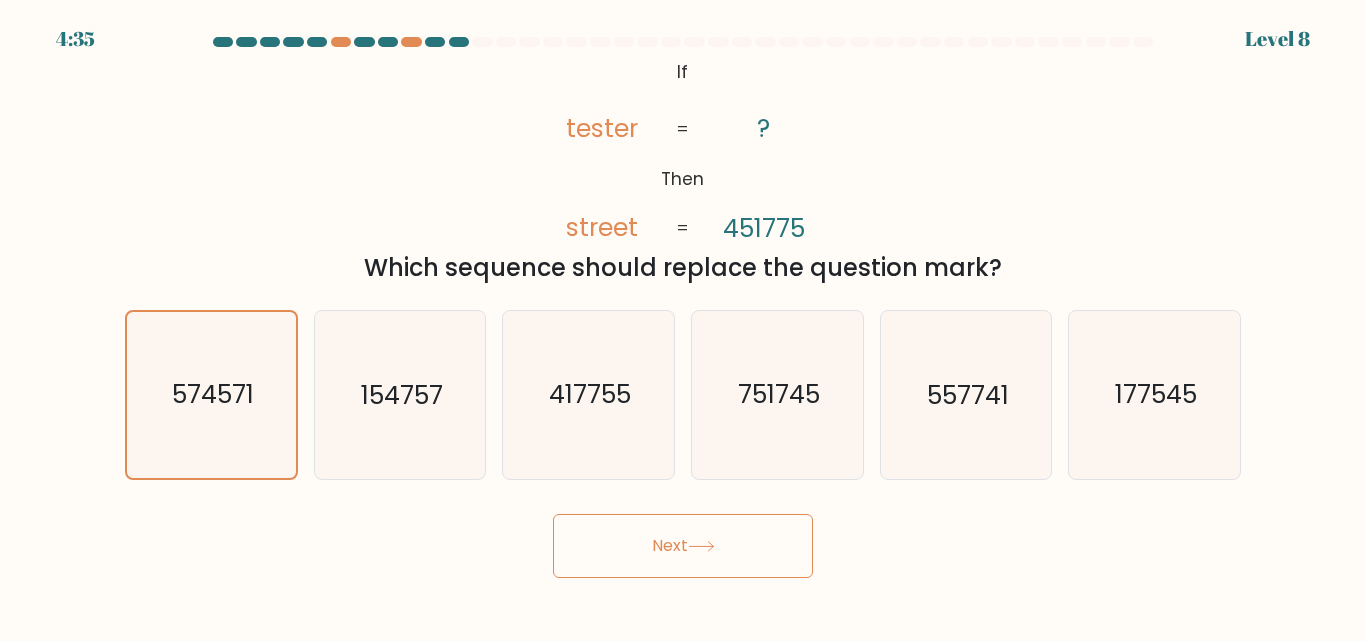 click on "Next" at bounding box center (683, 546) 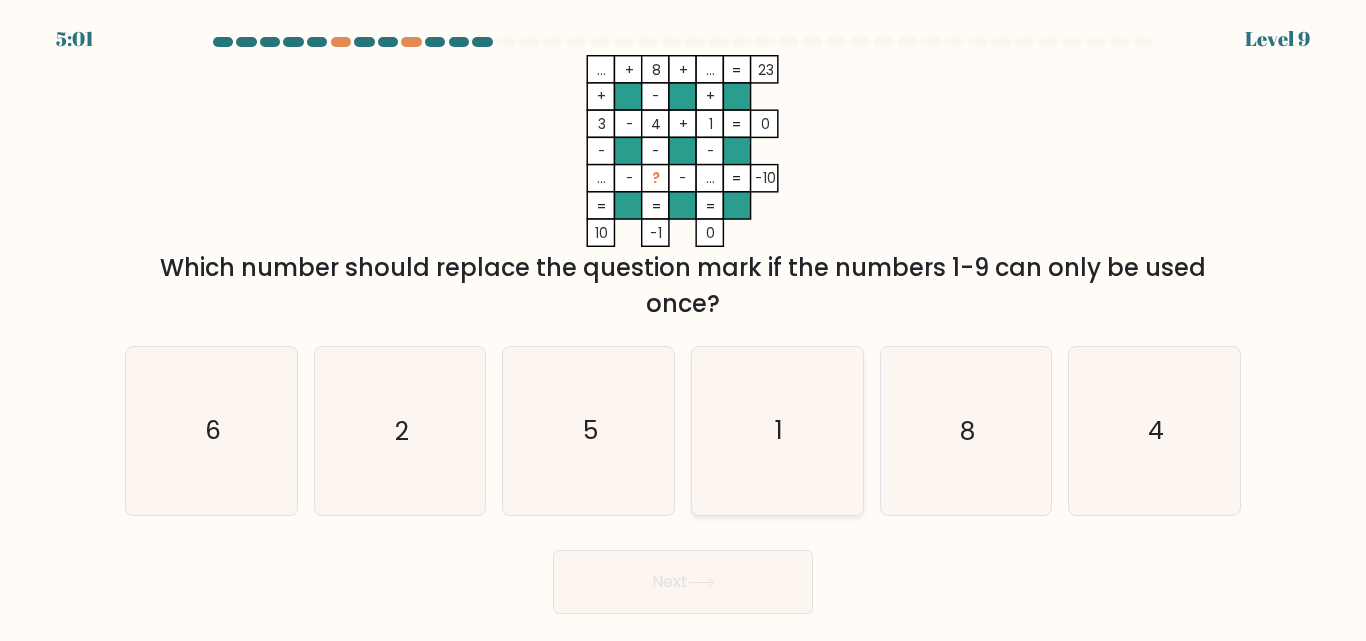click on "1" at bounding box center [777, 430] 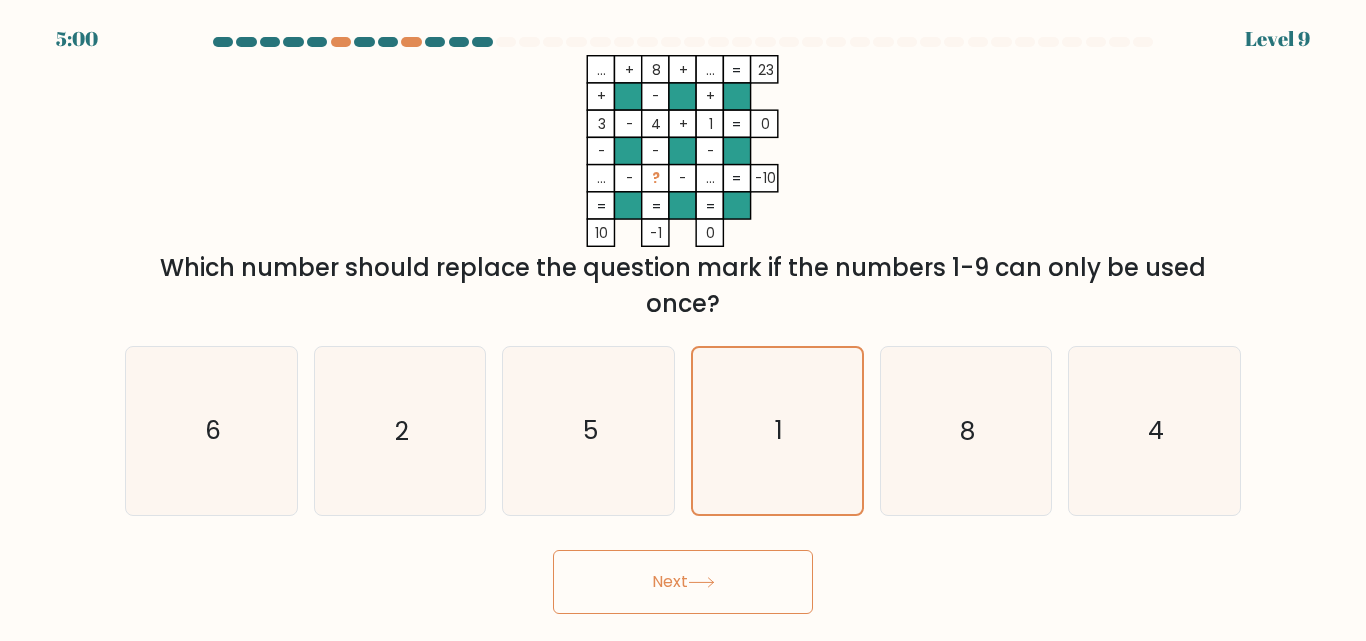 click on "Next" at bounding box center [683, 582] 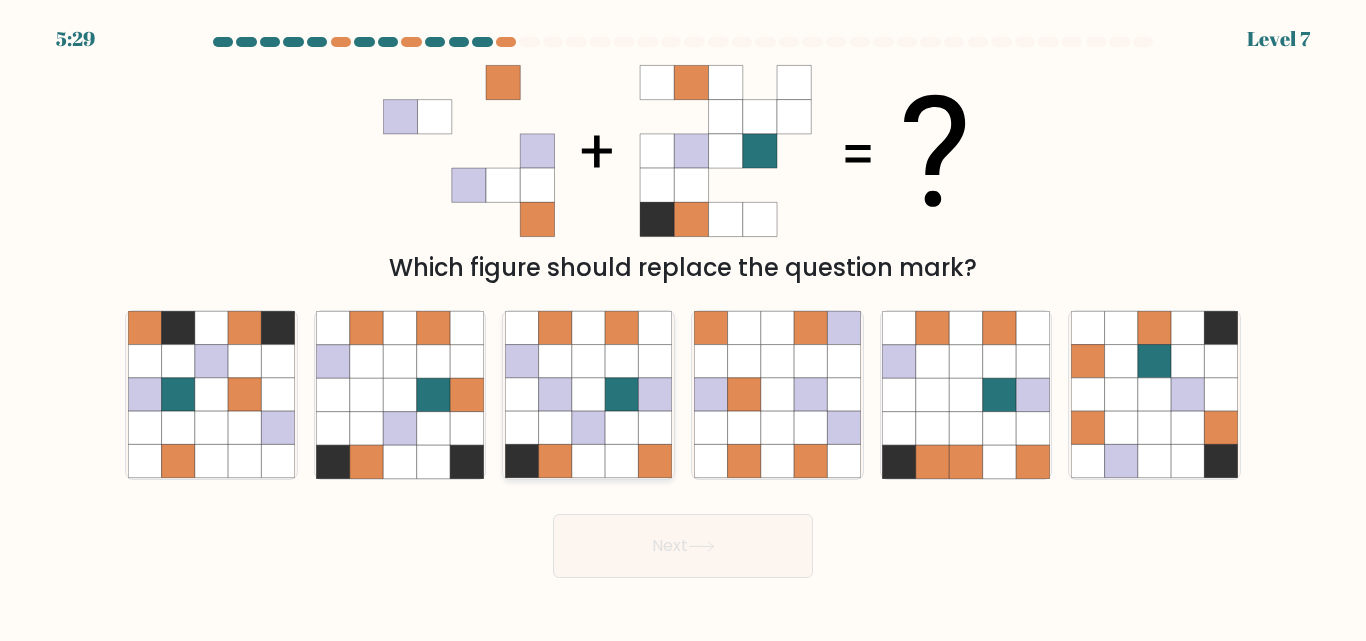 click at bounding box center (621, 461) 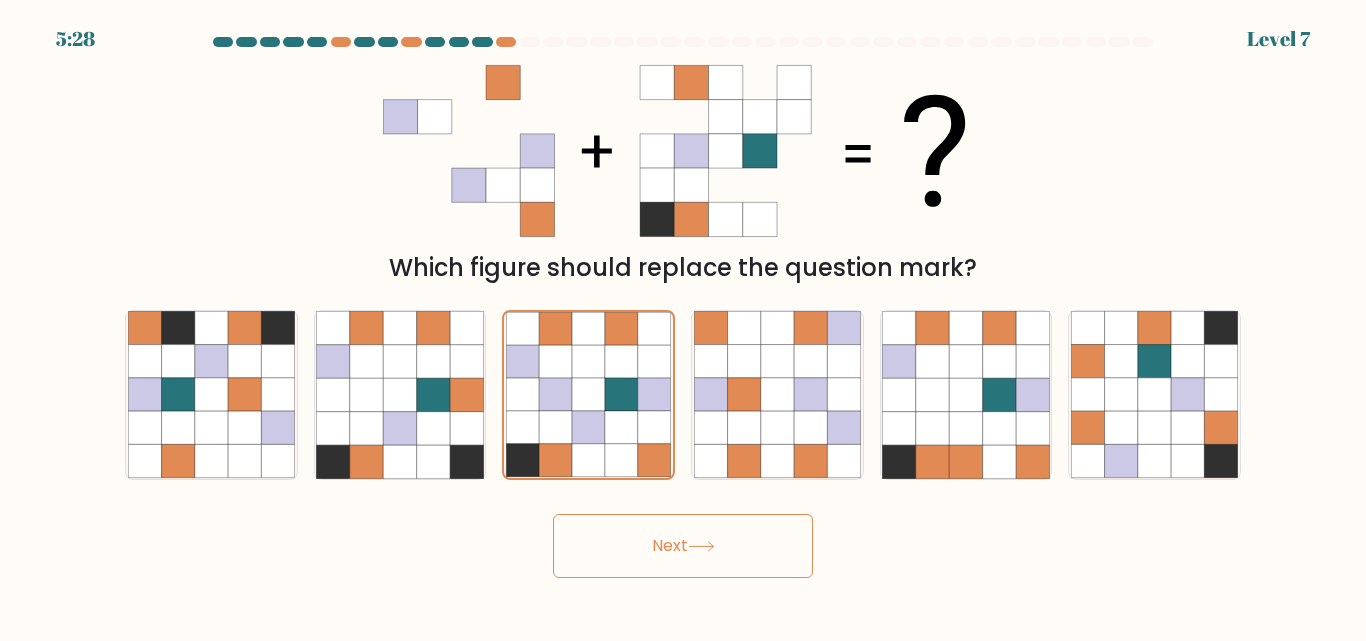 click at bounding box center [683, 307] 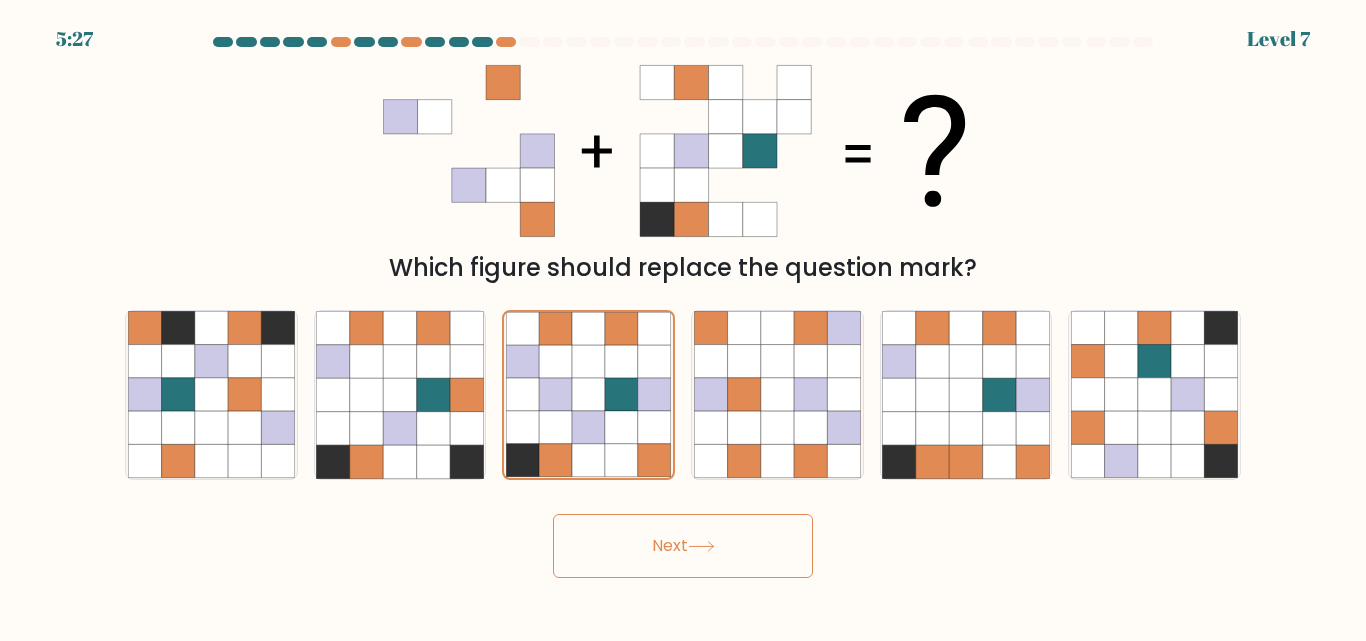 click on "Next" at bounding box center (683, 546) 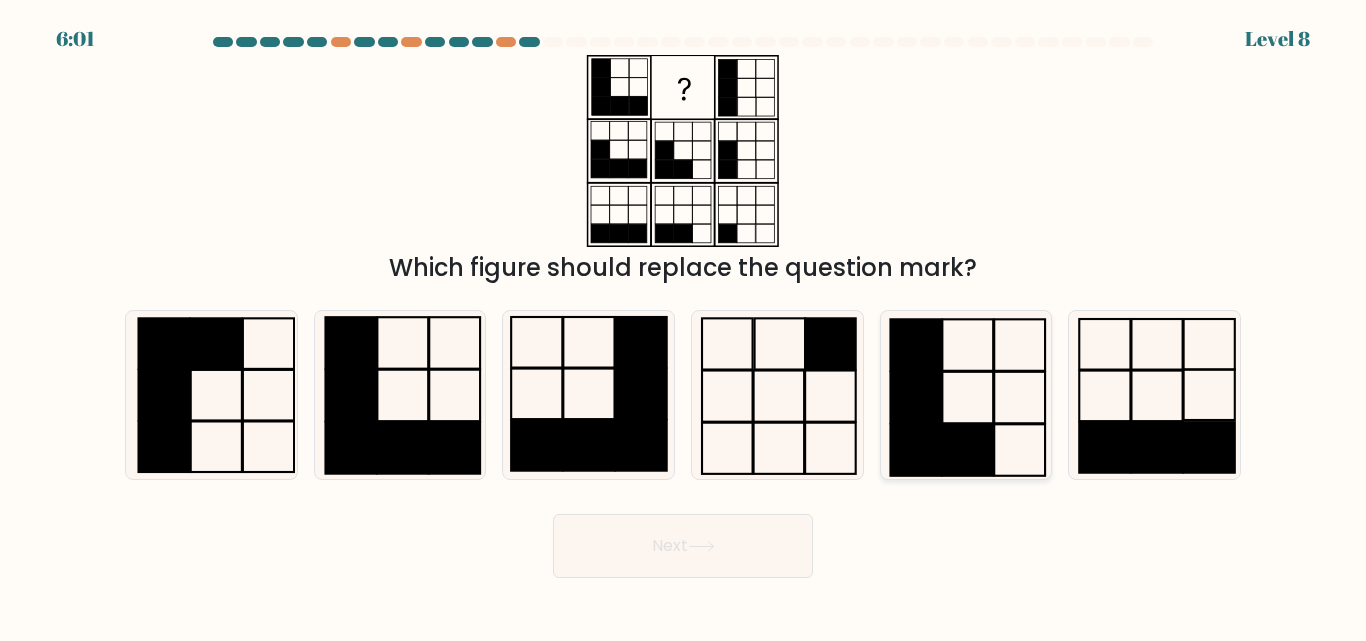click at bounding box center (967, 449) 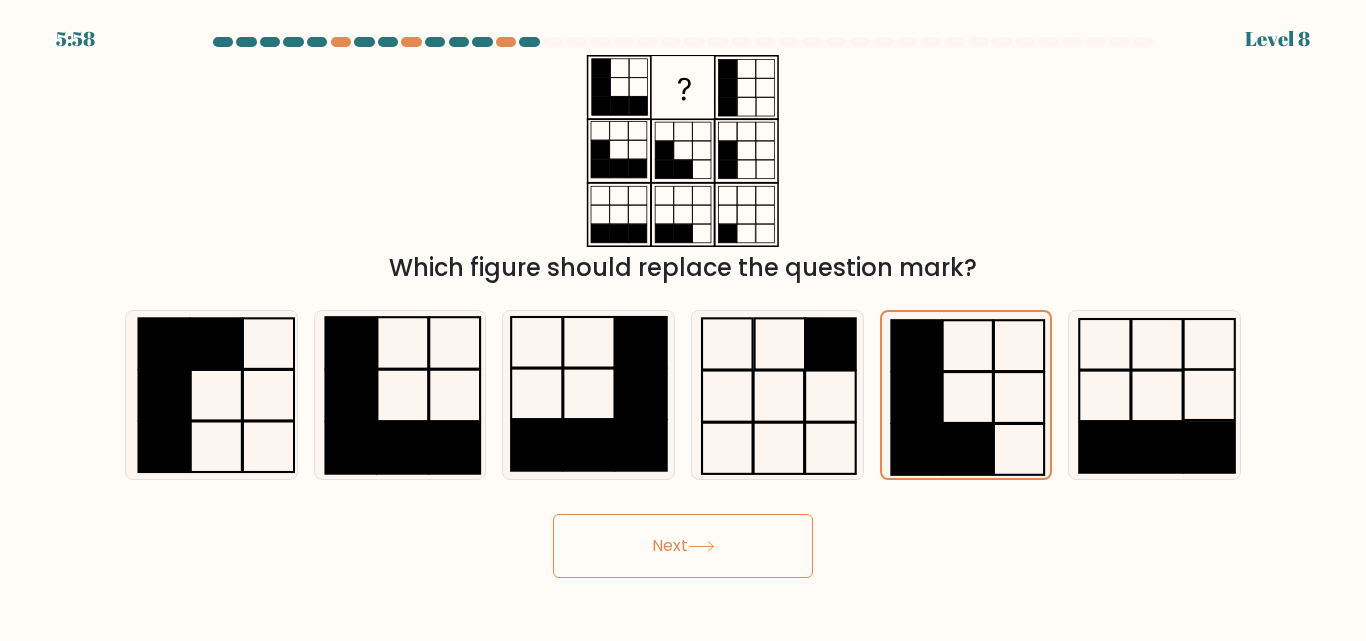 click on "Next" at bounding box center (683, 546) 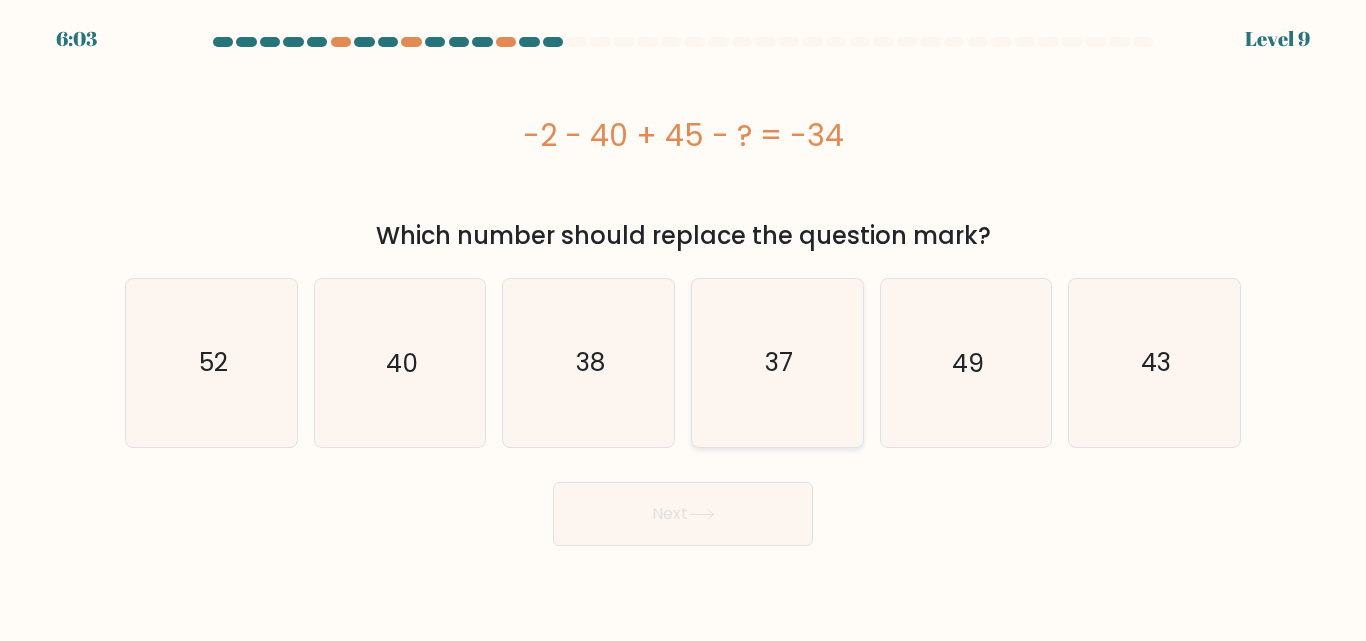 click on "37" at bounding box center [777, 362] 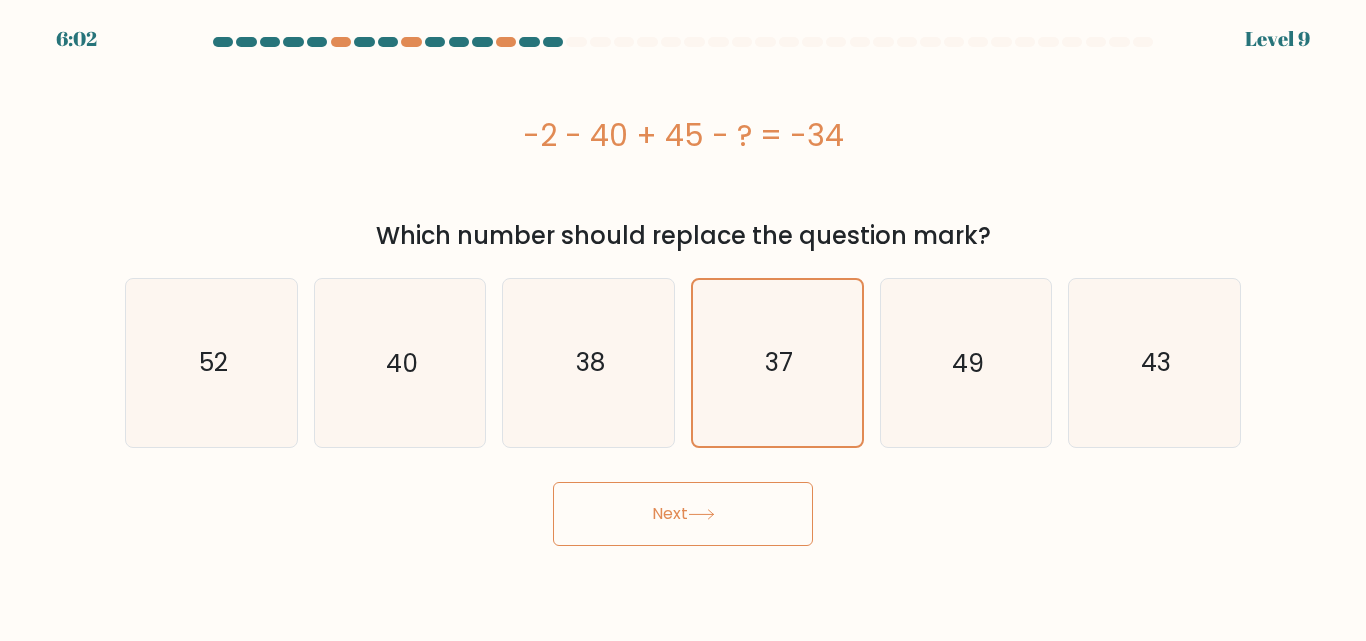 click on "Next" at bounding box center [683, 514] 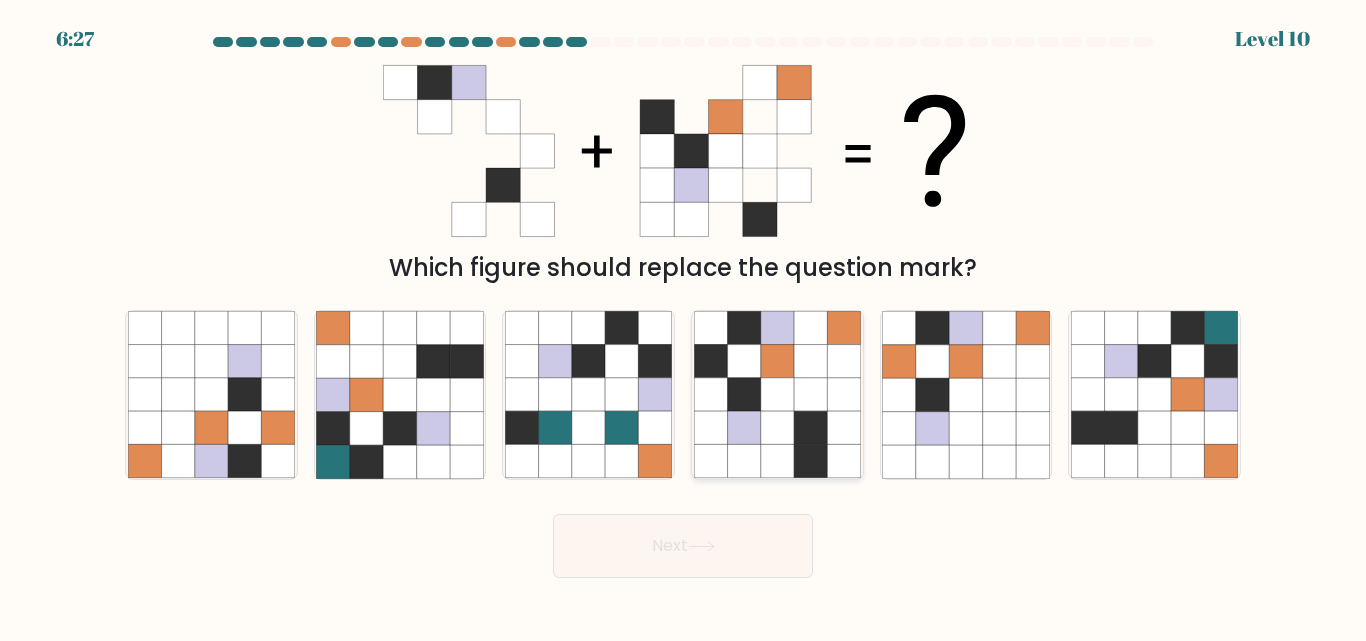 click at bounding box center [777, 428] 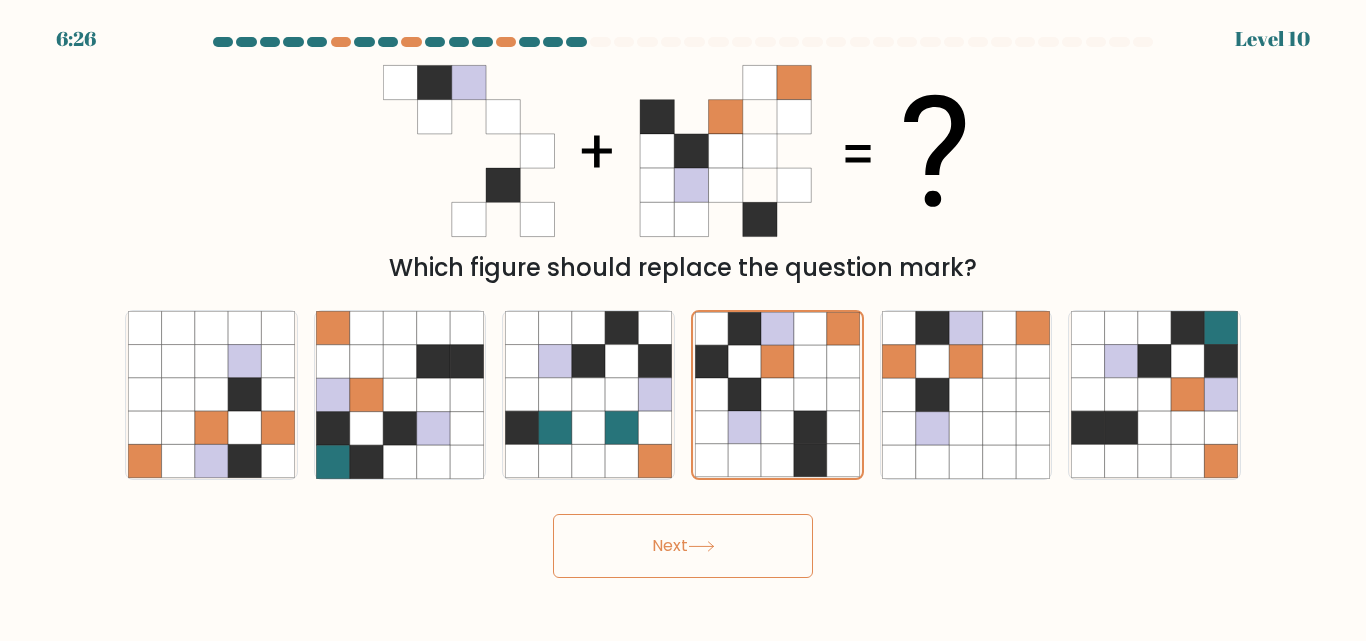 click on "Next" at bounding box center [683, 546] 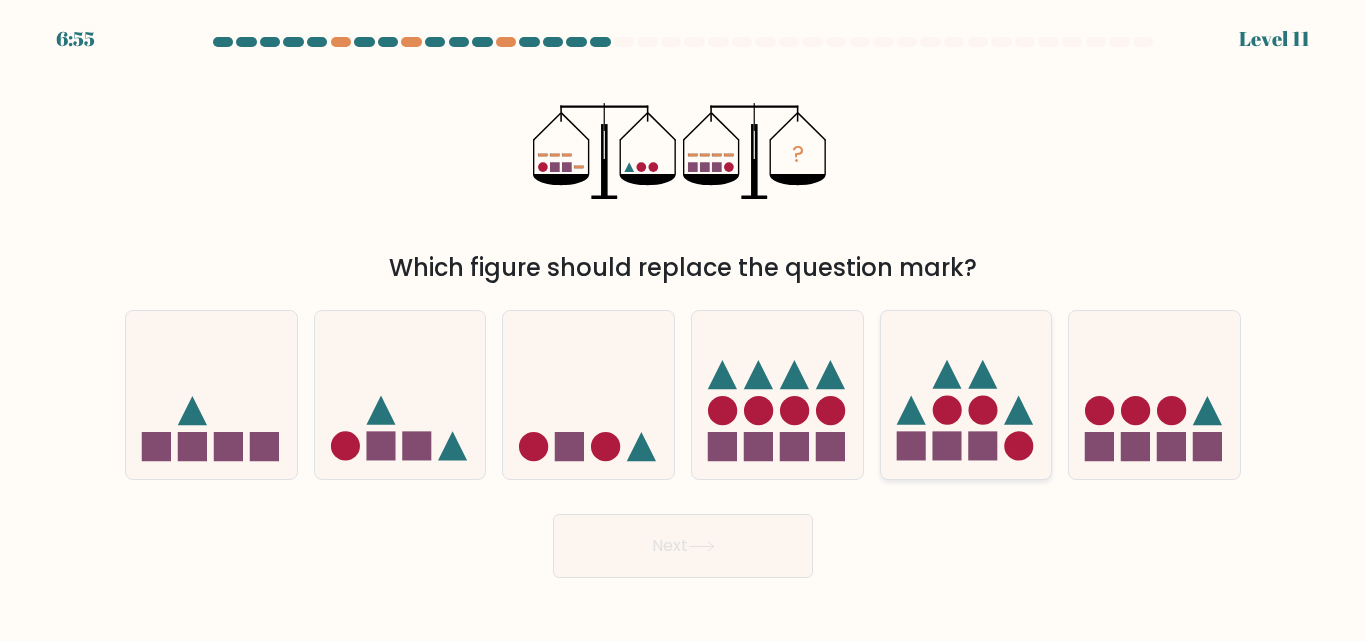 click at bounding box center (966, 394) 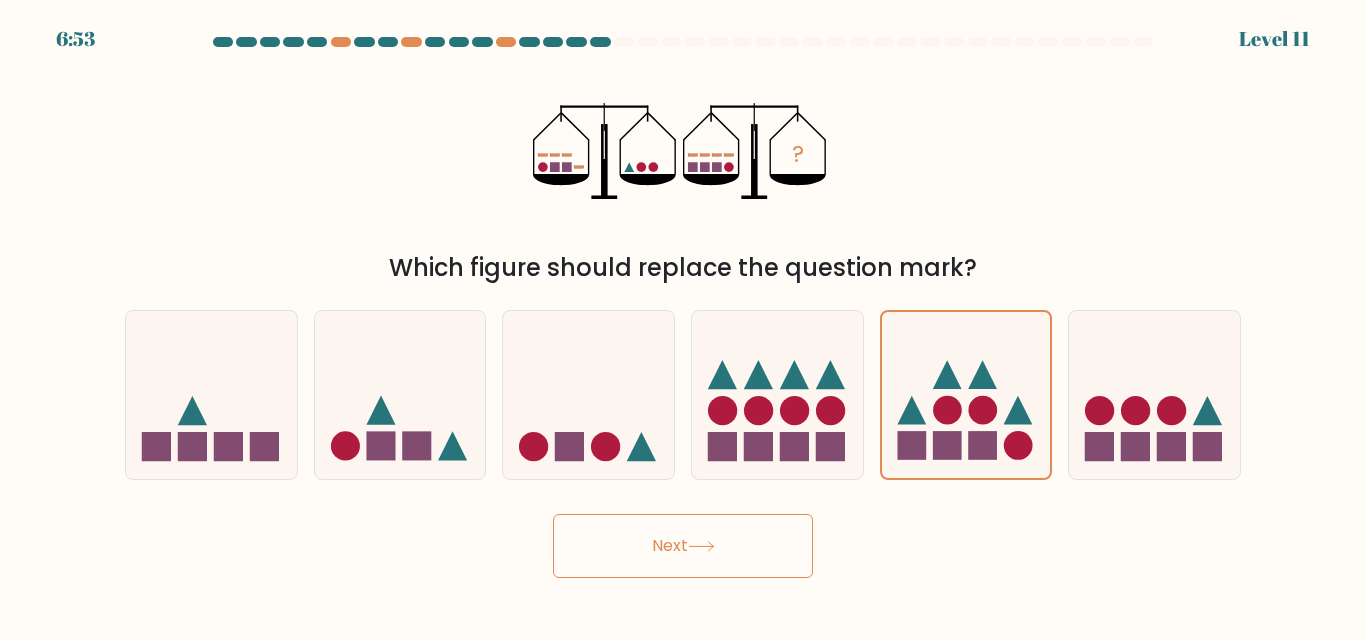 click on "Next" at bounding box center [683, 546] 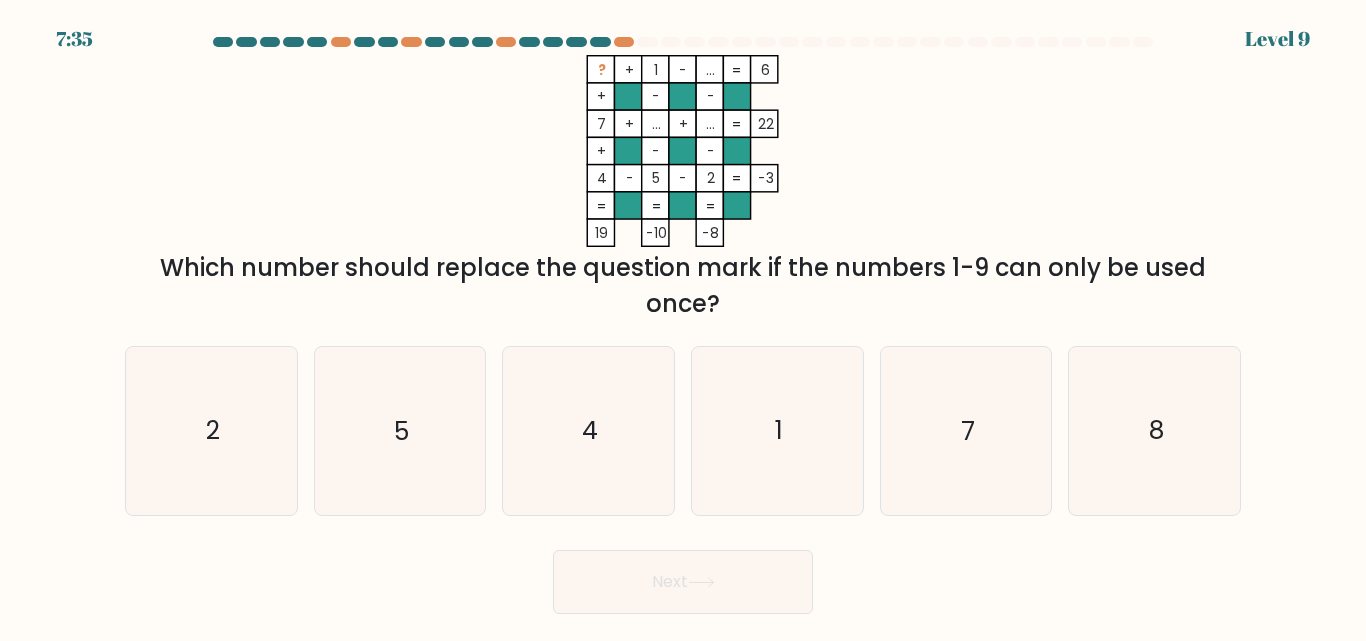 click on "?    +    1    -    ...    6    +    -    -    7    +    ...    +    ...    22    +    -    -    4    -    5    -    2    =   -3    =   =   =   =   19    -10    -8    =
Which number should replace the question mark if the numbers 1-9 can only be used once?" at bounding box center (683, 188) 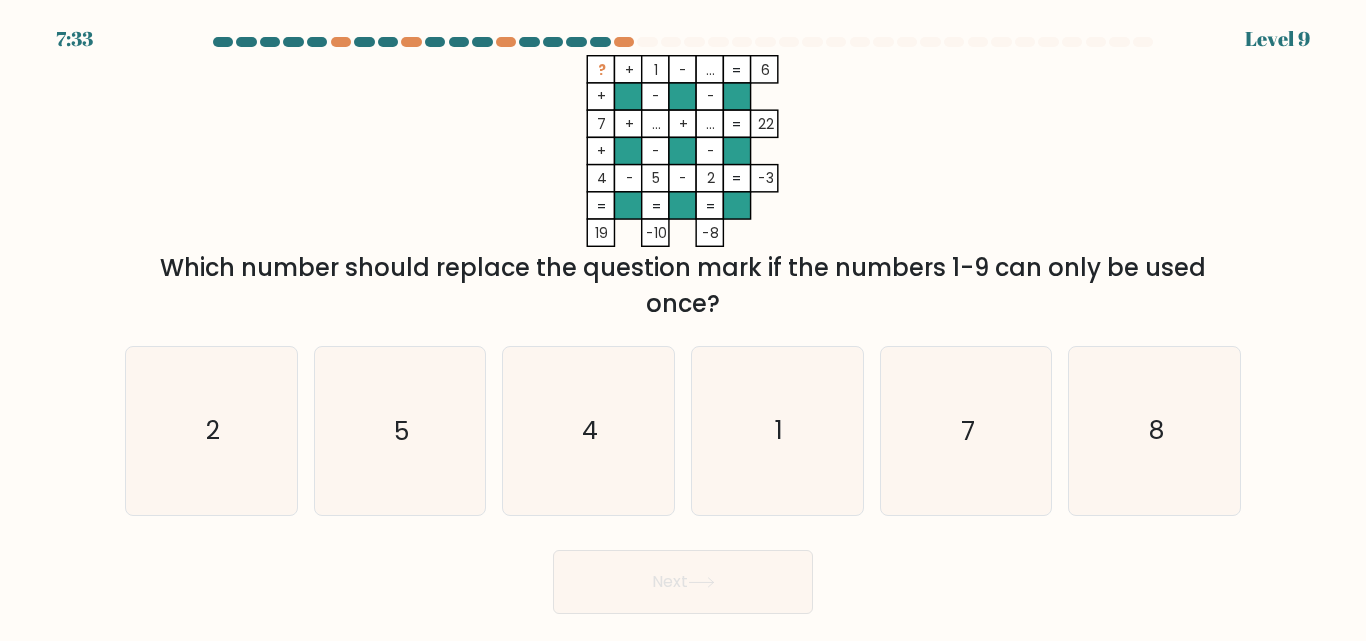 click on "Level 9" at bounding box center [1277, 39] 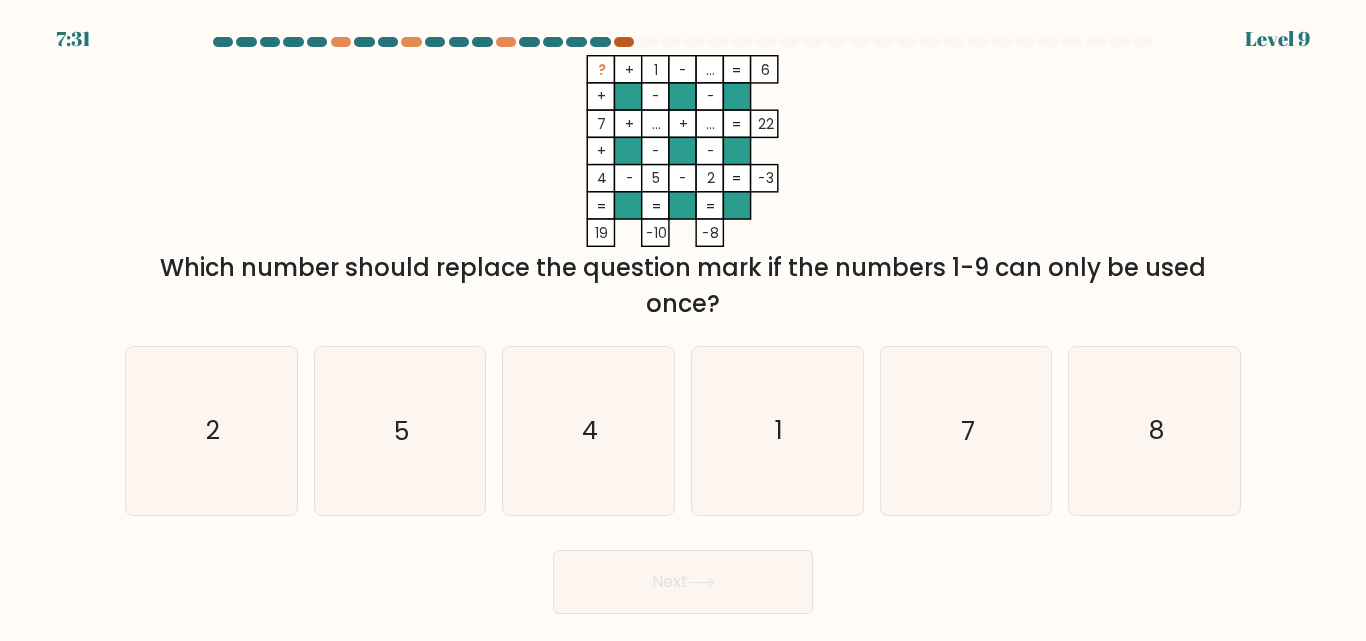 click at bounding box center (624, 42) 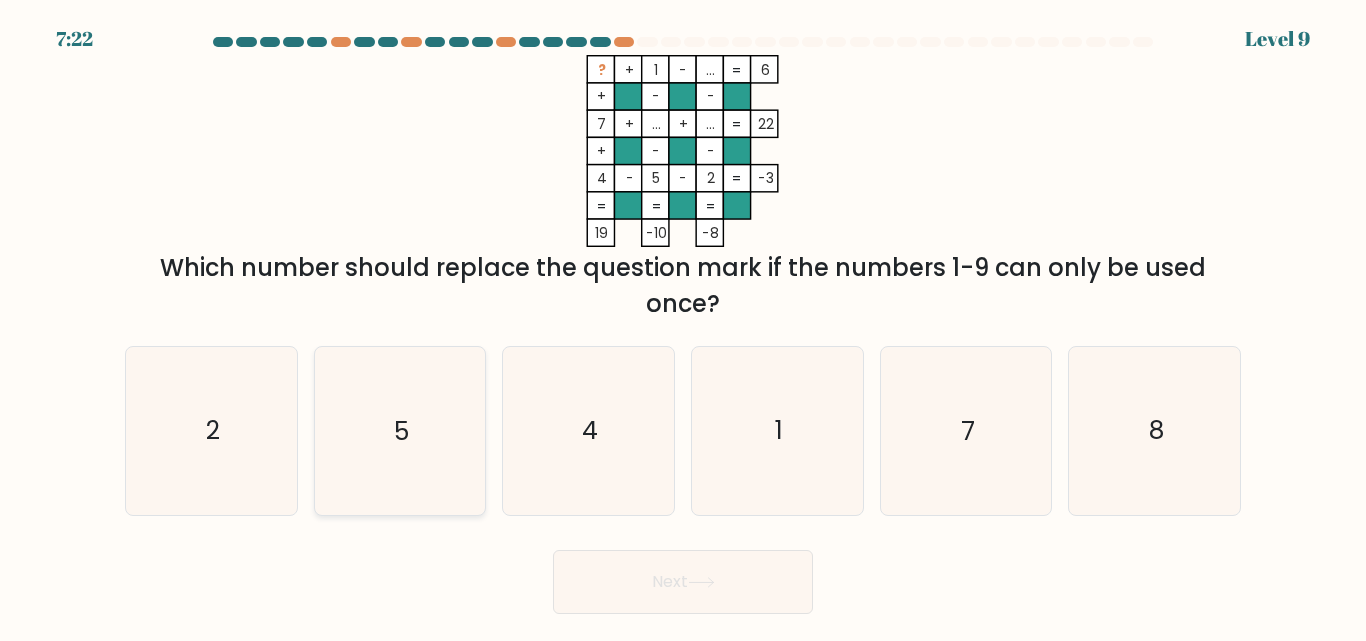 click on "5" at bounding box center (399, 430) 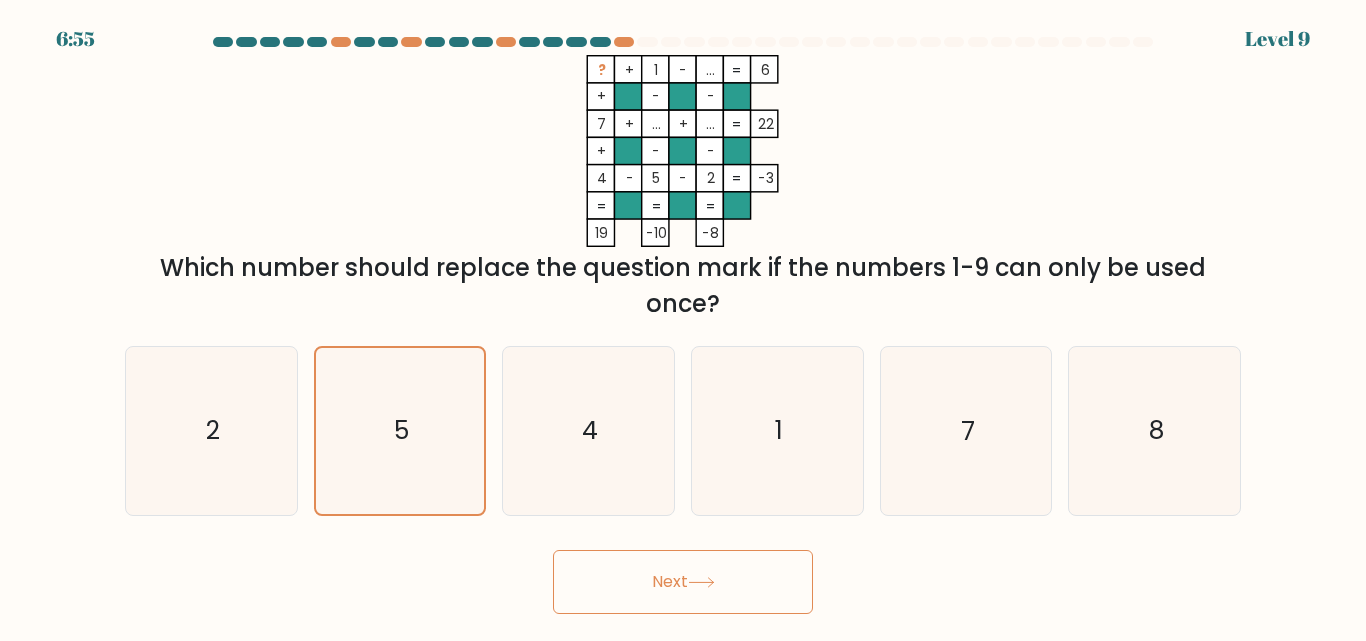 click on "Next" at bounding box center [683, 582] 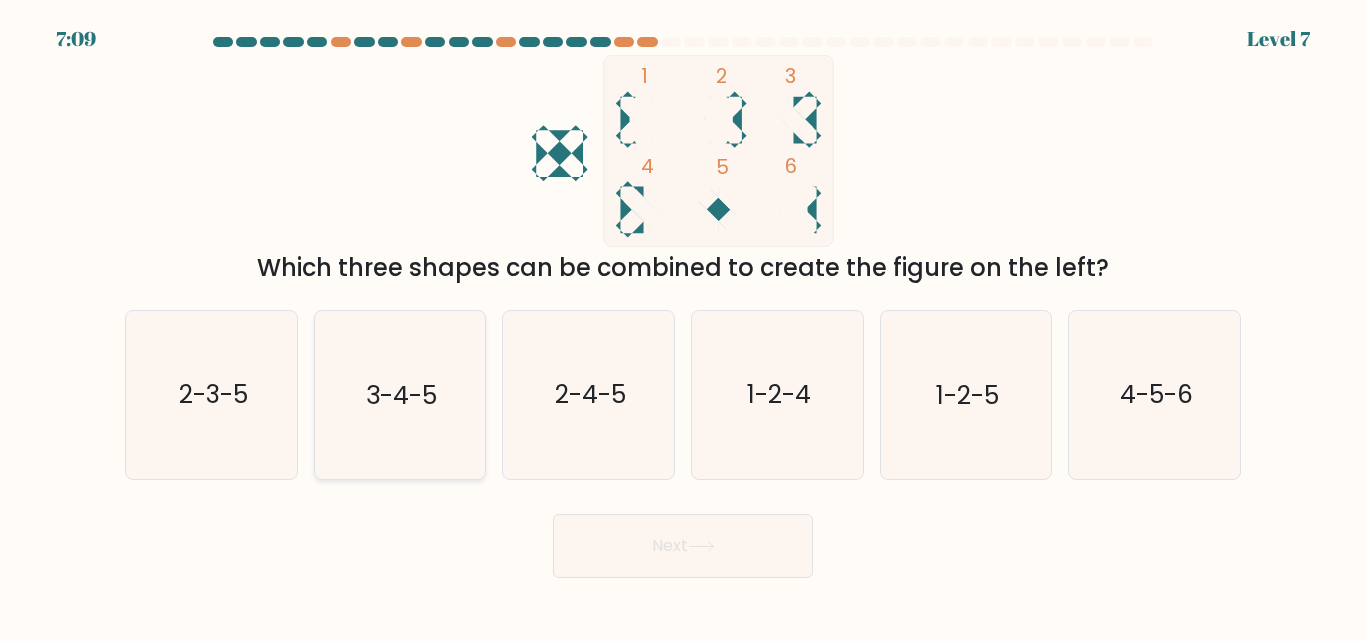 click on "3-4-5" at bounding box center [401, 395] 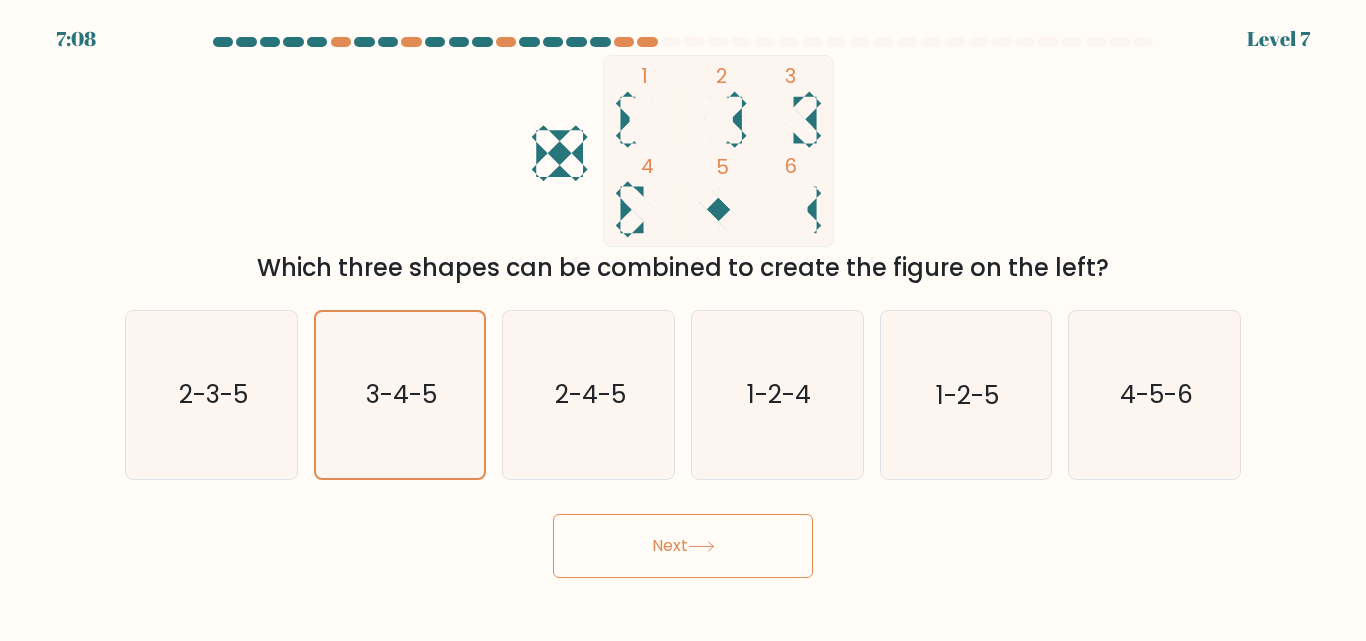 click on "7:08
Level 7" at bounding box center [683, 320] 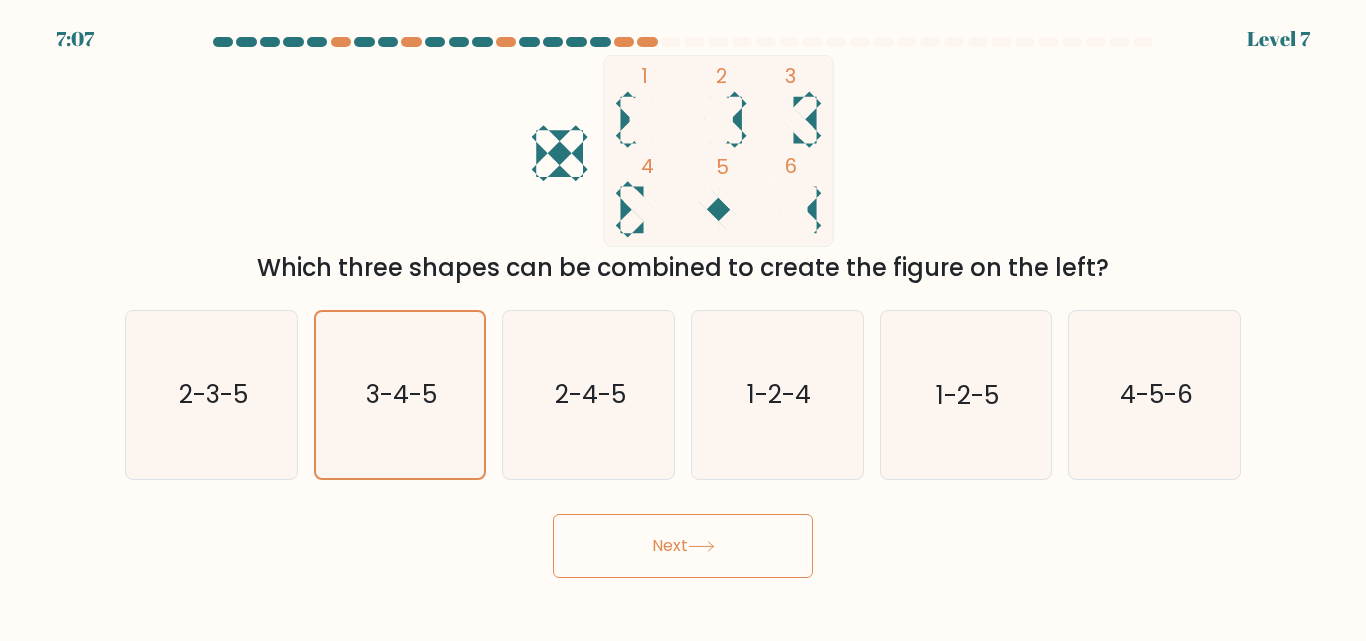 click on "Next" at bounding box center [683, 546] 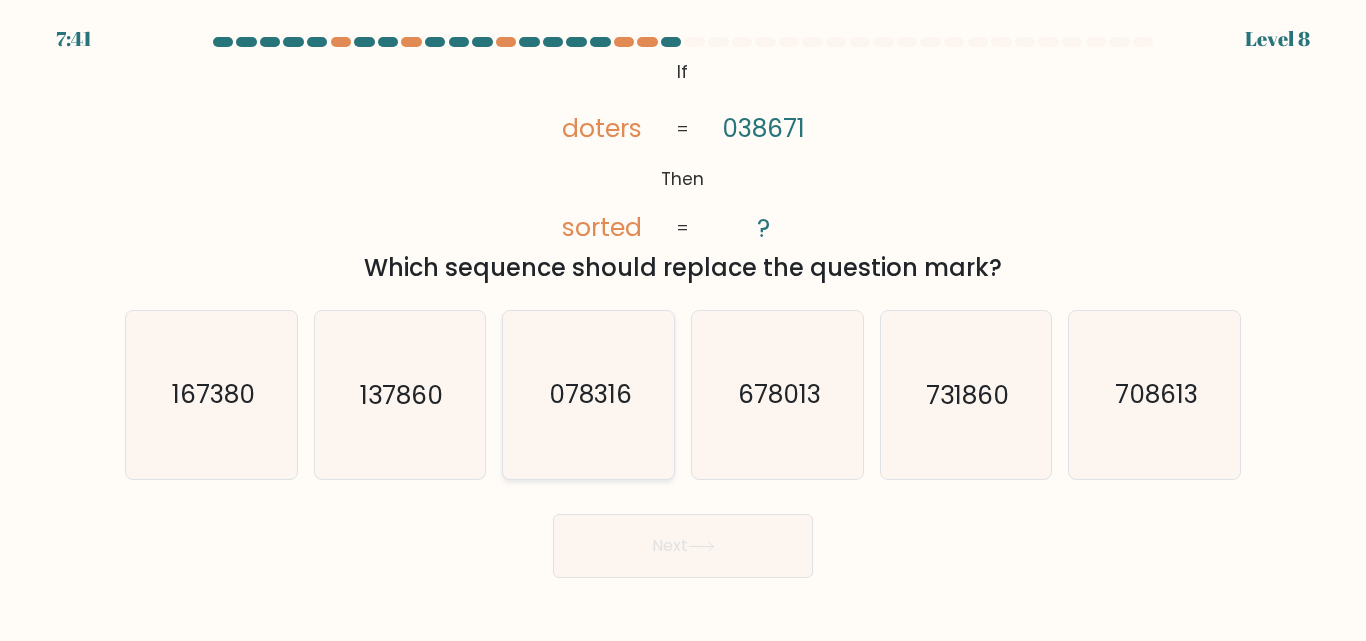click on "078316" at bounding box center [590, 395] 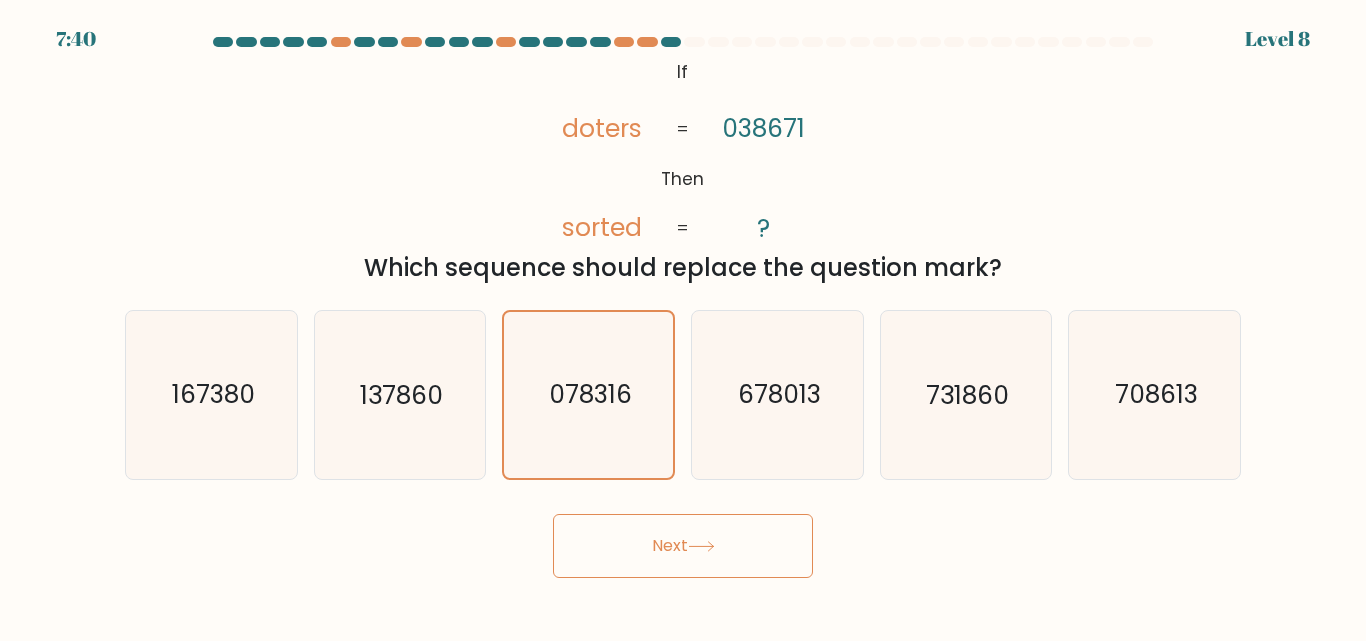 click on "Next" at bounding box center [683, 546] 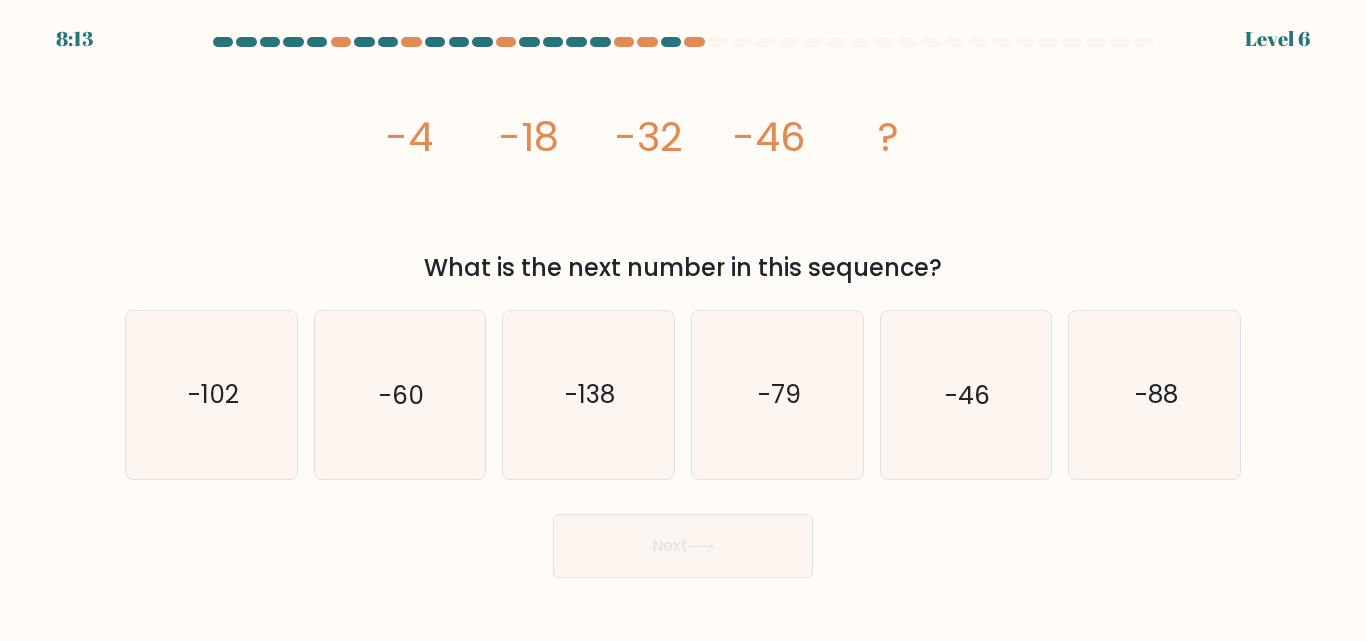 click at bounding box center (223, 42) 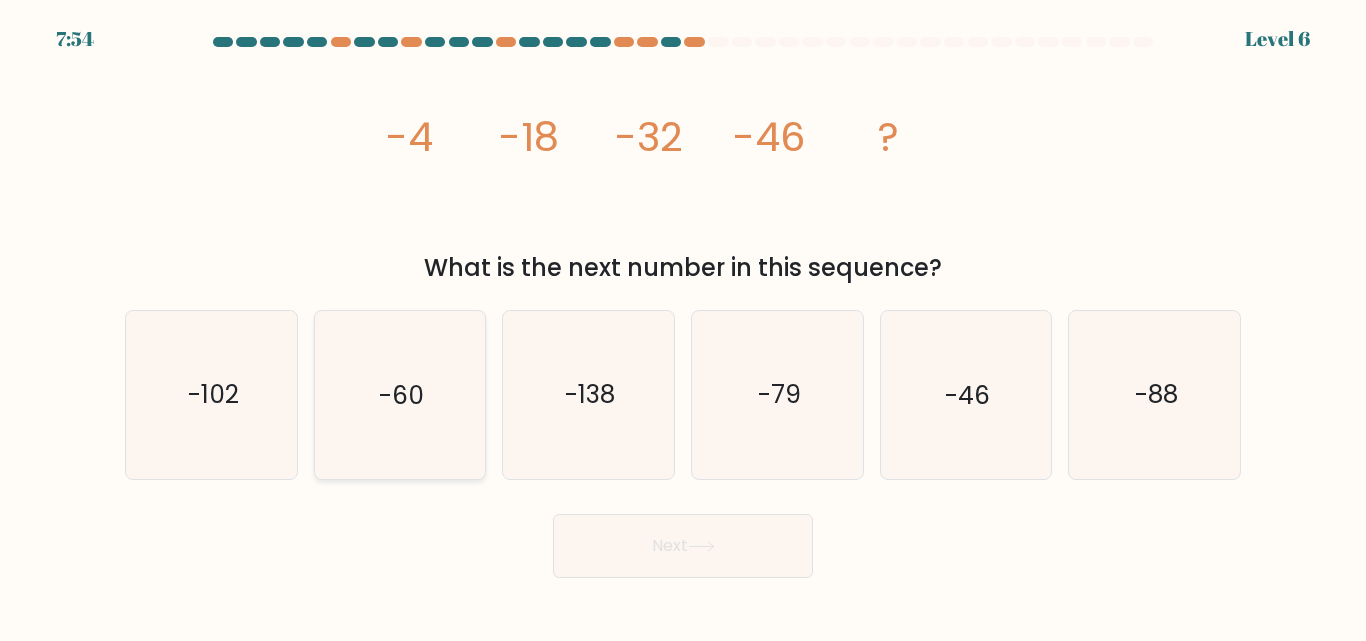 click on "-60" at bounding box center [399, 394] 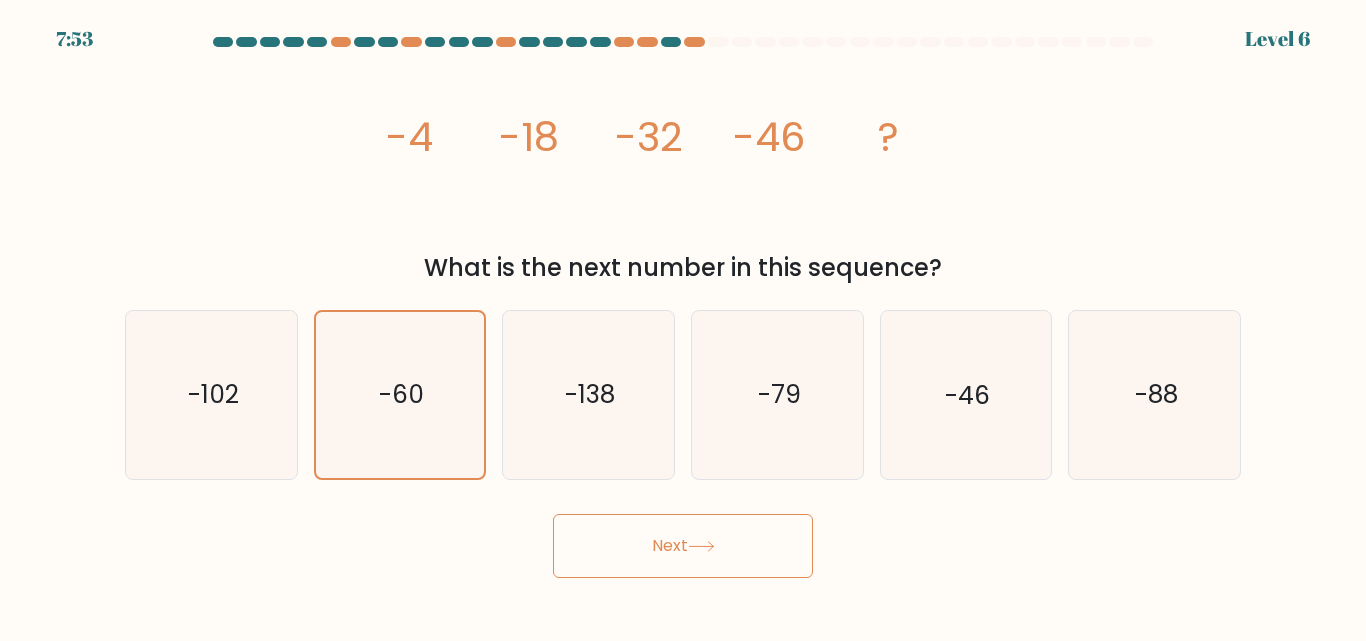 click on "Next" at bounding box center [683, 546] 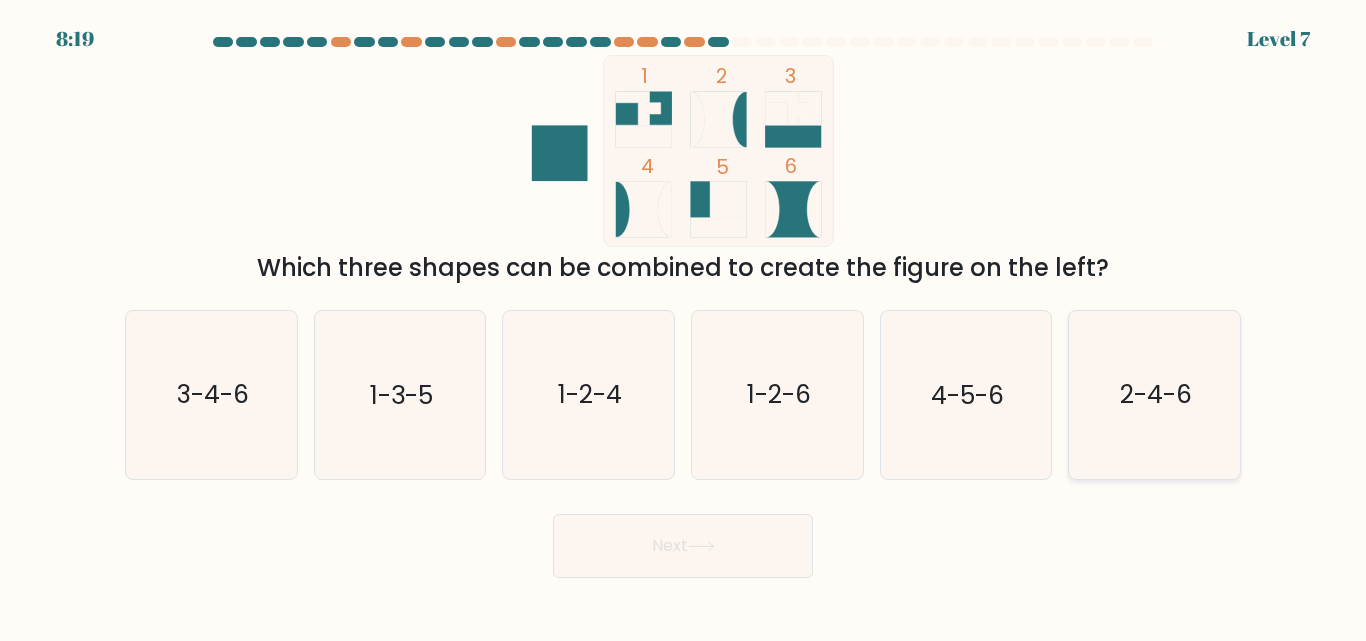 click on "2-4-6" at bounding box center (1156, 395) 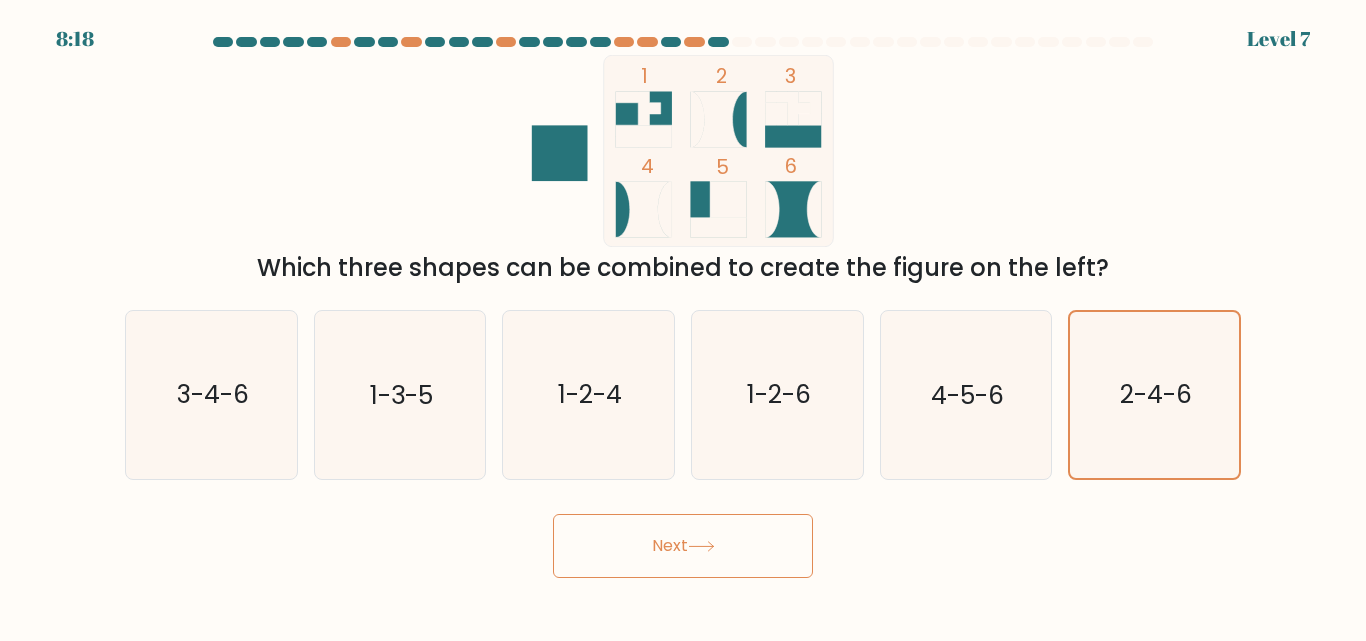 click on "Next" at bounding box center (683, 546) 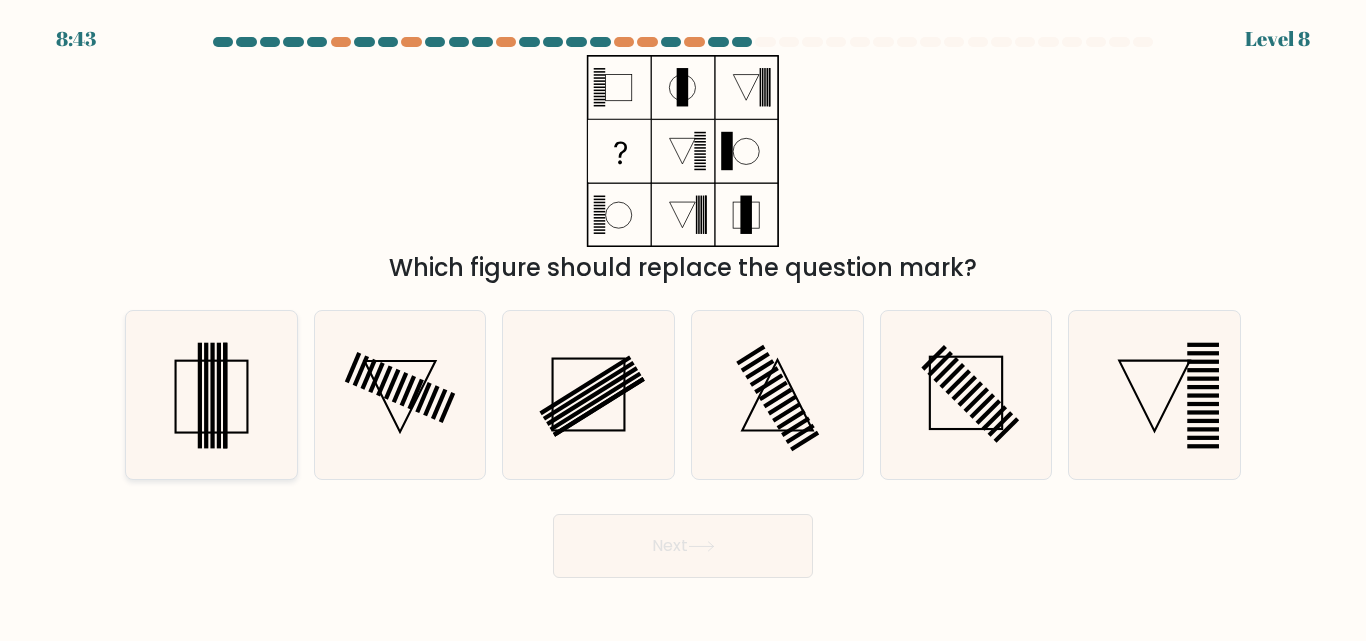 click at bounding box center (206, 396) 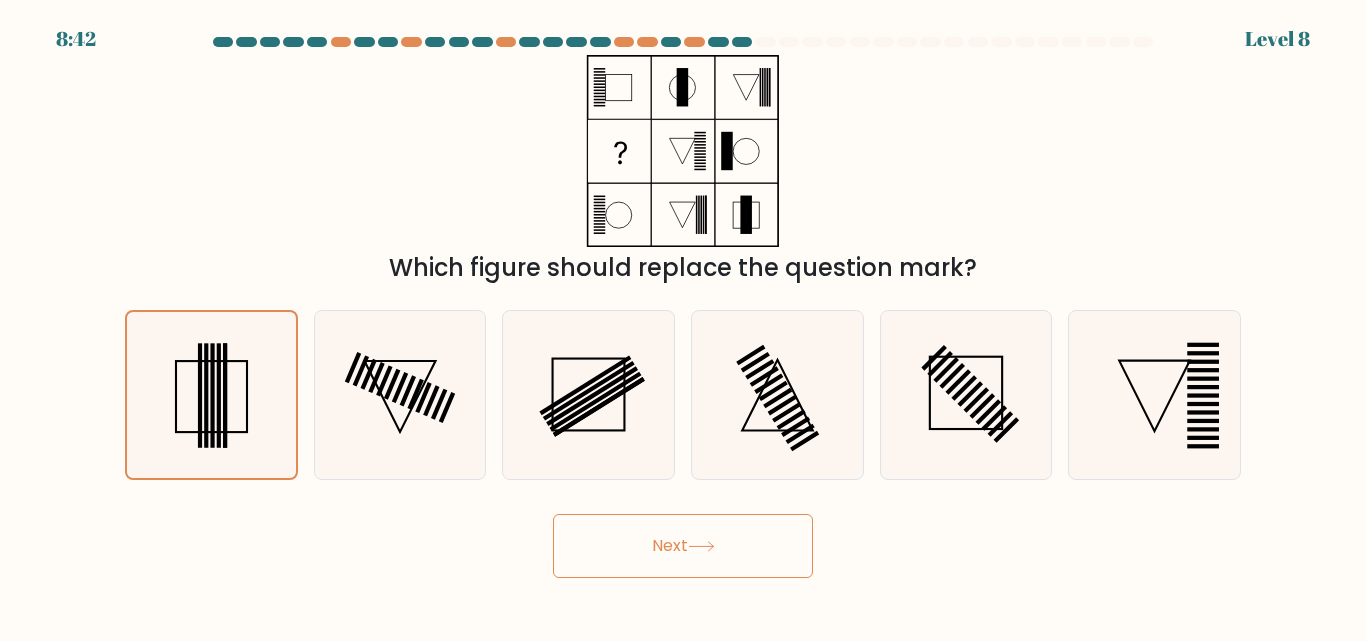 click on "8:42
Level 8" at bounding box center [683, 320] 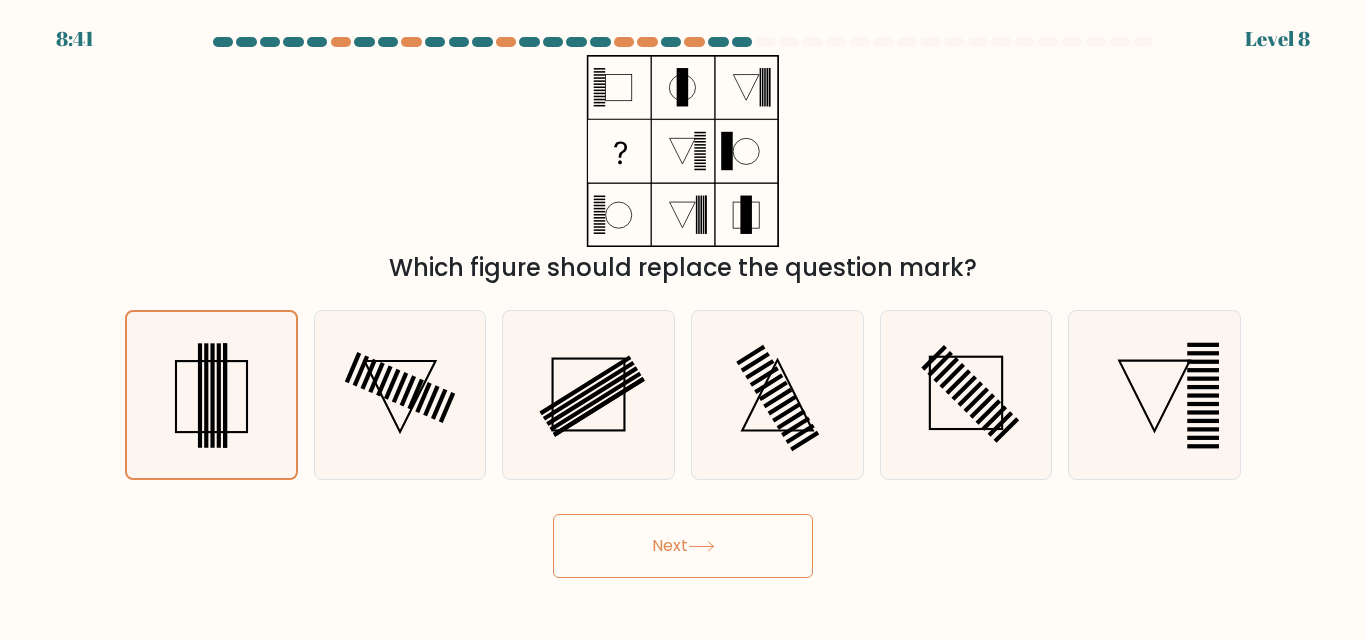 click on "Next" at bounding box center [683, 546] 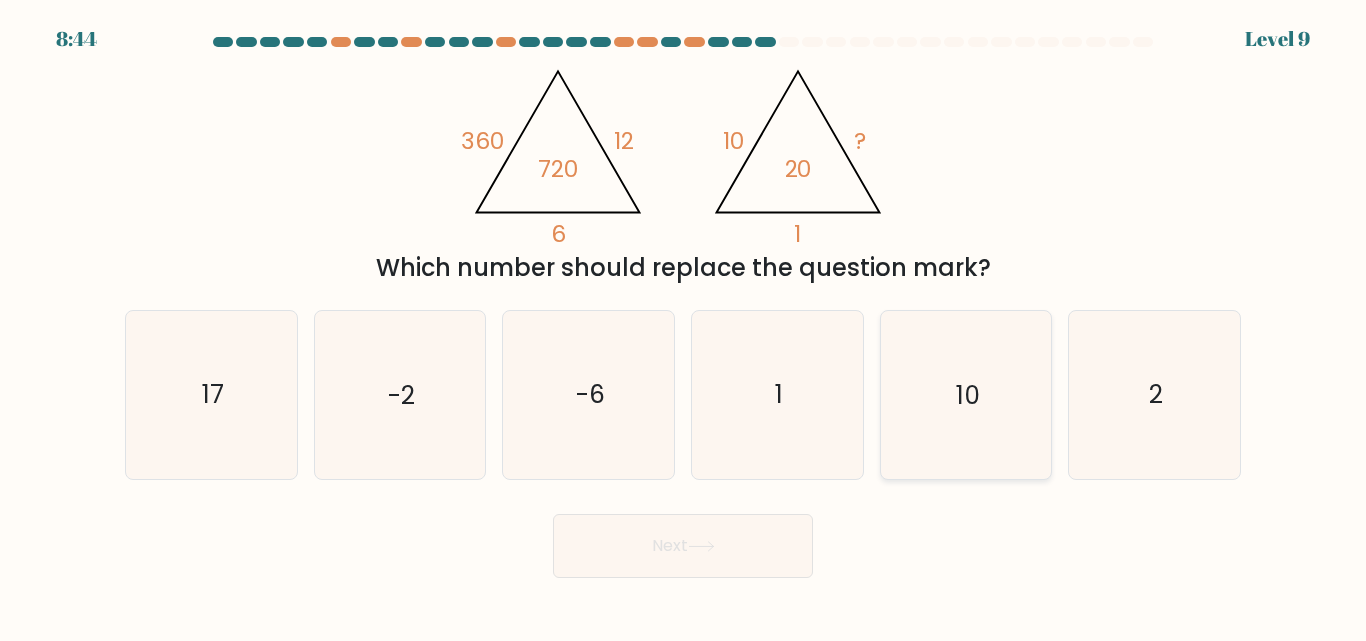 click on "10" at bounding box center [965, 394] 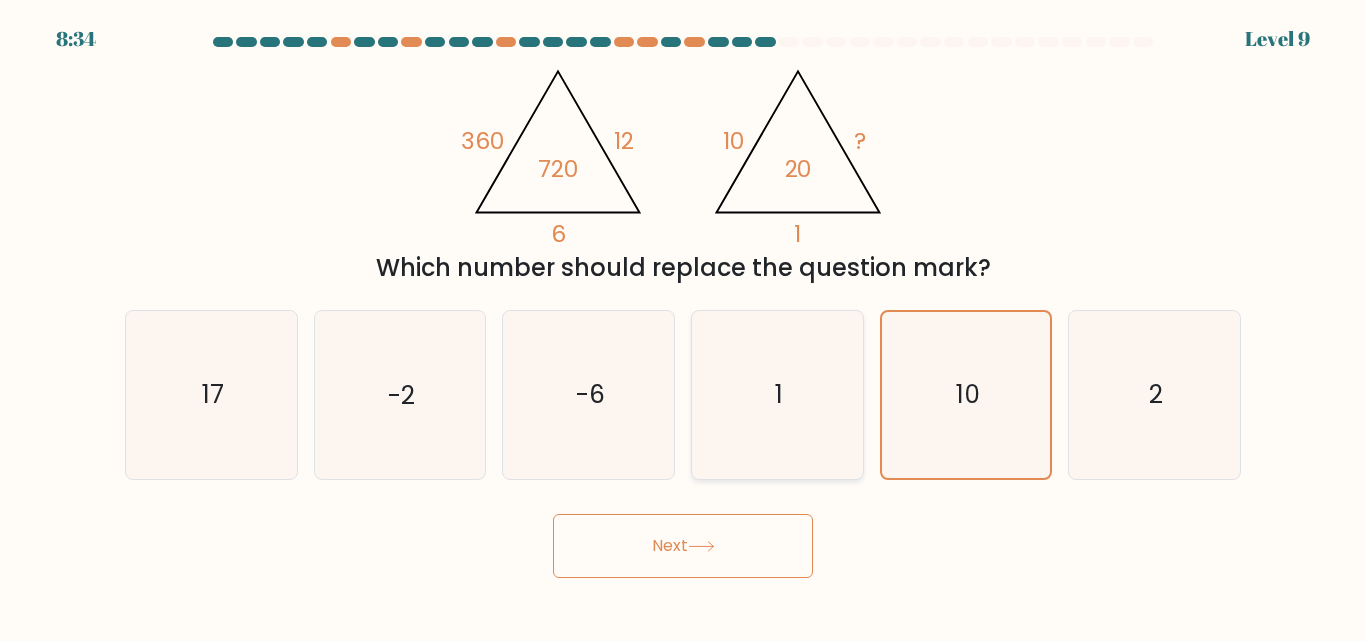 click on "1" at bounding box center [777, 394] 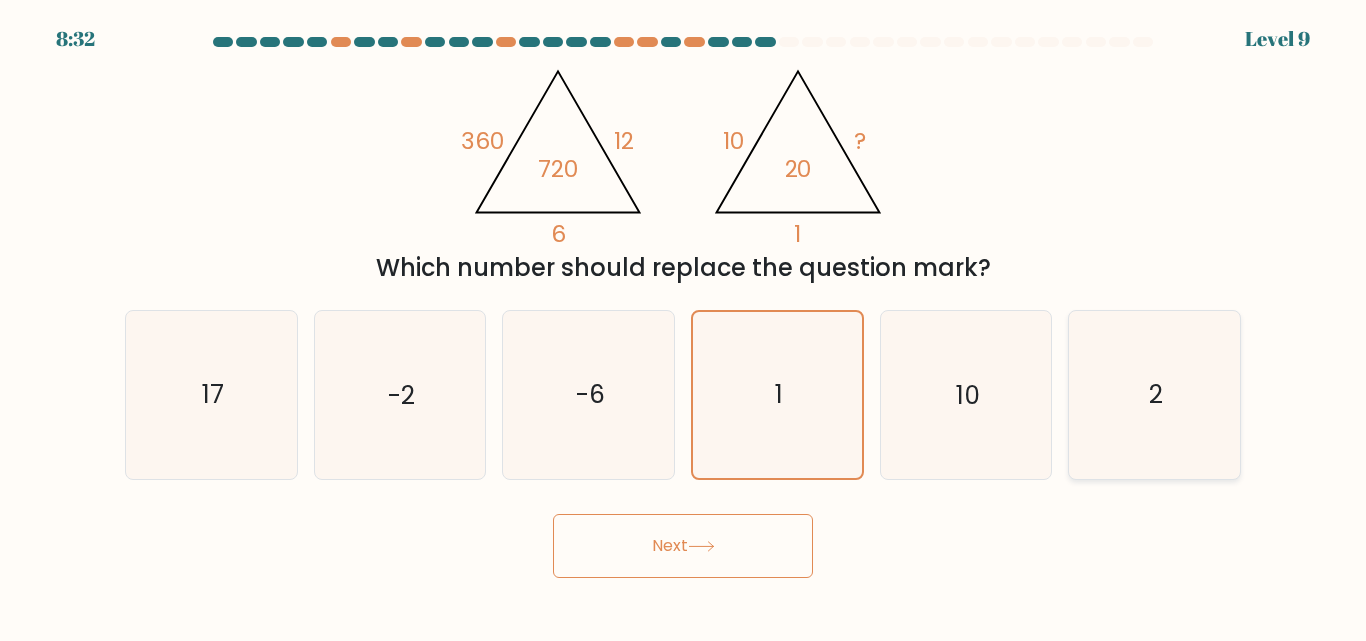 click on "2" at bounding box center (1154, 394) 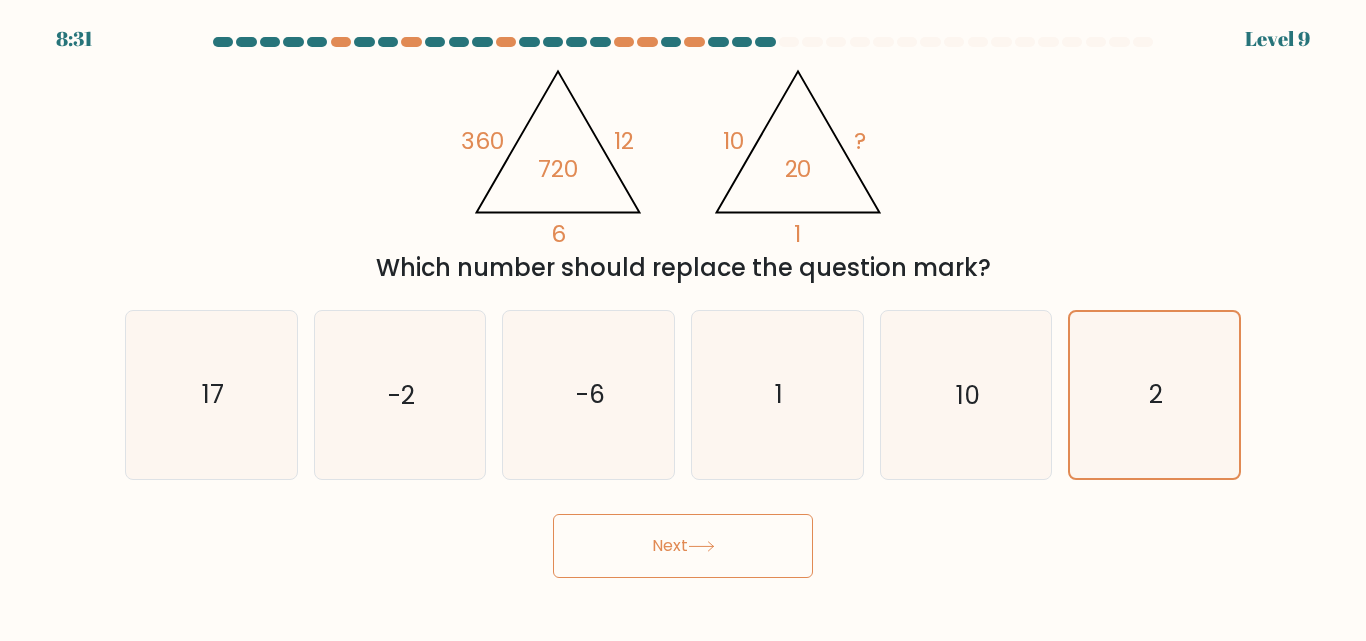 click on "Next" at bounding box center (683, 546) 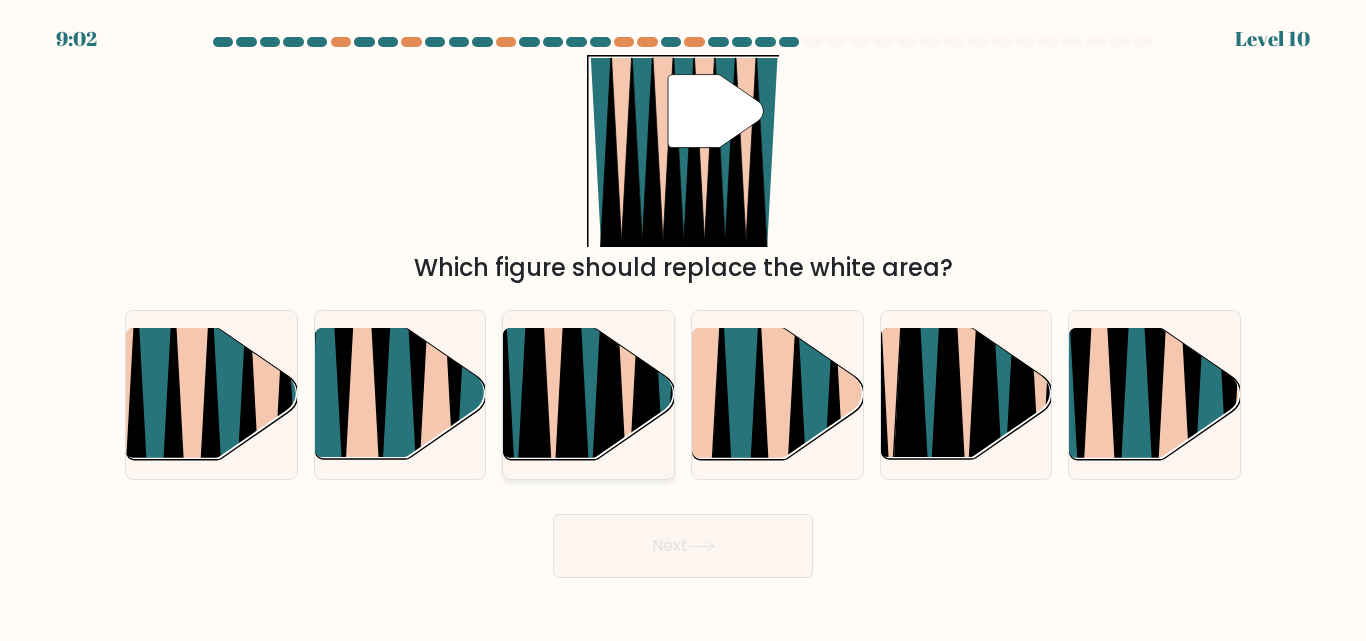 click at bounding box center [571, 328] 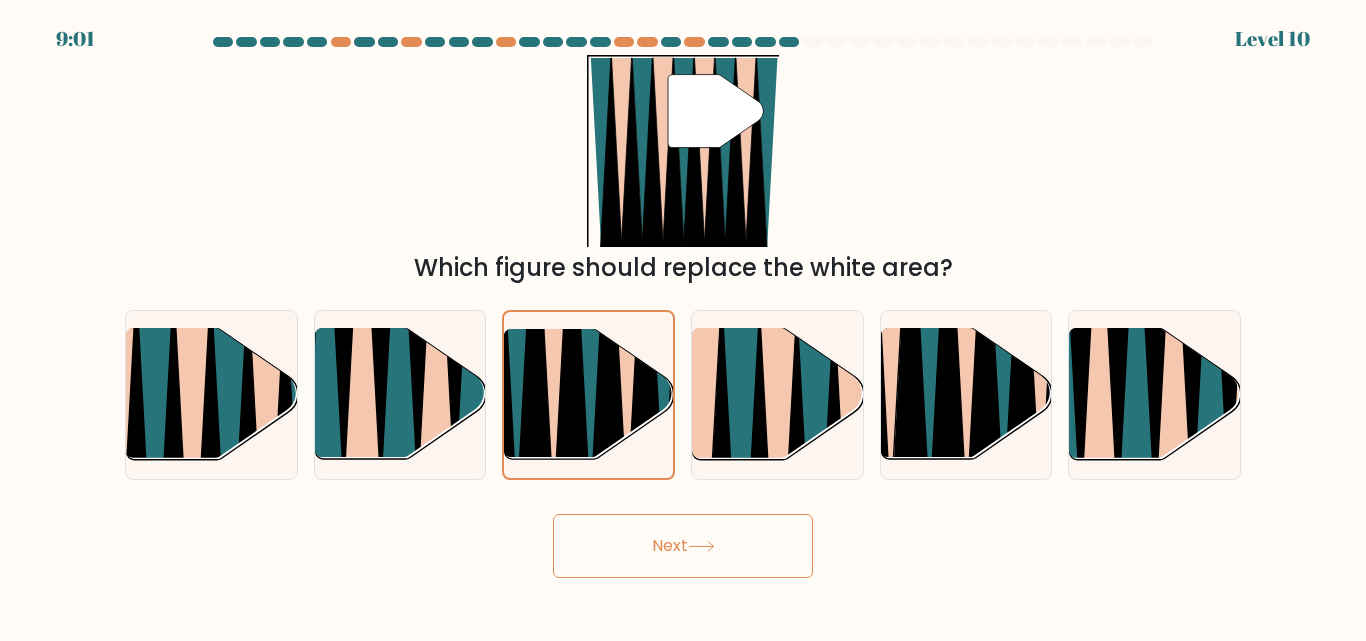 click at bounding box center [701, 546] 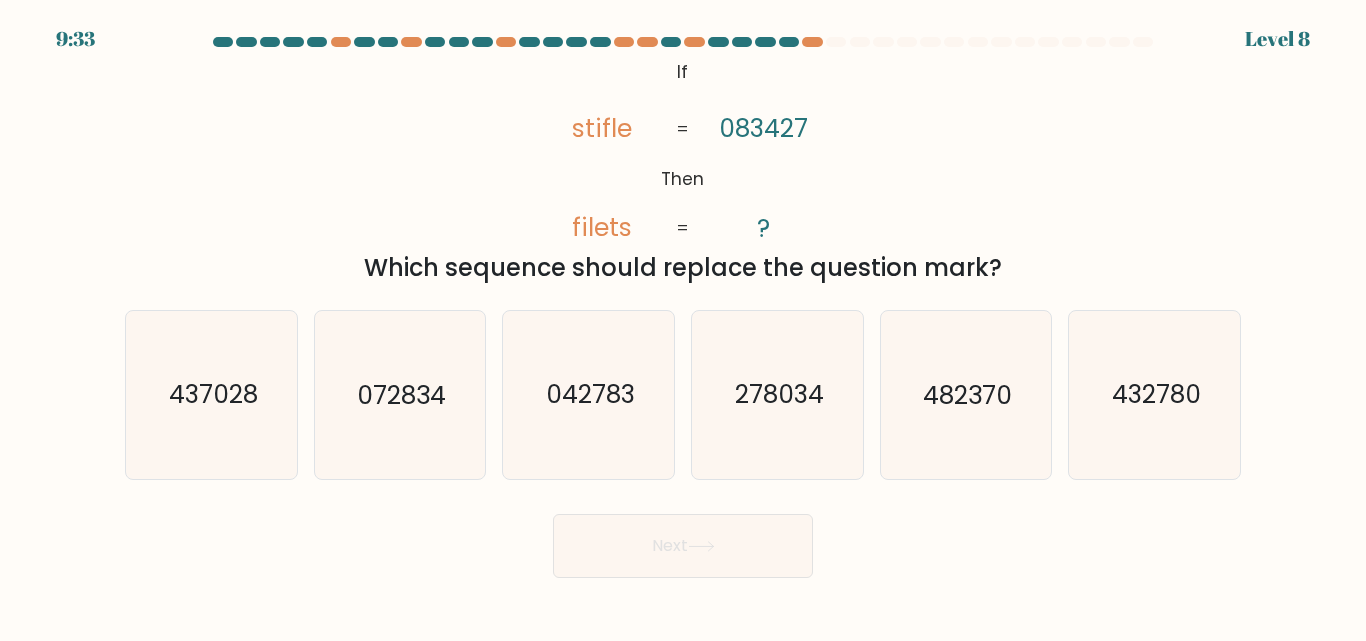 click on "If ?" at bounding box center (683, 307) 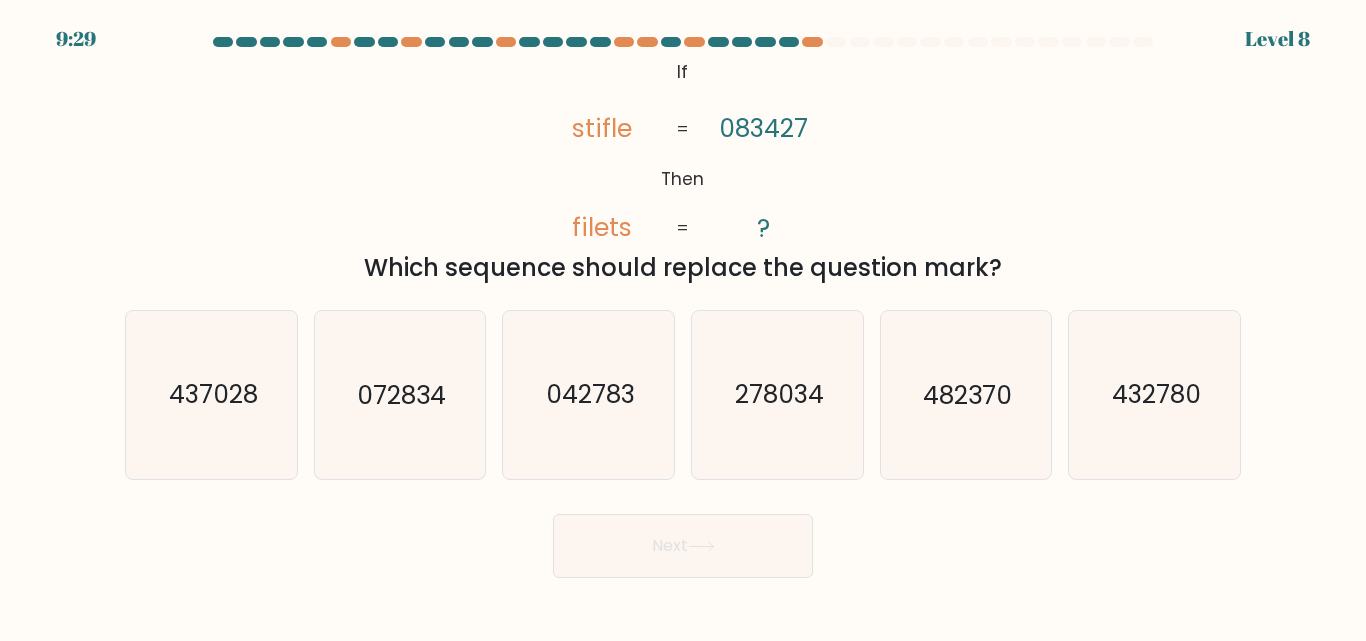 click on "Next" at bounding box center (683, 546) 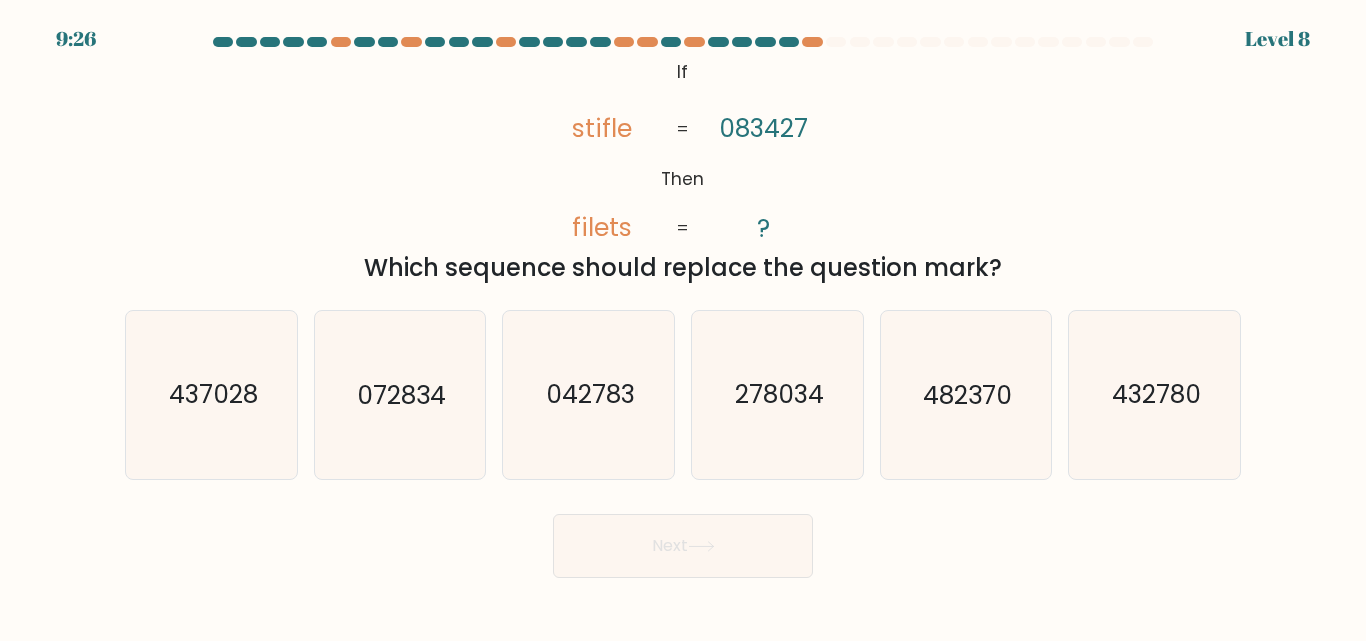click on "@import url('https://fonts.googleapis.com/css?family=Abril+Fatface:400,100,100italic,300,300italic,400italic,500,500italic,700,700italic,900,900italic');           If       Then       stifle       filets       083427       ?       =       =
Which sequence should replace the question mark?" at bounding box center [683, 170] 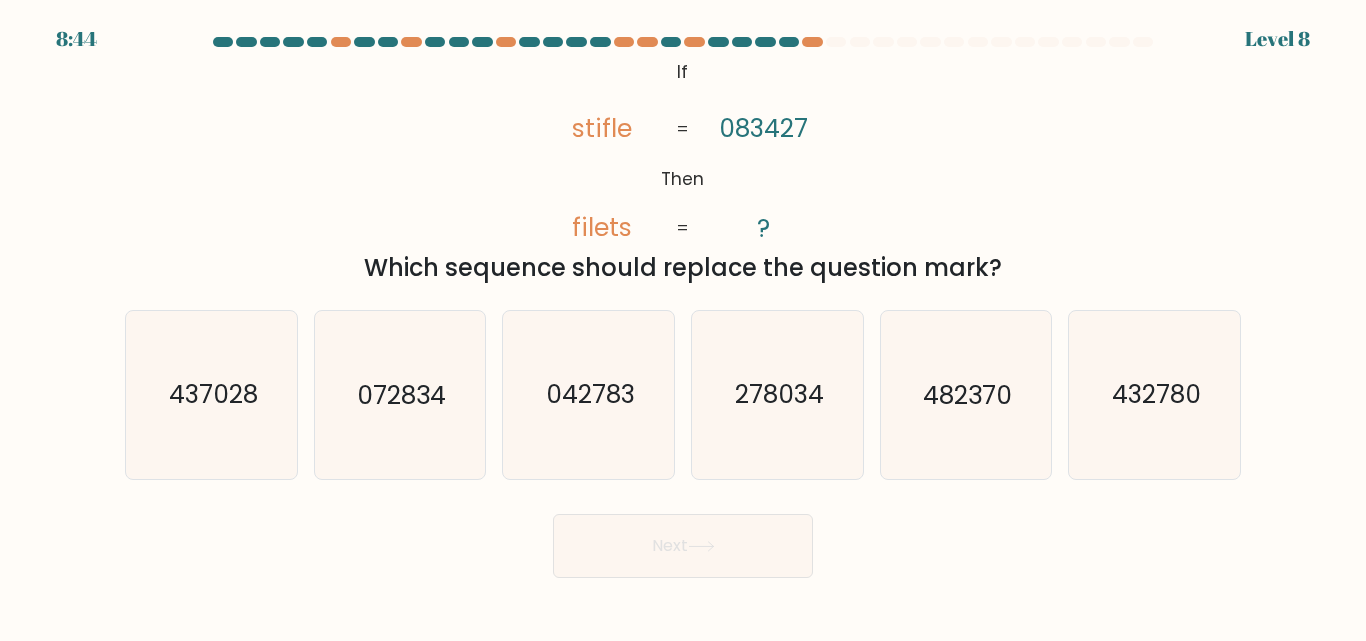 click on "@import url('https://fonts.googleapis.com/css?family=Abril+Fatface:400,100,100italic,300,300italic,400italic,500,500italic,700,700italic,900,900italic');           If       Then       stifle       filets       083427       ?       =       =
Which sequence should replace the question mark?" at bounding box center (683, 170) 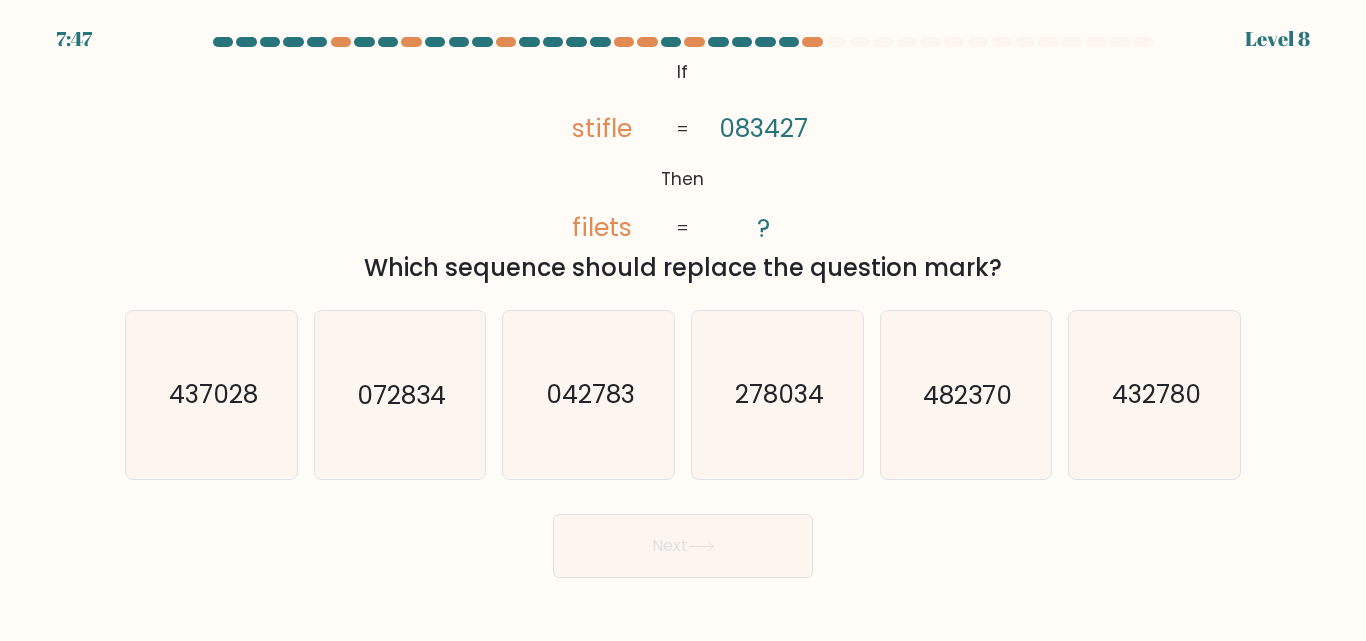 click on "7:47
Level 8
If" at bounding box center (683, 320) 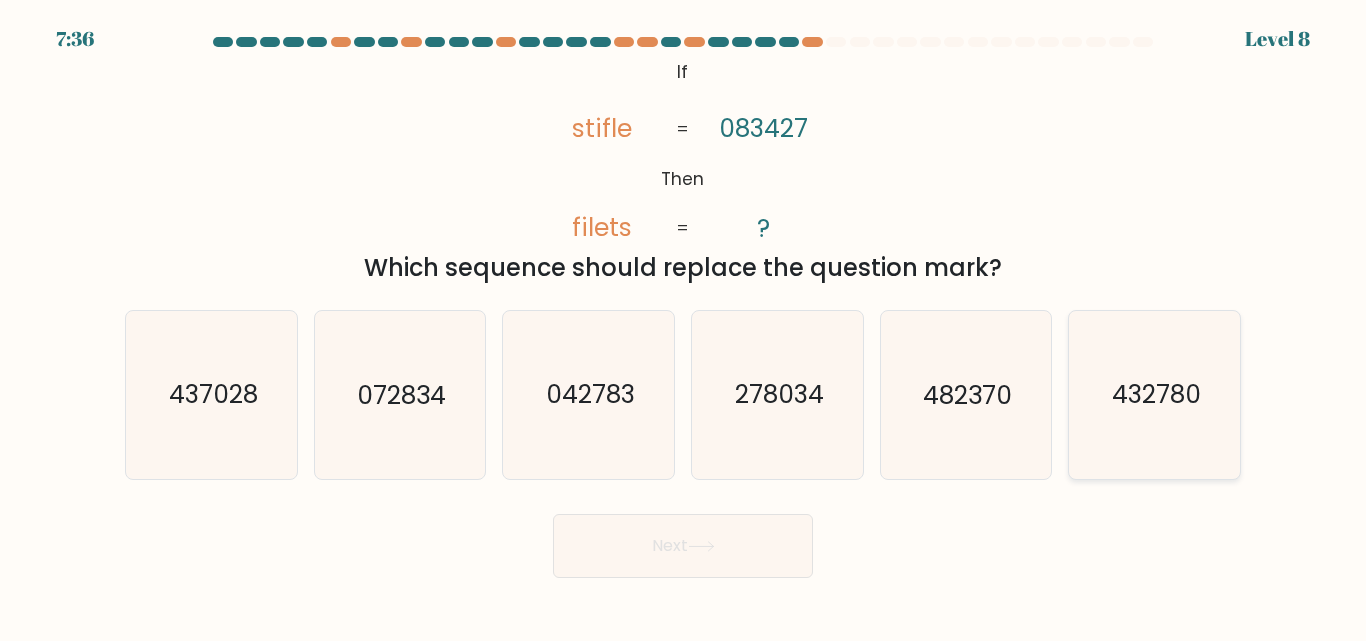 click on "432780" at bounding box center [1154, 394] 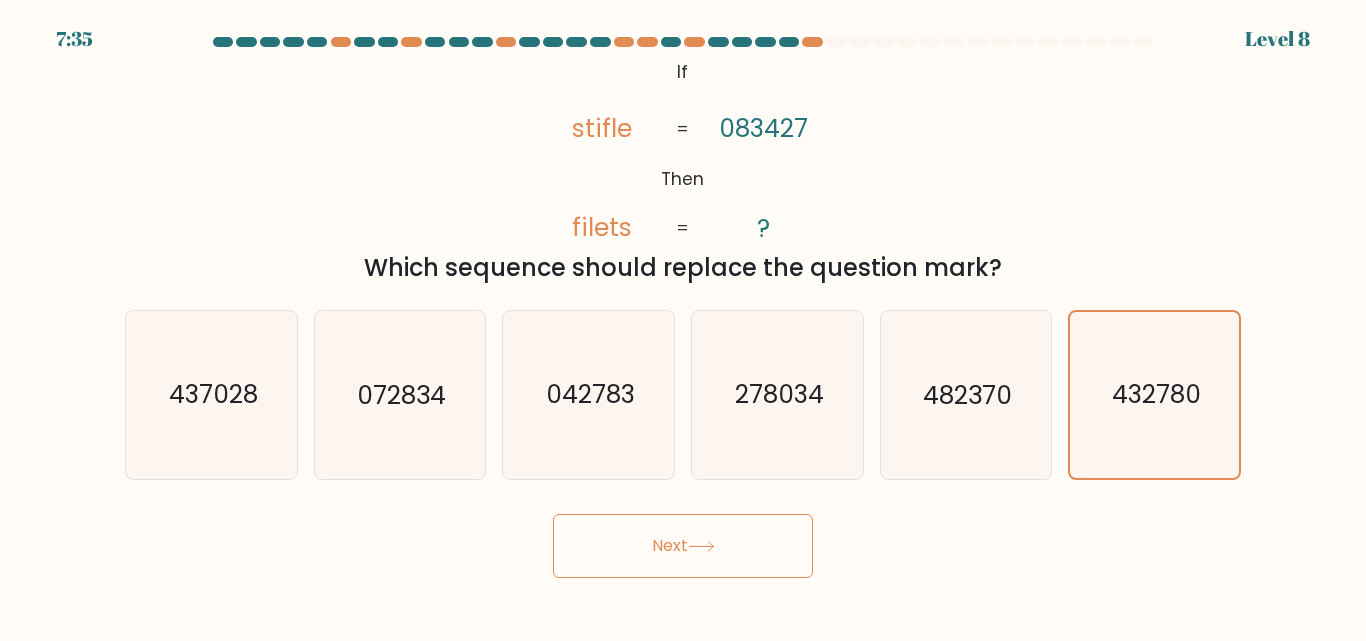 click on "Next" at bounding box center (683, 546) 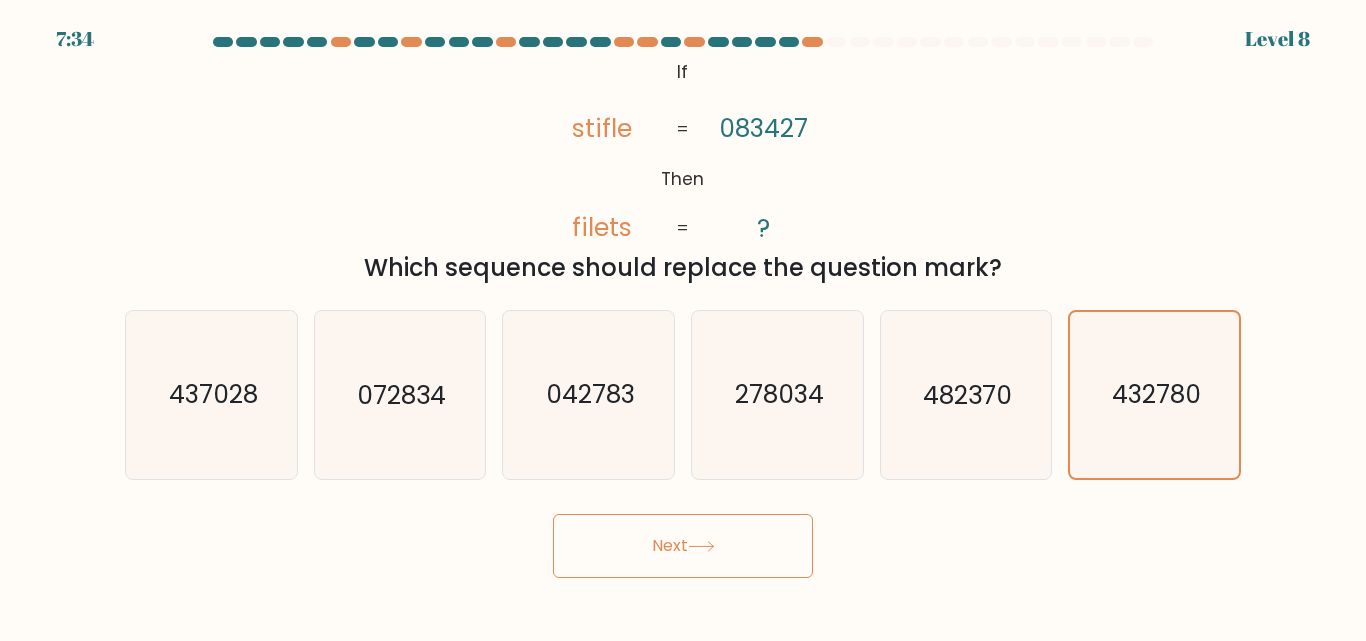 click on "Next" at bounding box center (683, 546) 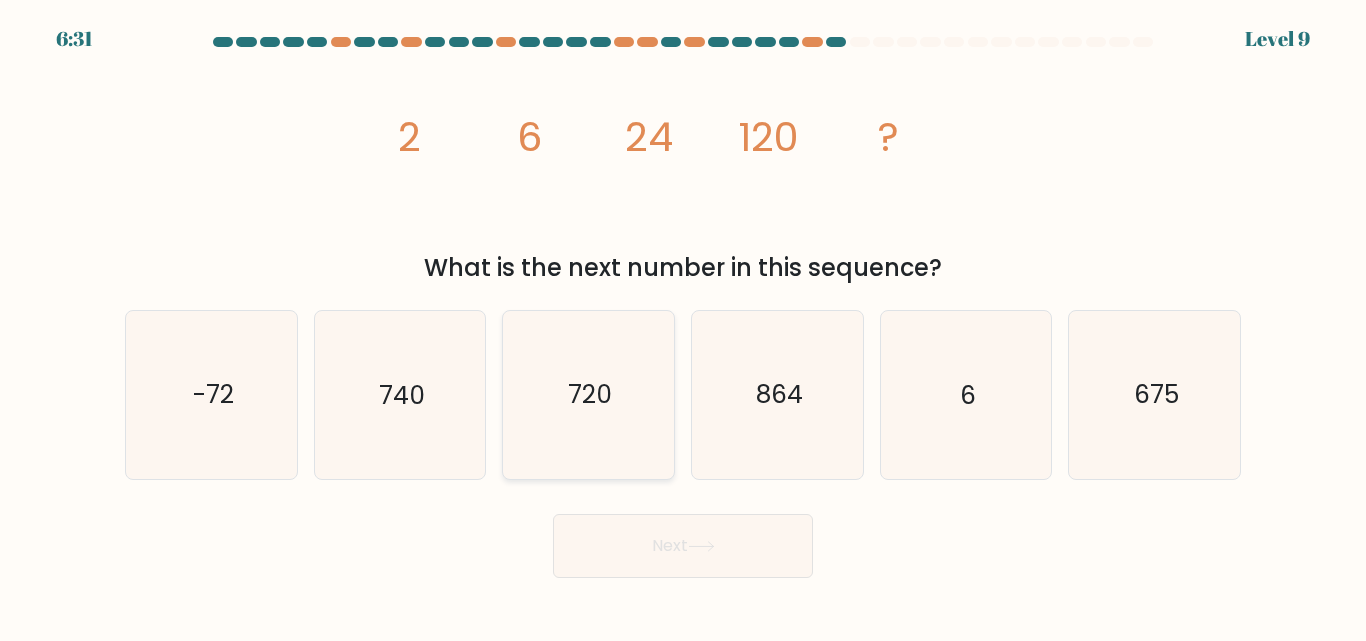 click on "720" at bounding box center [588, 394] 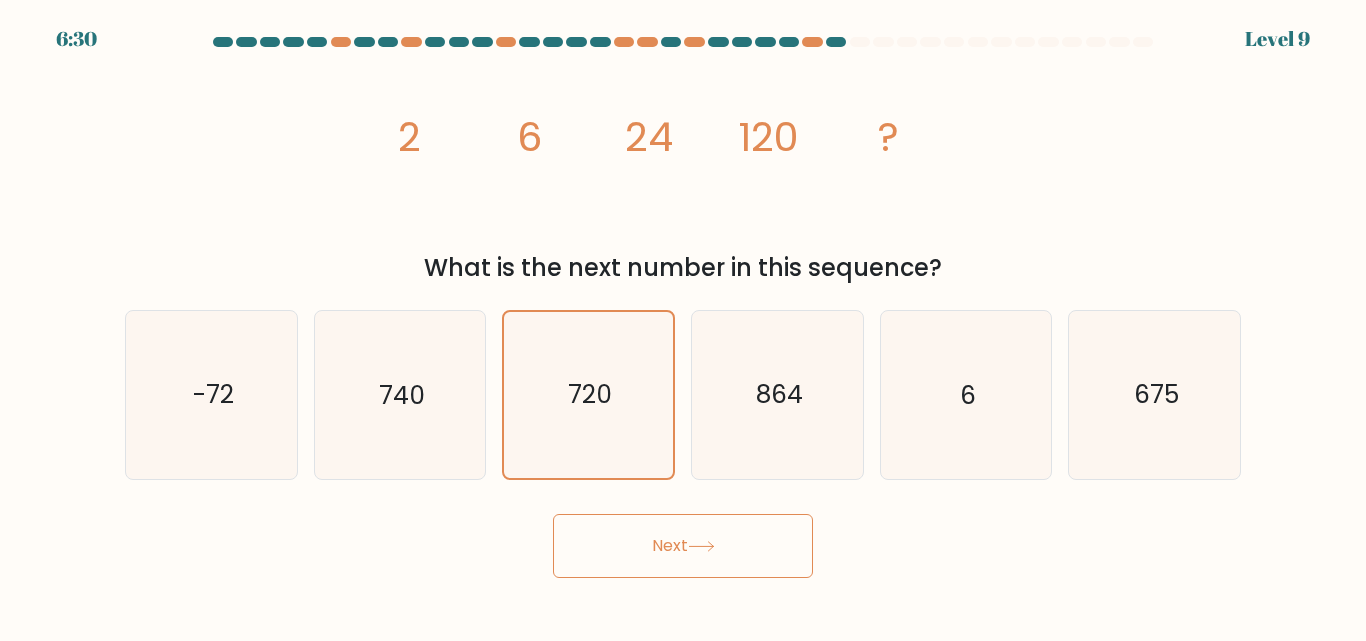 click on "Next" at bounding box center [683, 546] 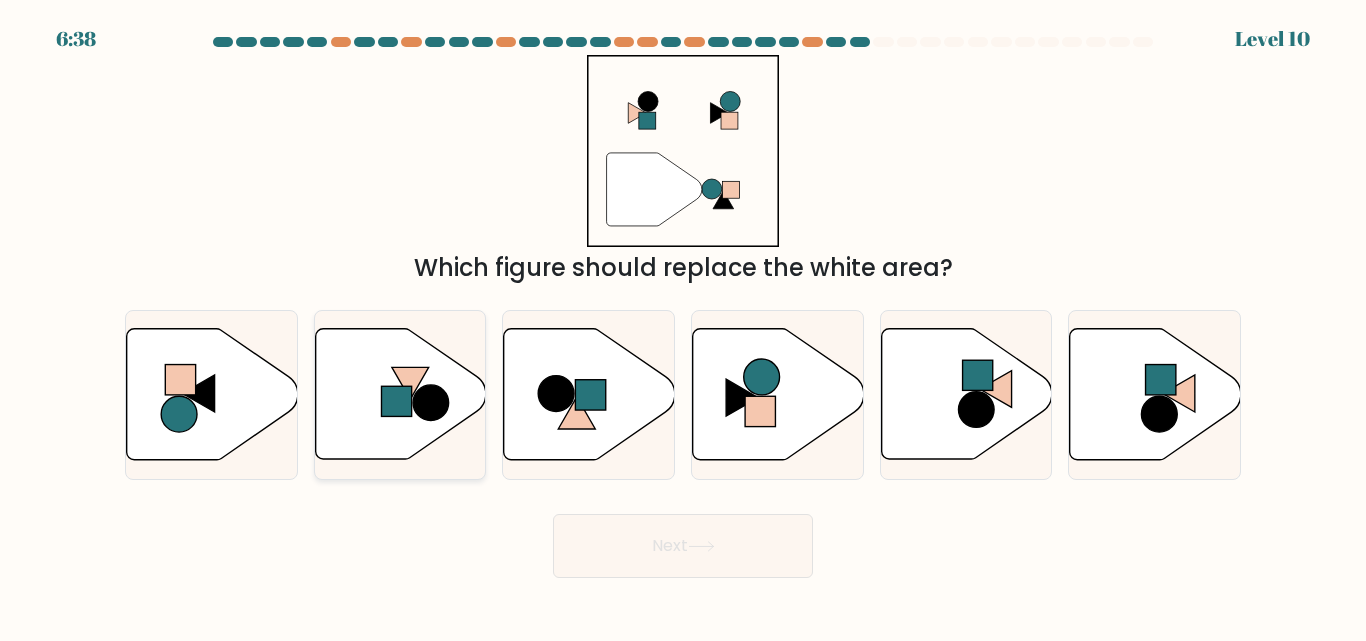click at bounding box center (400, 394) 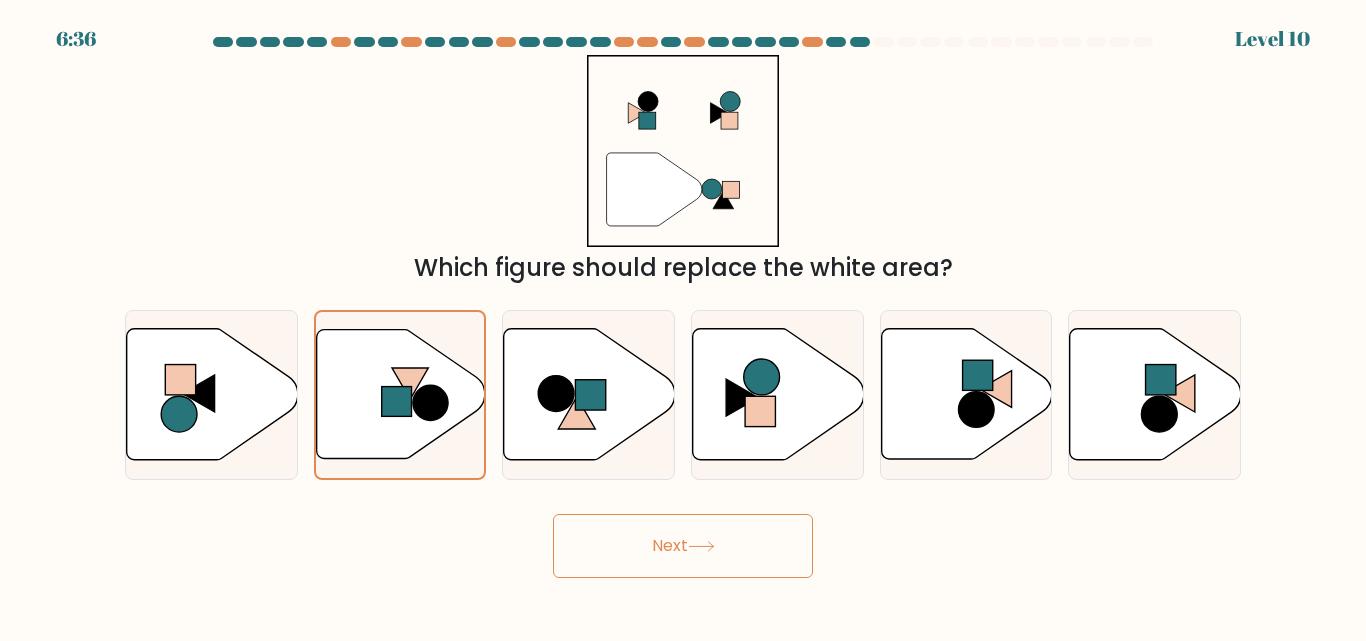 click on "Next" at bounding box center [683, 546] 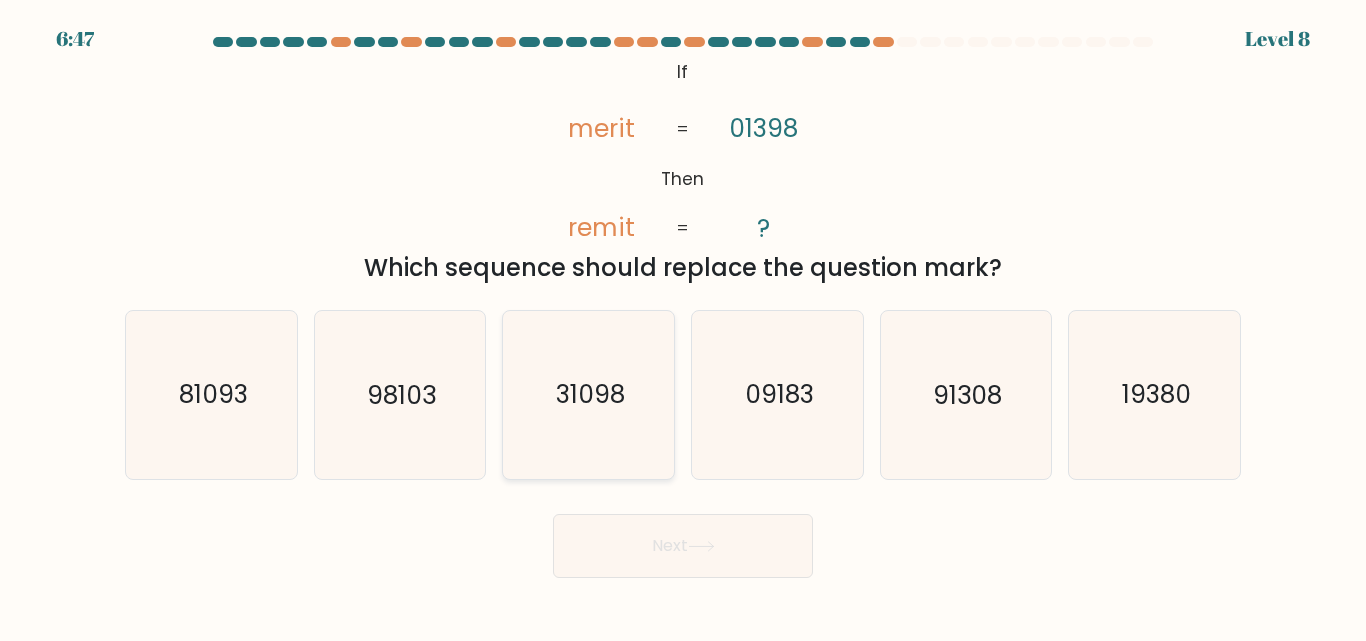 click on "31098" at bounding box center [590, 395] 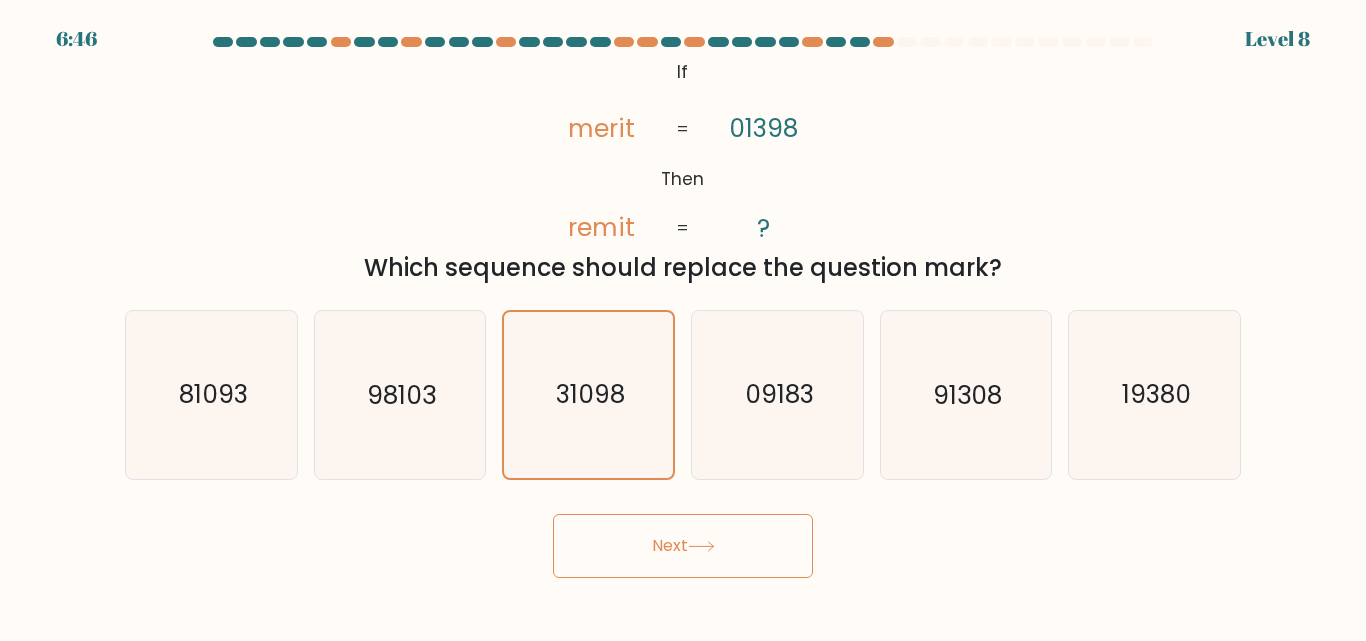 click on "Next" at bounding box center (683, 546) 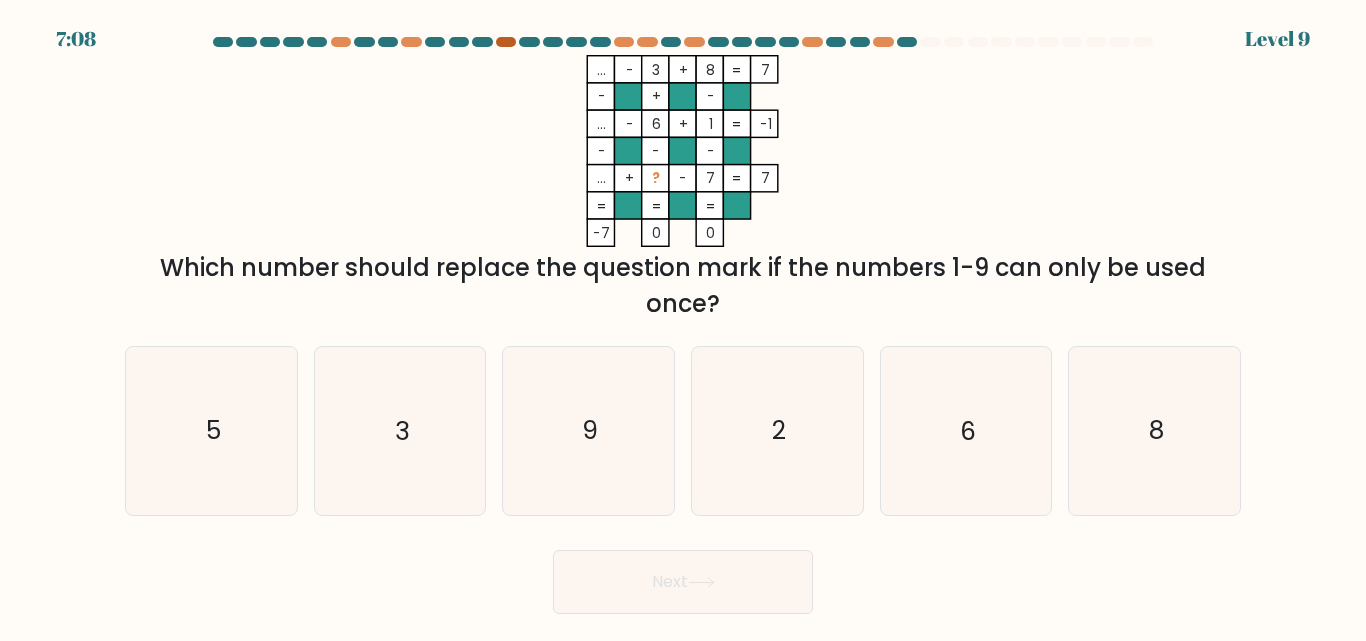 click at bounding box center (506, 42) 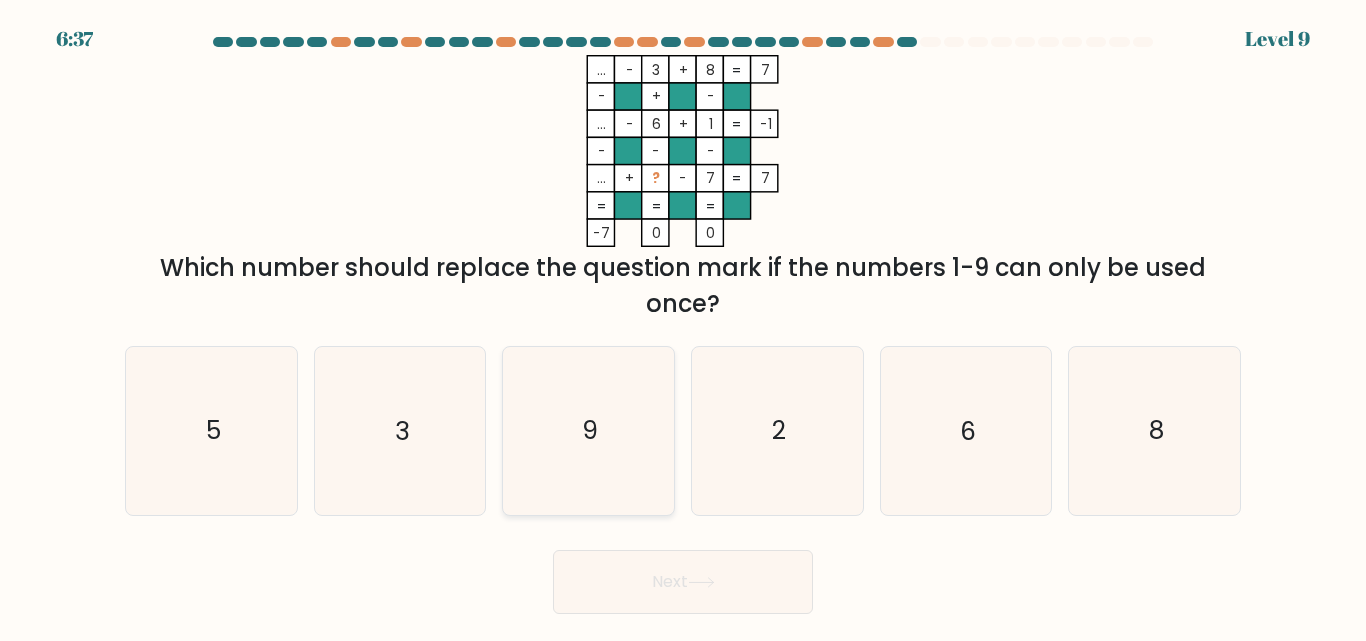 click on "9" at bounding box center (590, 431) 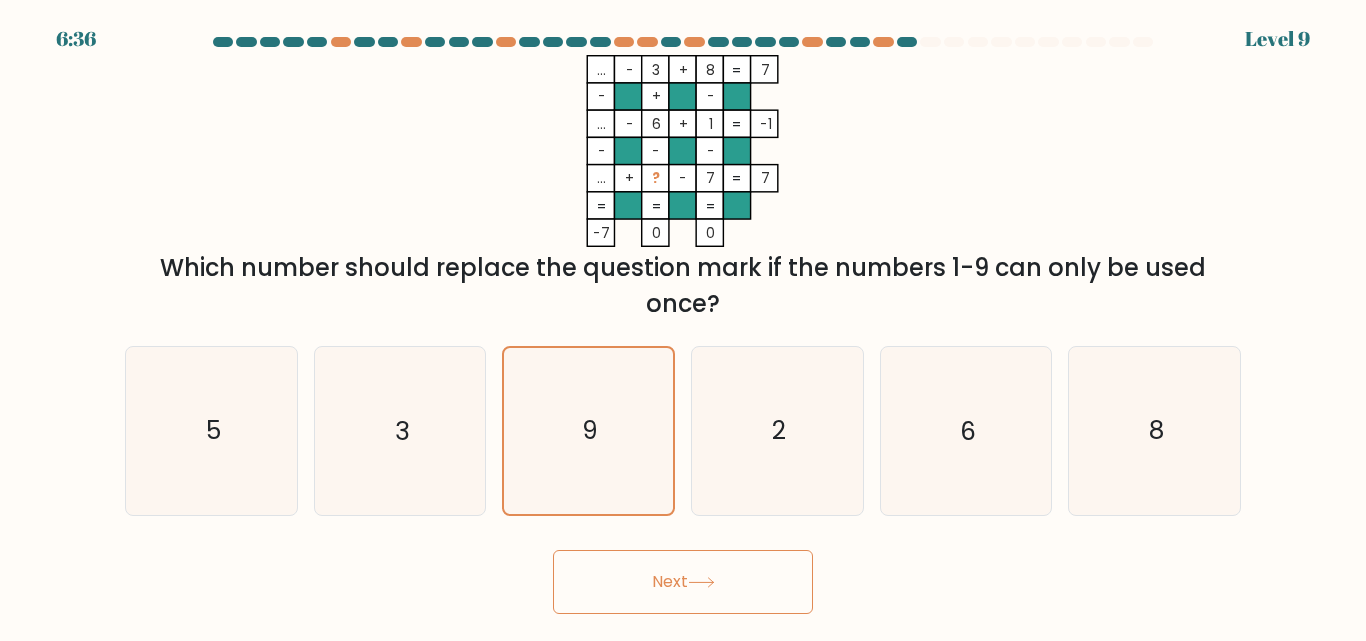 click on "Next" at bounding box center (683, 582) 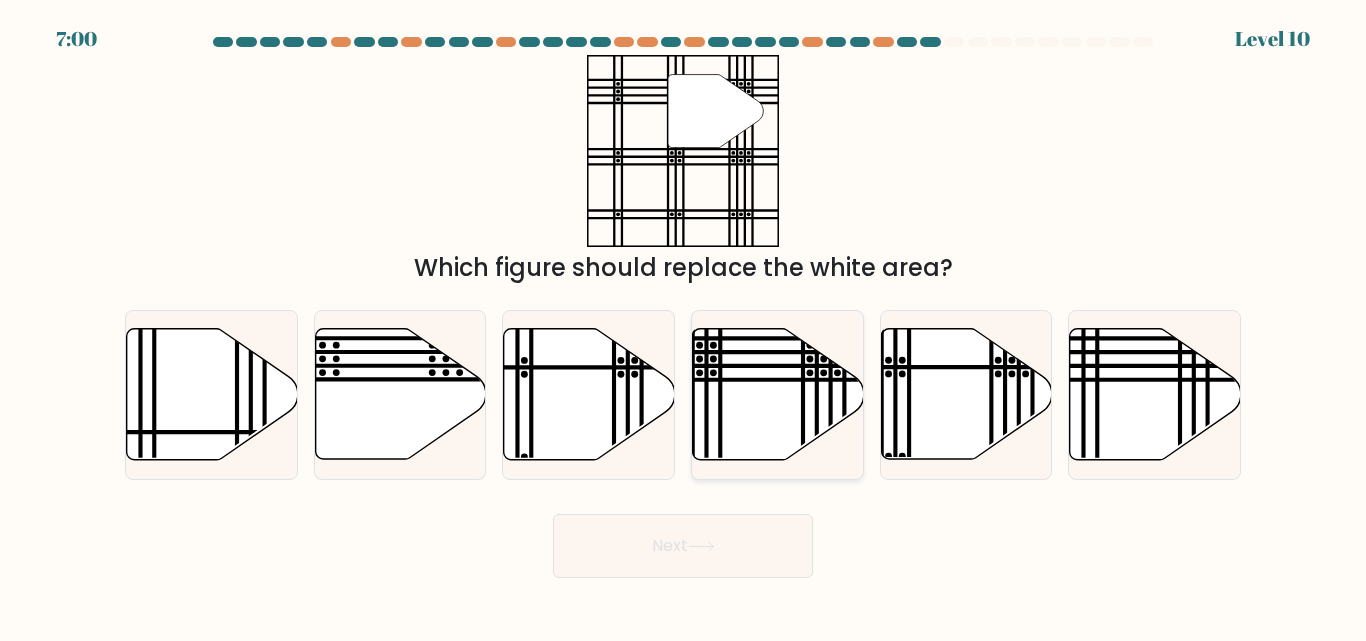 click at bounding box center [777, 394] 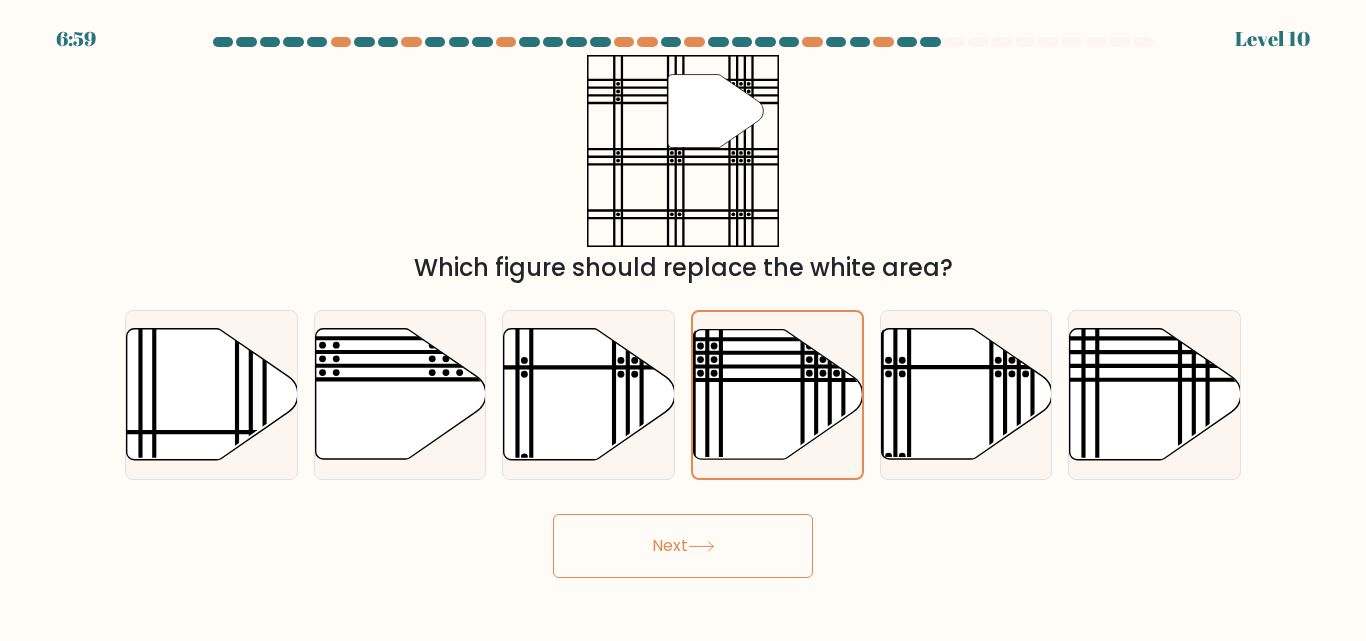 click on "Next" at bounding box center [683, 546] 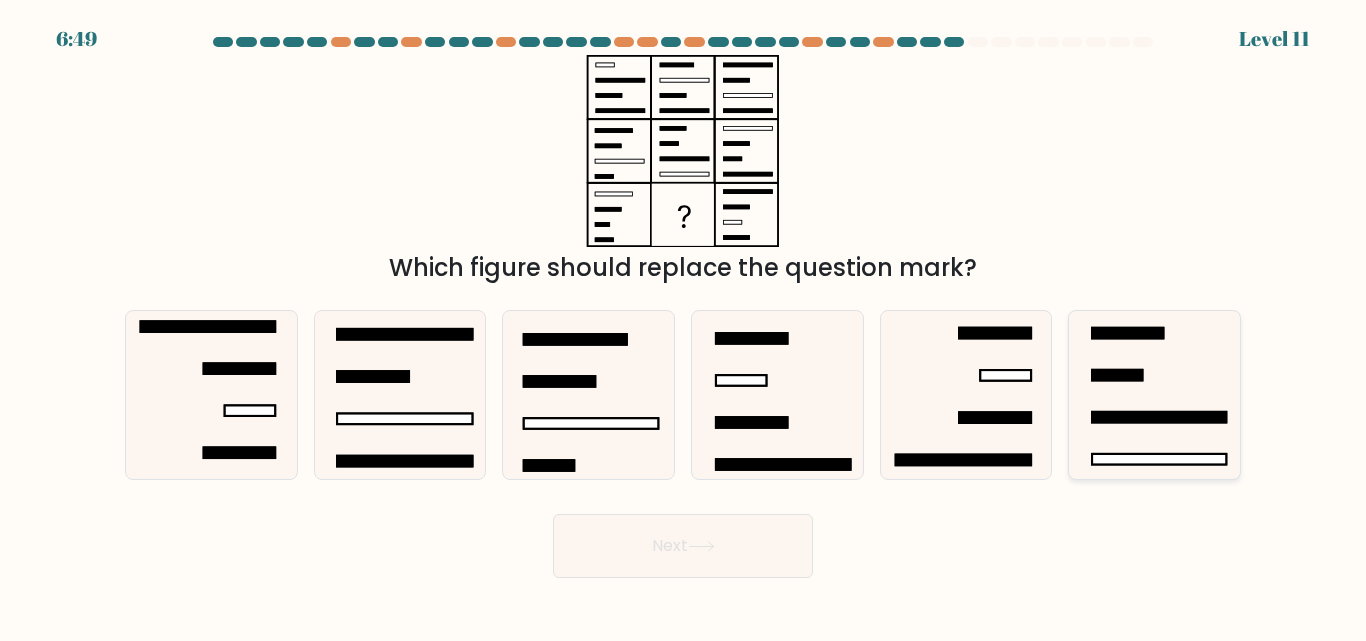 click at bounding box center (1154, 394) 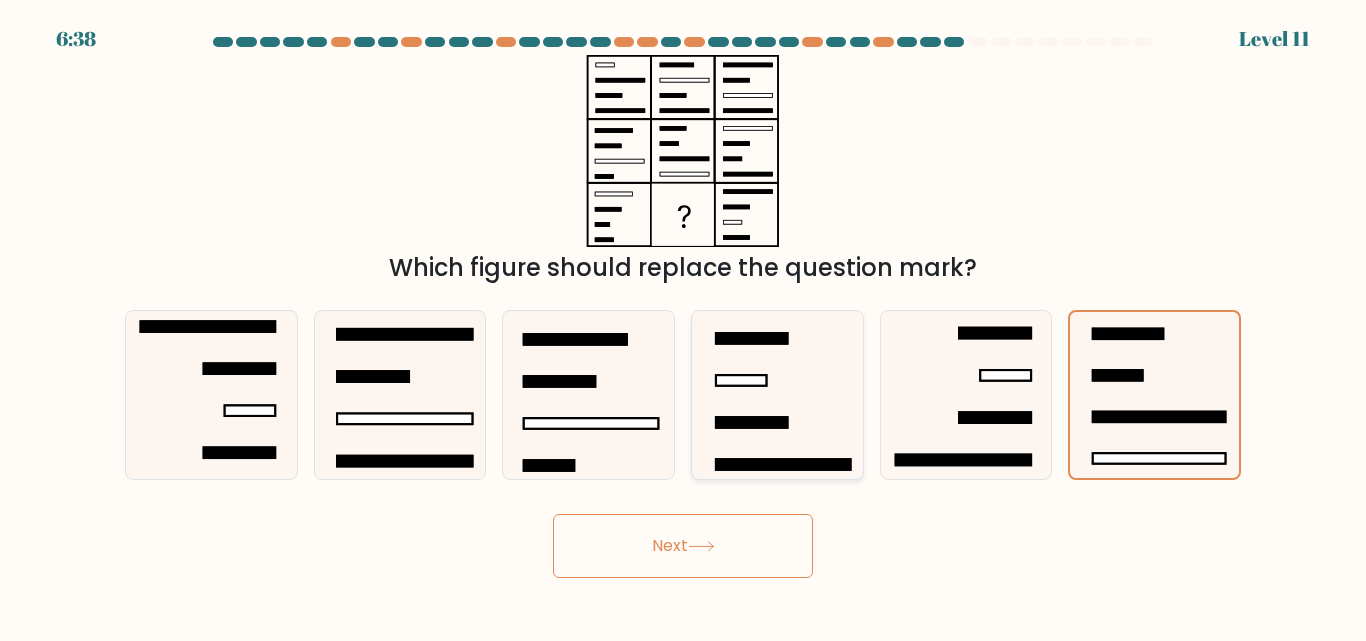 click at bounding box center [752, 423] 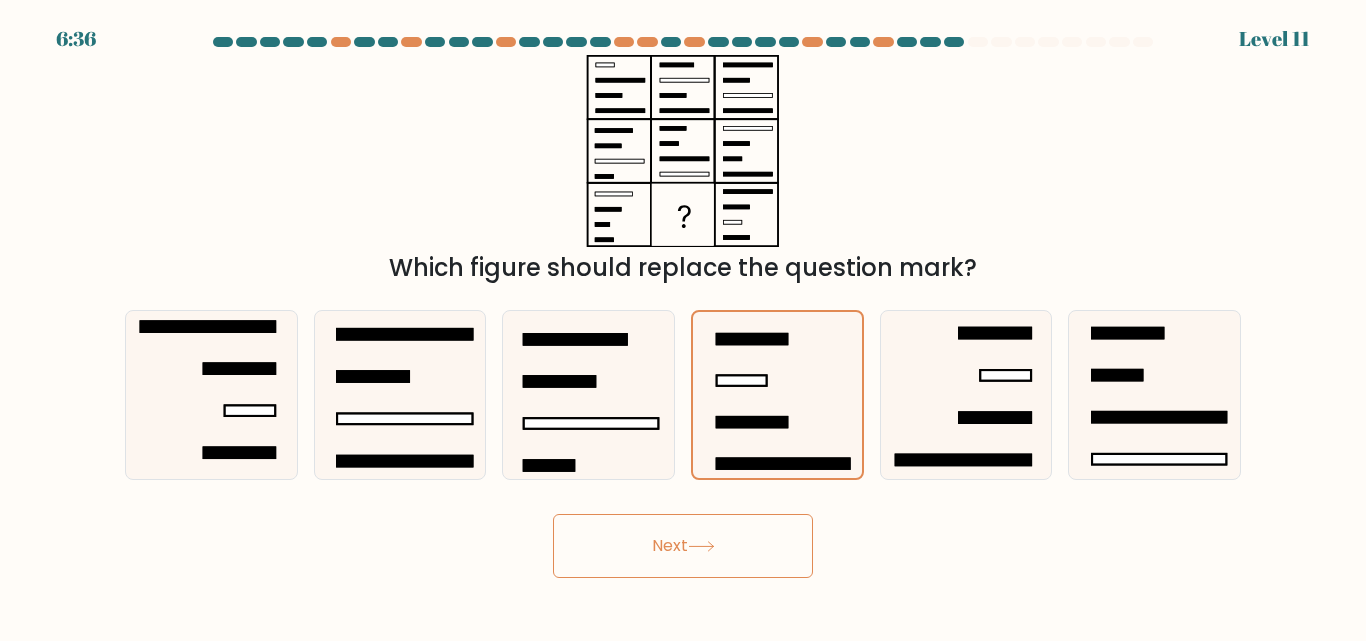 click on "Next" at bounding box center (683, 546) 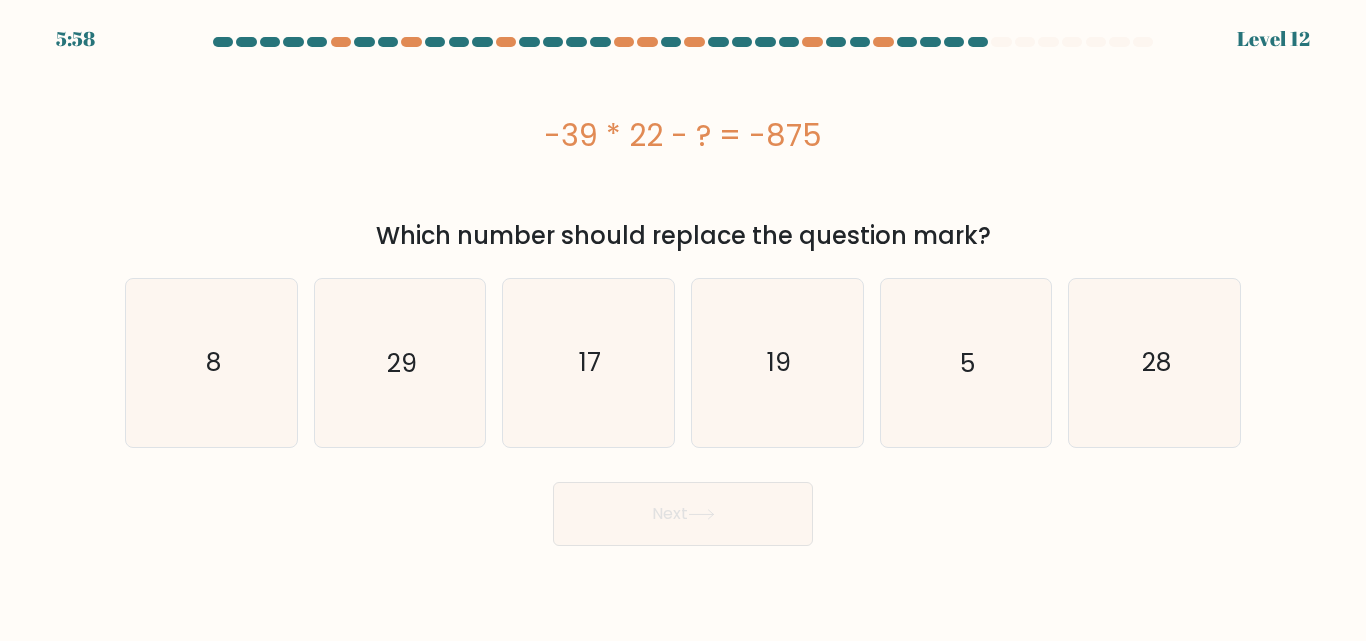 click on "-39 * 22 - ? = -875" at bounding box center [683, 135] 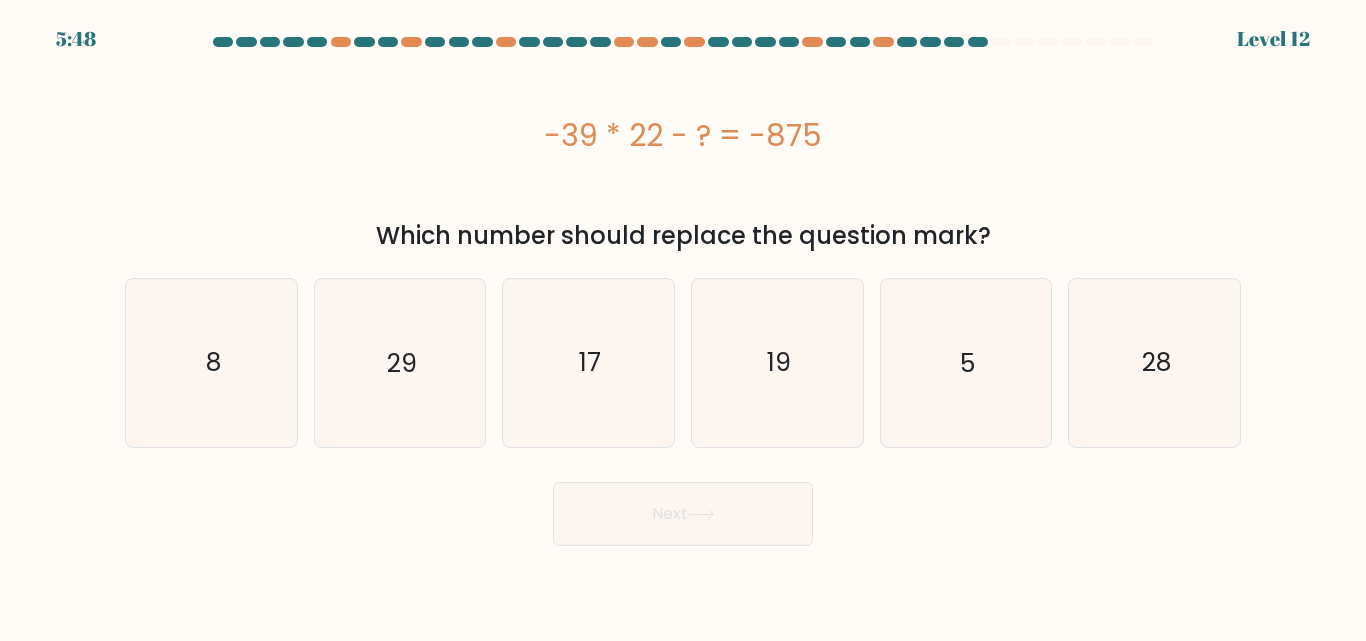 click on "-39 * 22 - ? = -875" at bounding box center (683, 135) 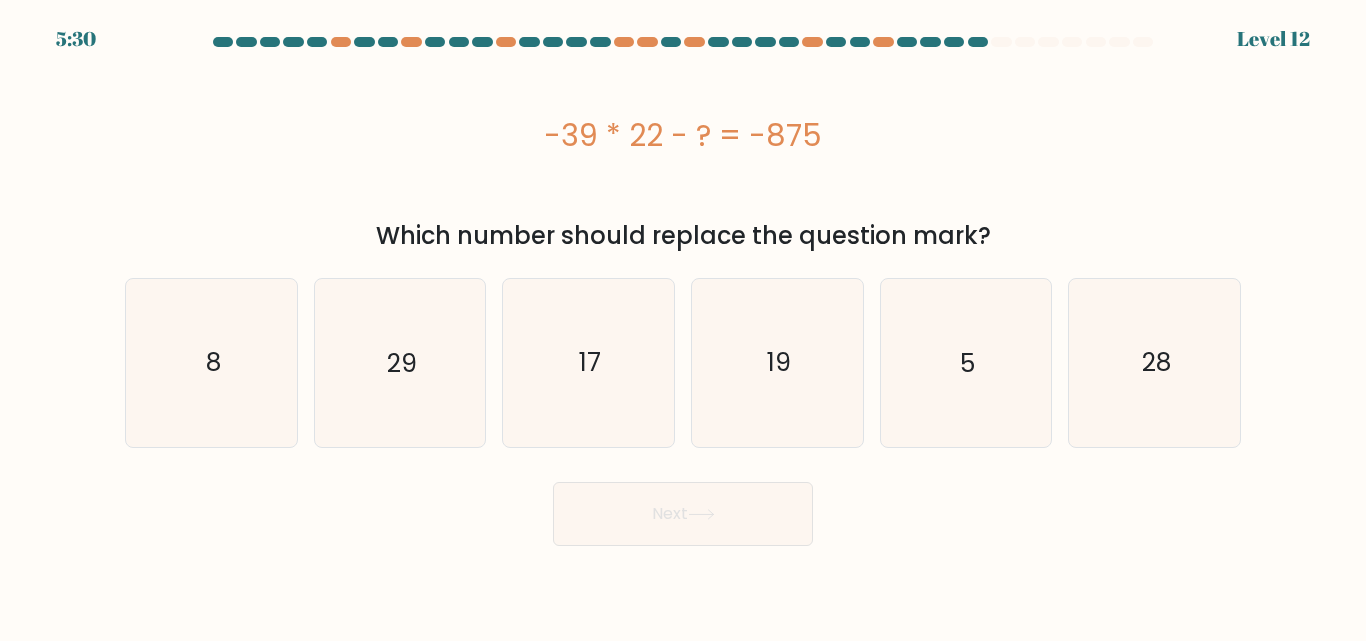 click on "-39 * 22 - ? = -875" at bounding box center (683, 135) 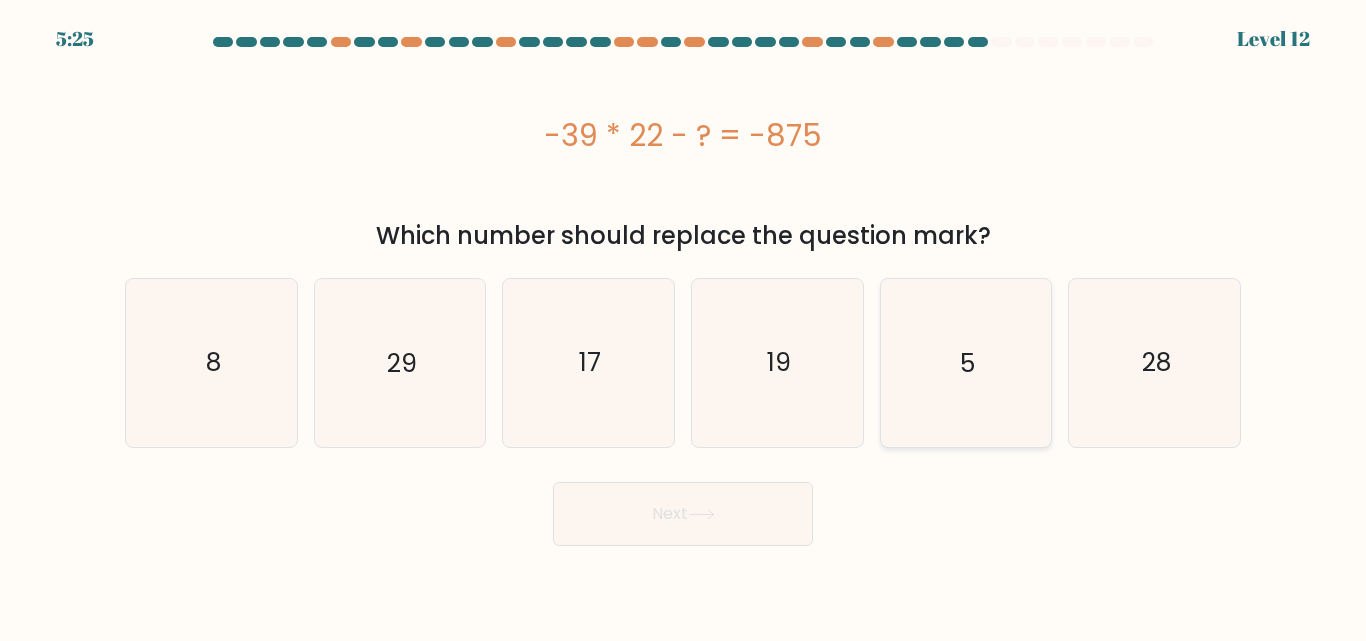 click on "5" at bounding box center (965, 362) 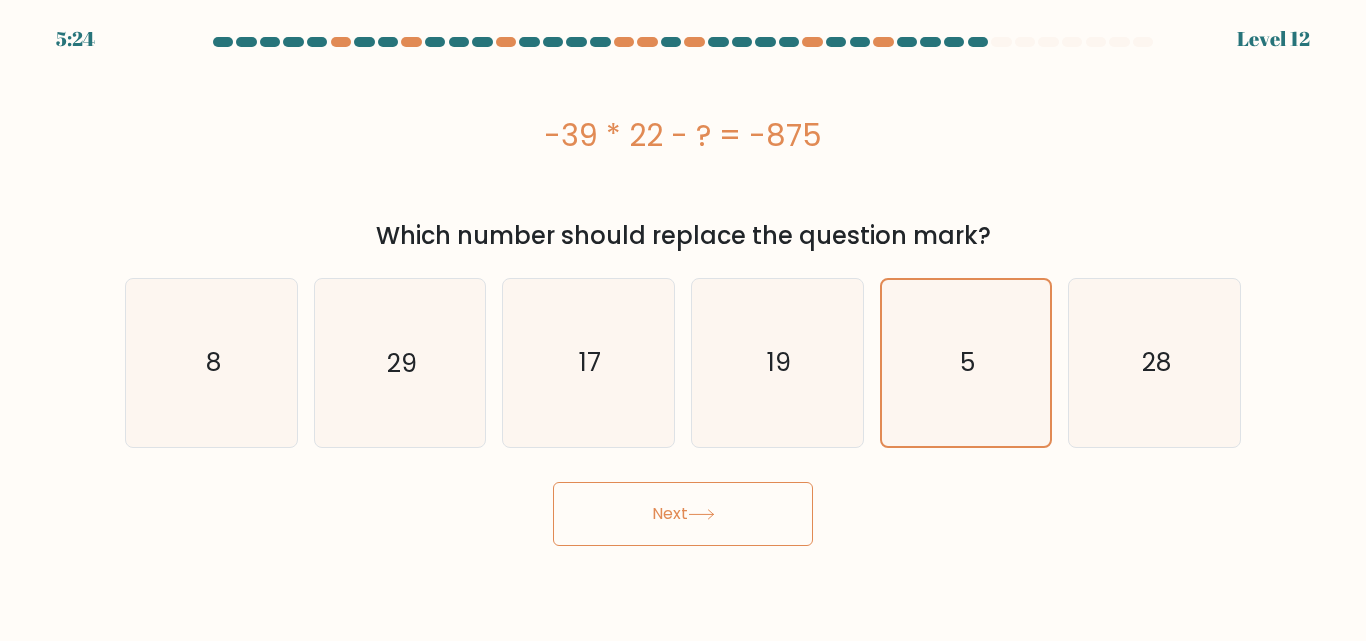 click on "5:24
Level 12
8" at bounding box center [683, 320] 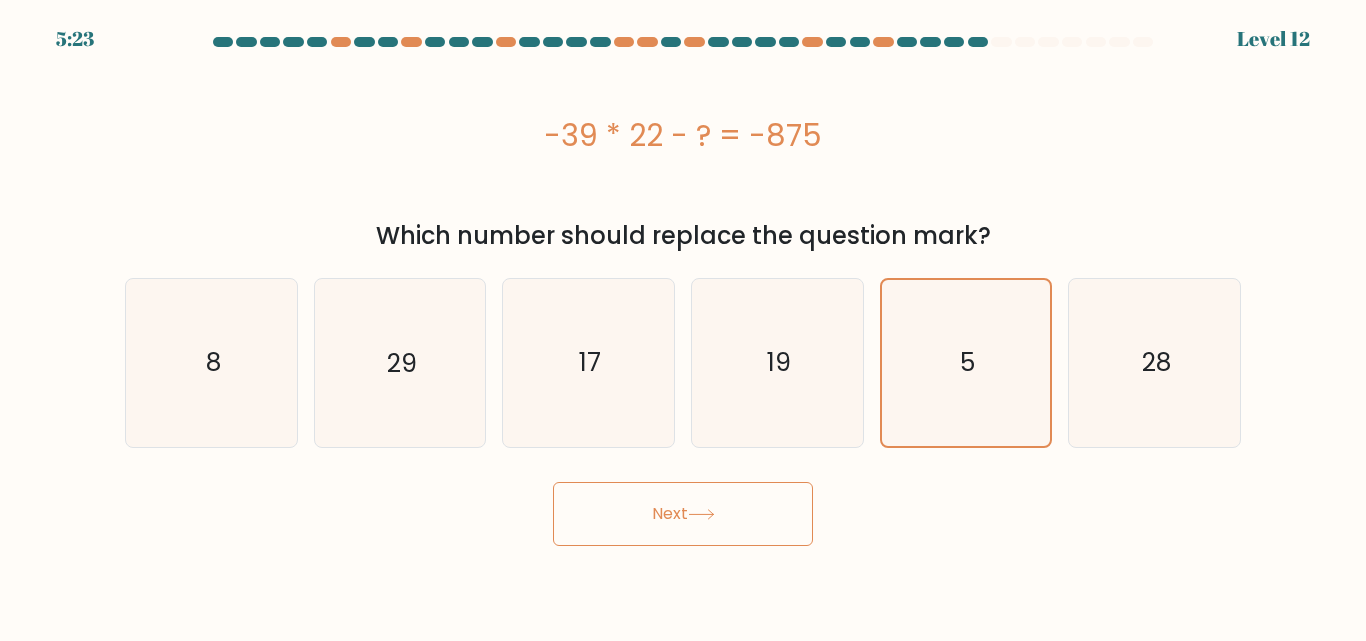 click on "Next" at bounding box center (683, 514) 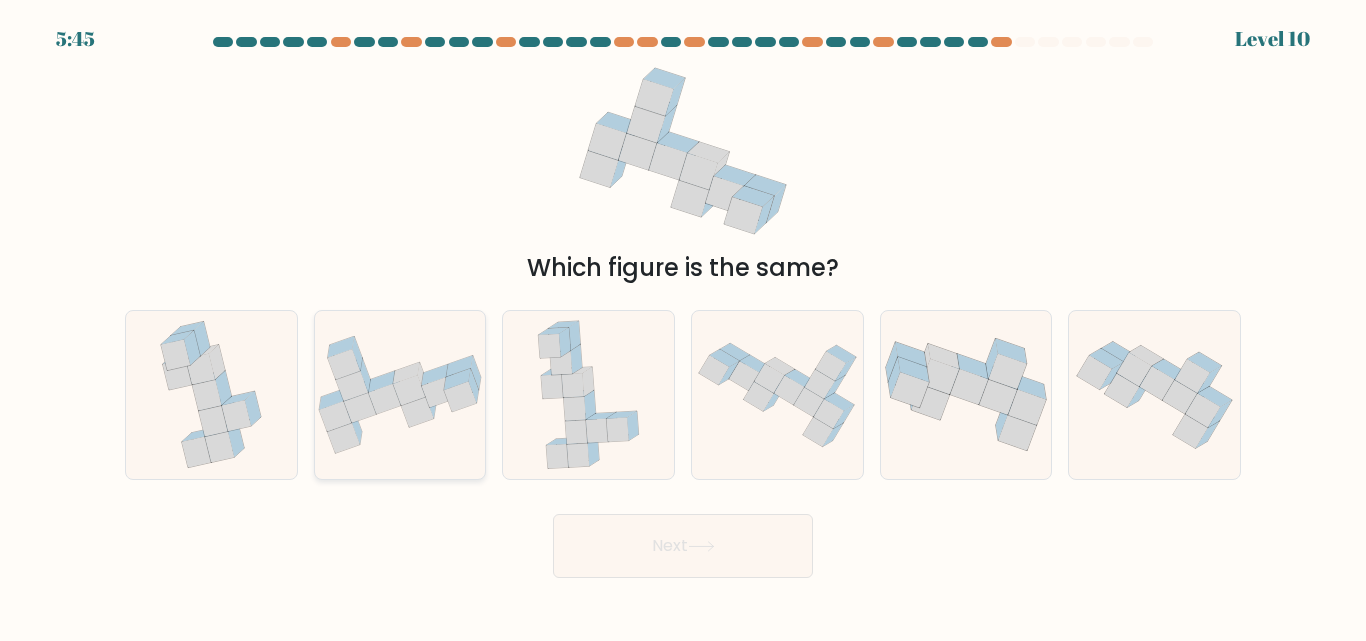 click at bounding box center (400, 394) 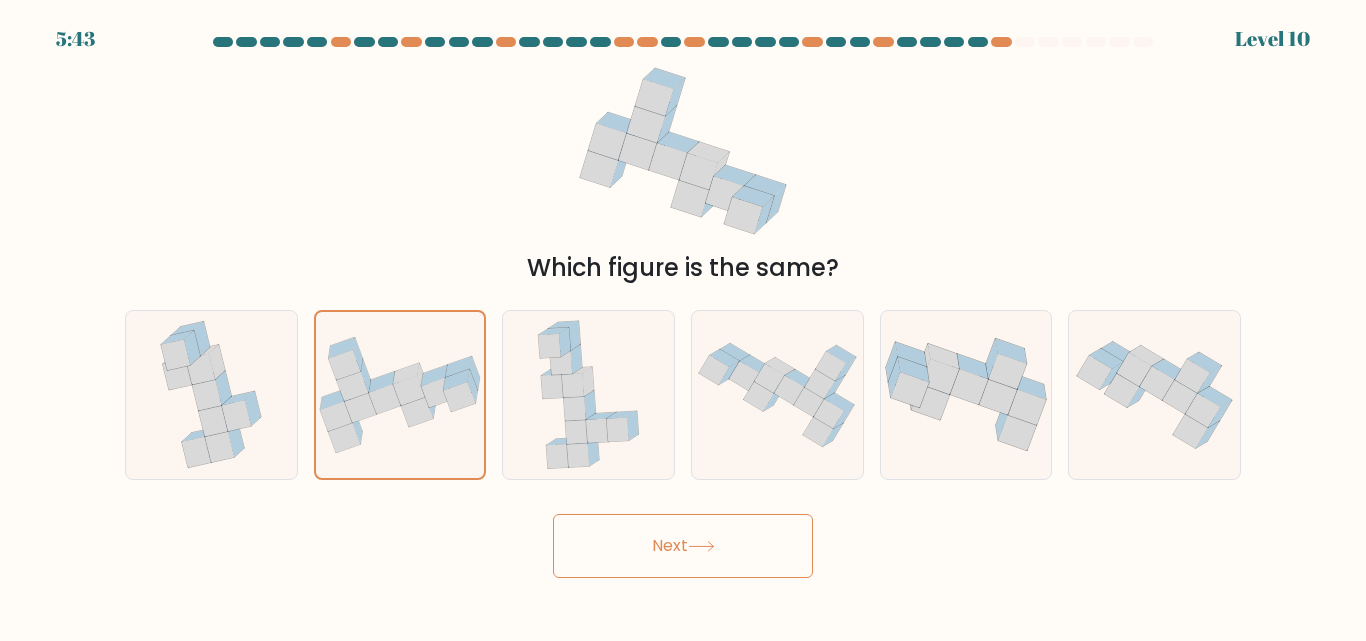 click on "Next" at bounding box center [683, 546] 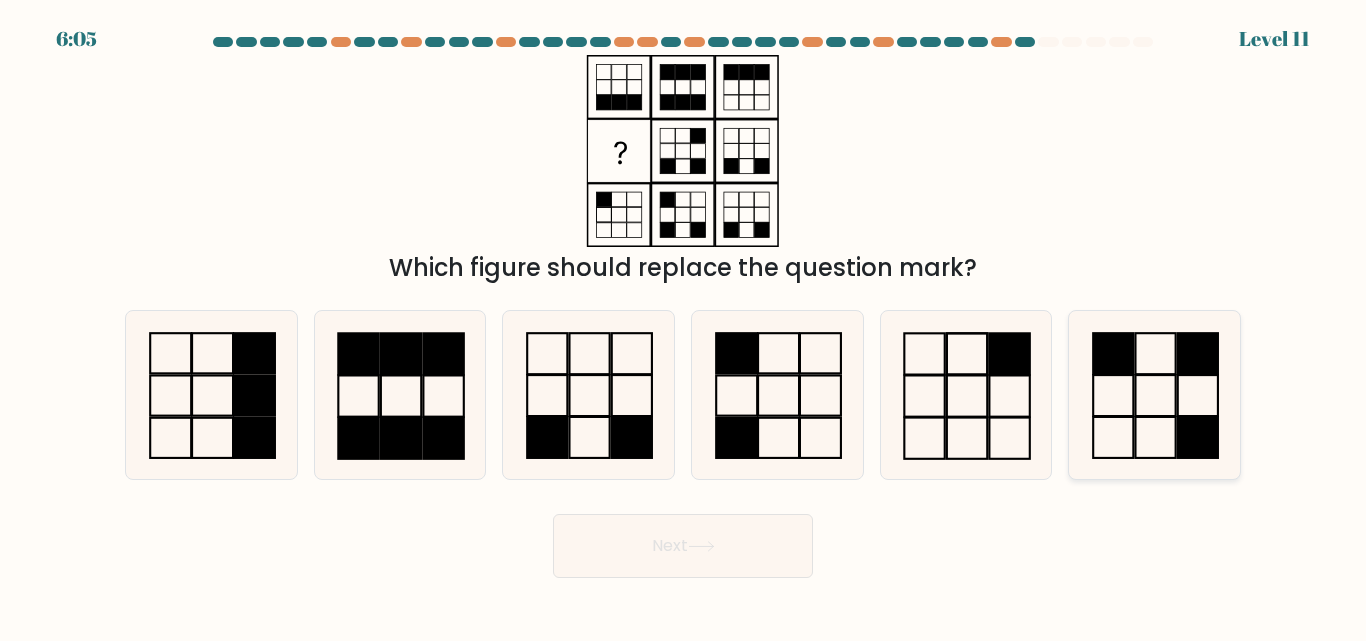 click at bounding box center (1154, 394) 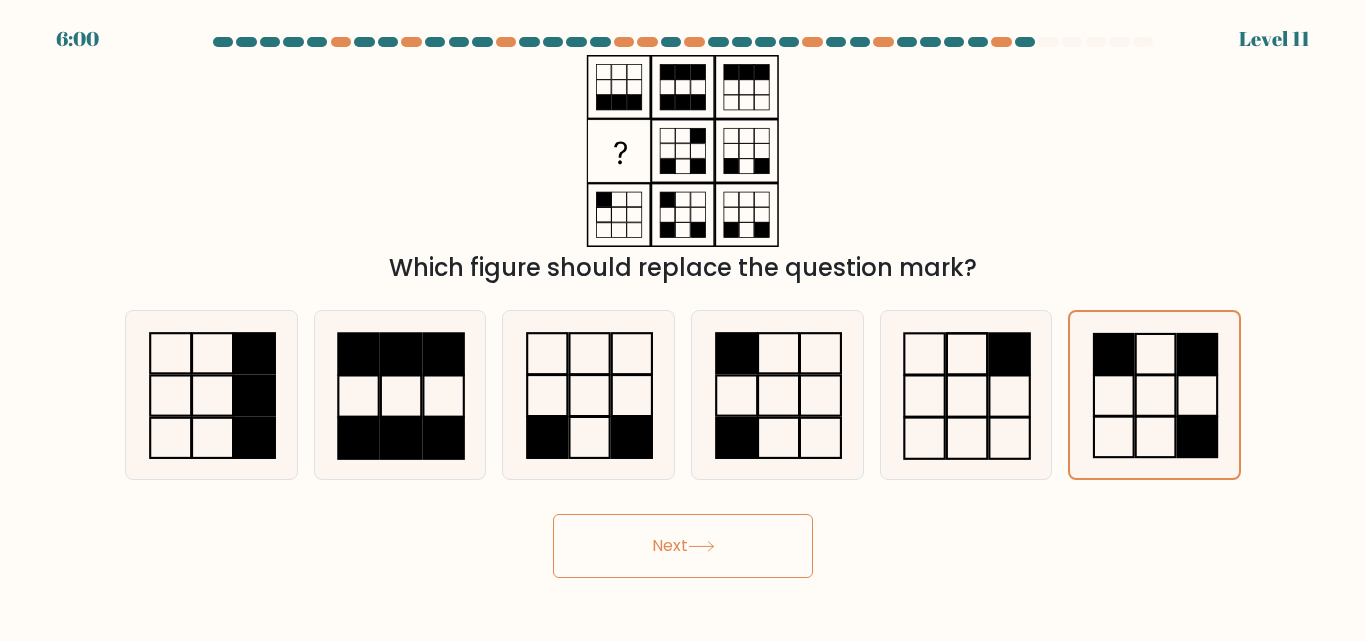 click on "Next" at bounding box center [683, 546] 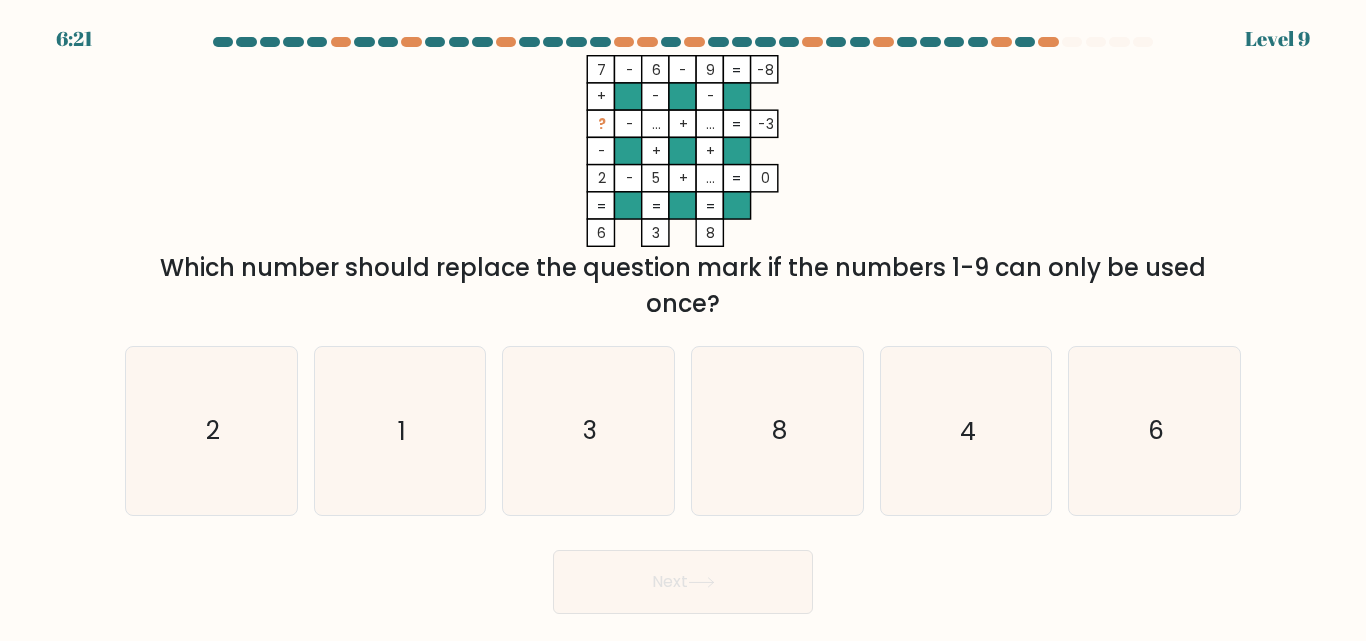 click at bounding box center (628, 151) 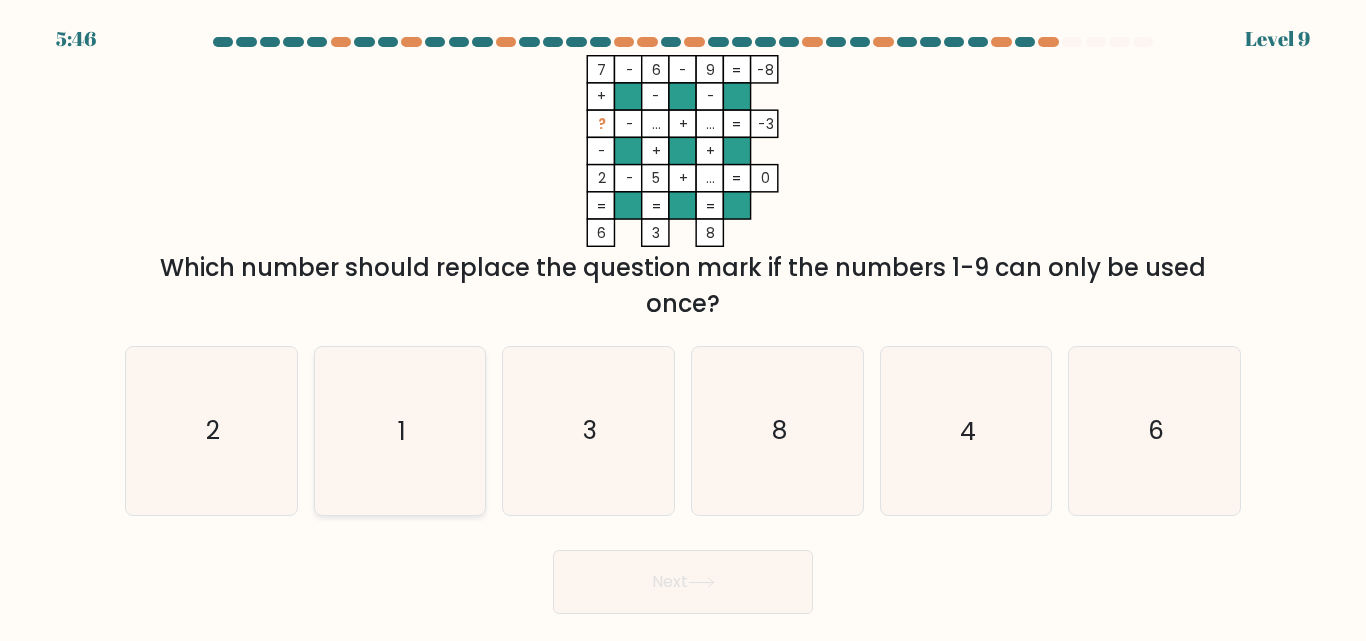 click on "1" at bounding box center [399, 430] 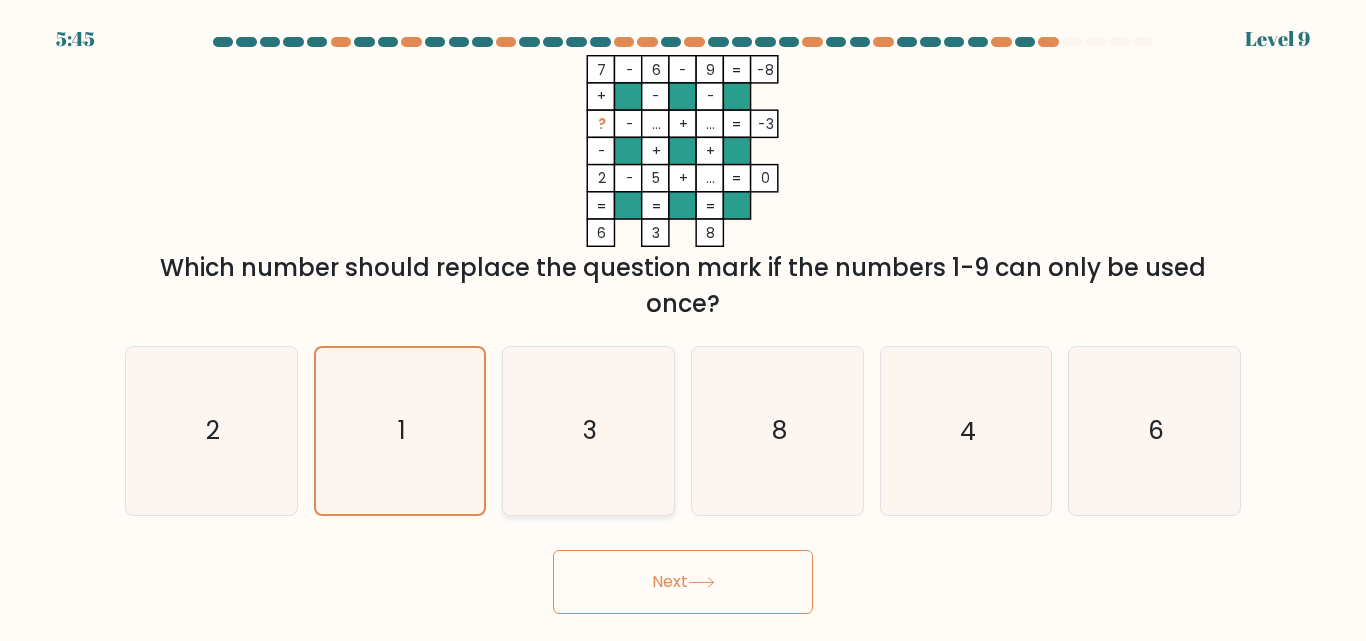 click on "3" at bounding box center [588, 430] 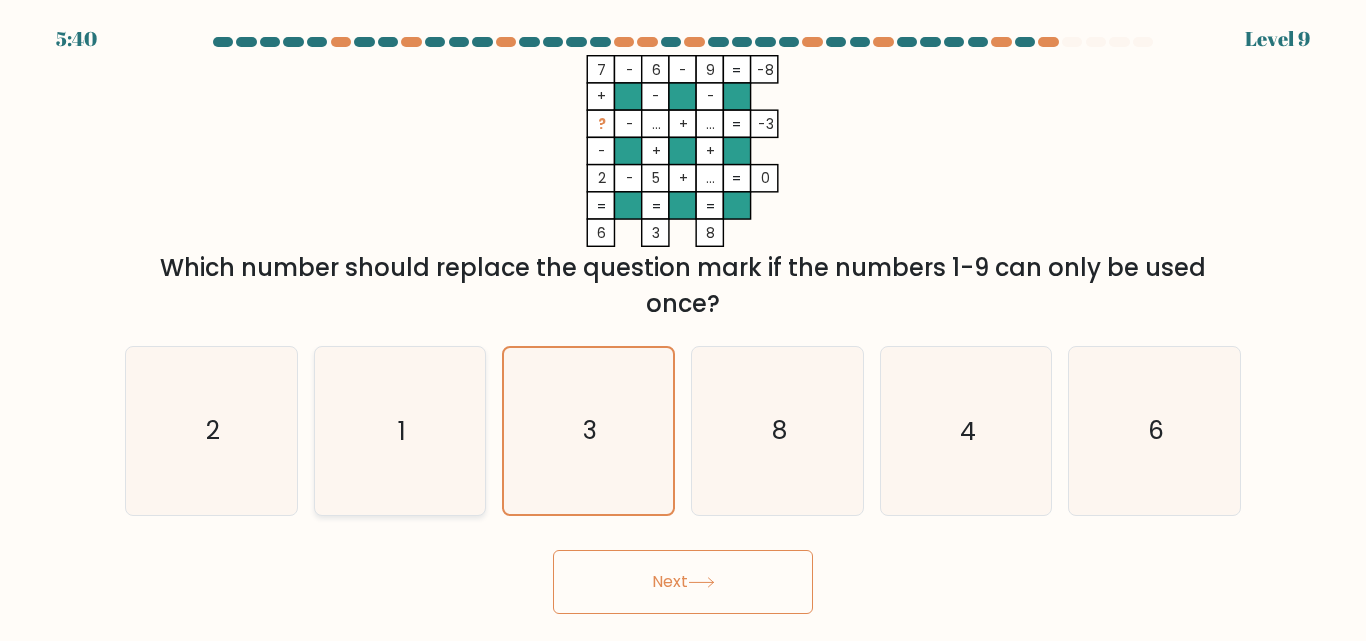 click on "1" at bounding box center [399, 430] 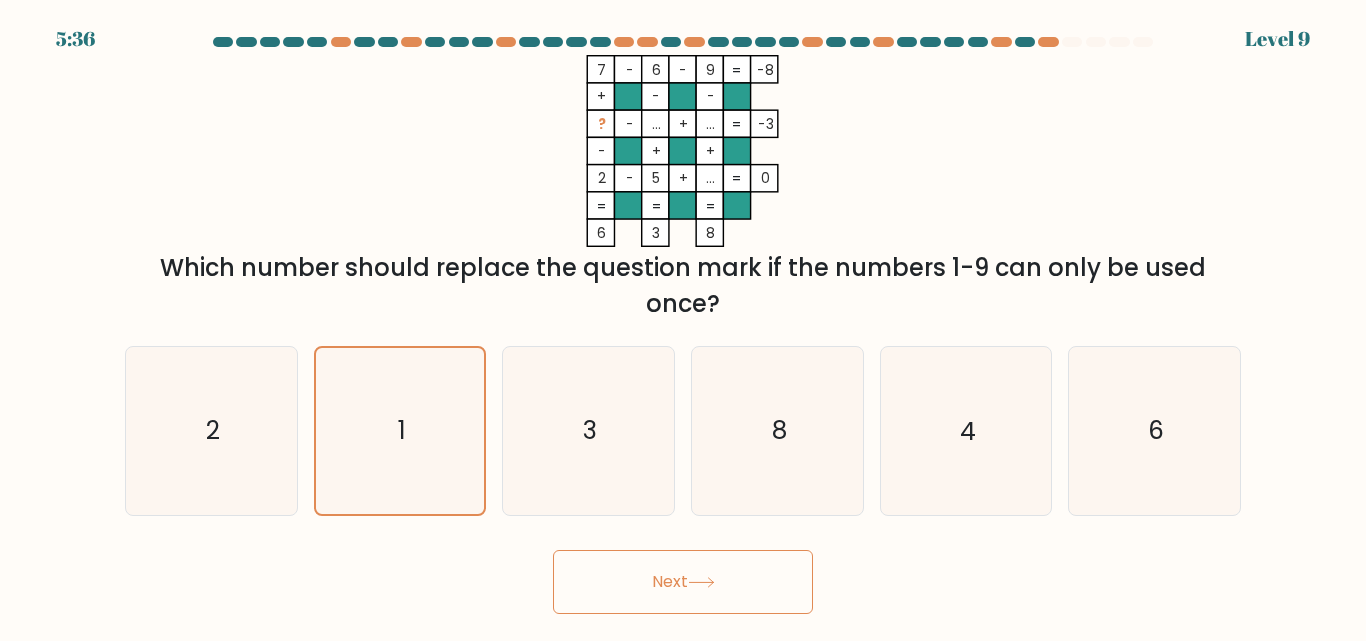 click on "Next" at bounding box center (683, 582) 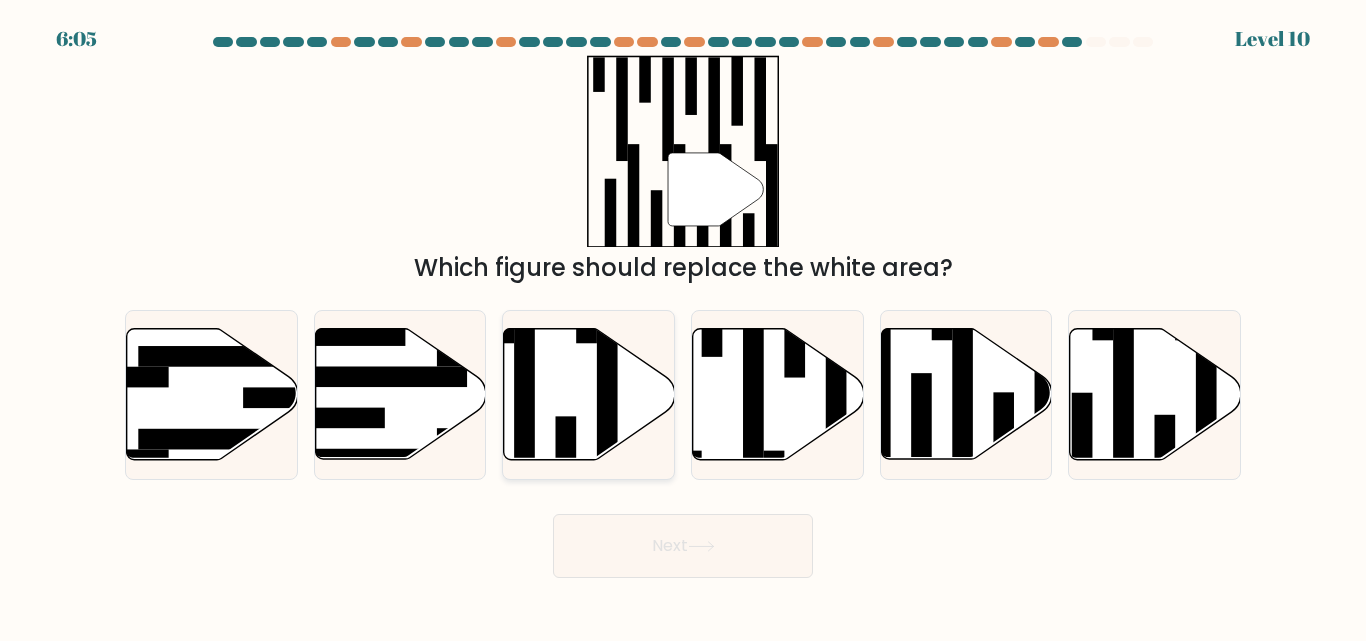 click at bounding box center [589, 394] 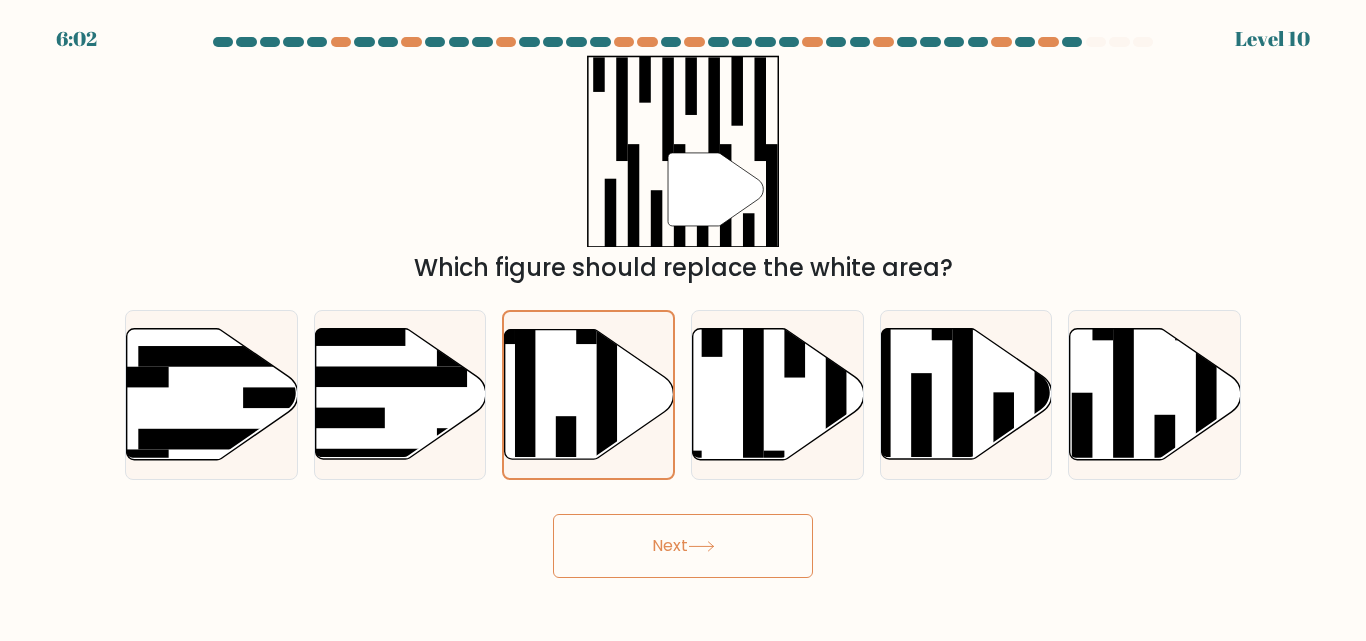 click on "Next" at bounding box center (683, 546) 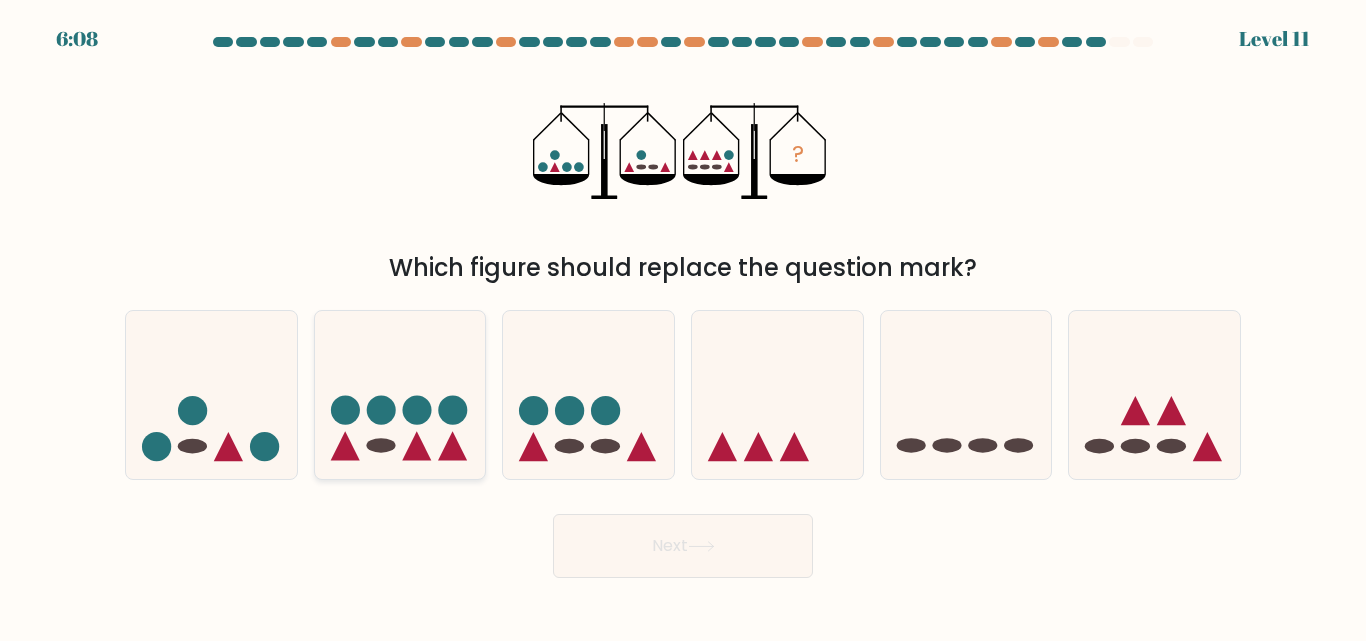 click at bounding box center [400, 394] 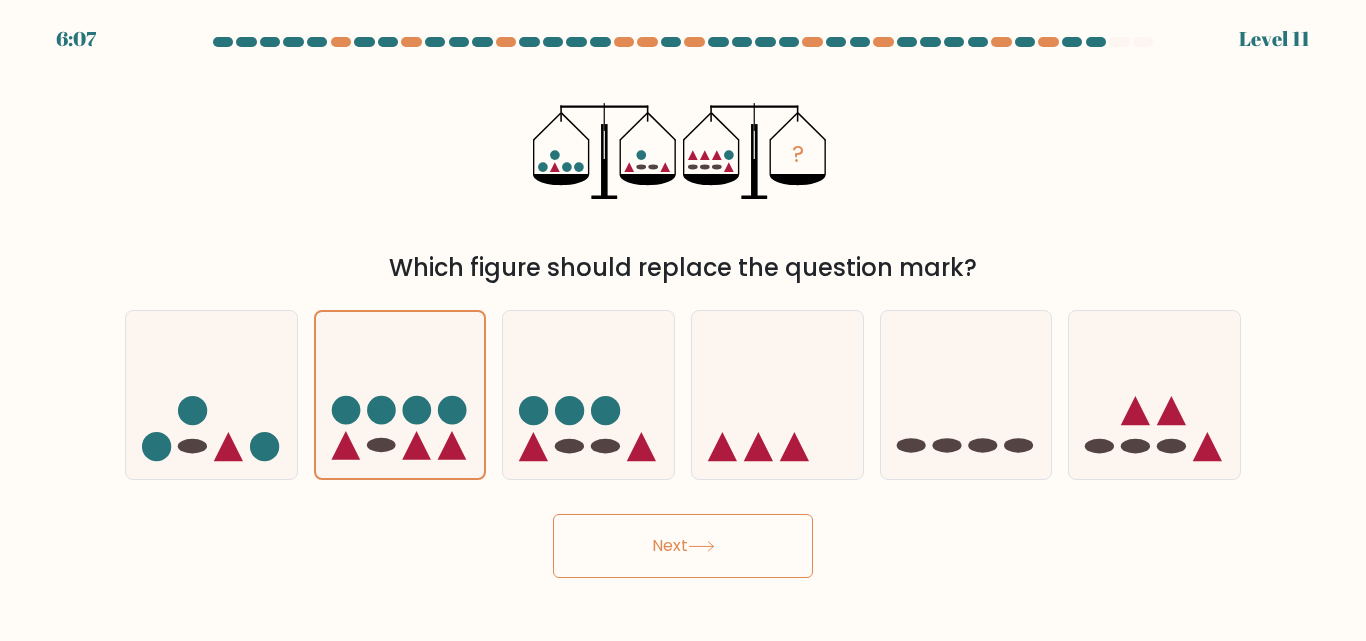 click on "Next" at bounding box center [683, 546] 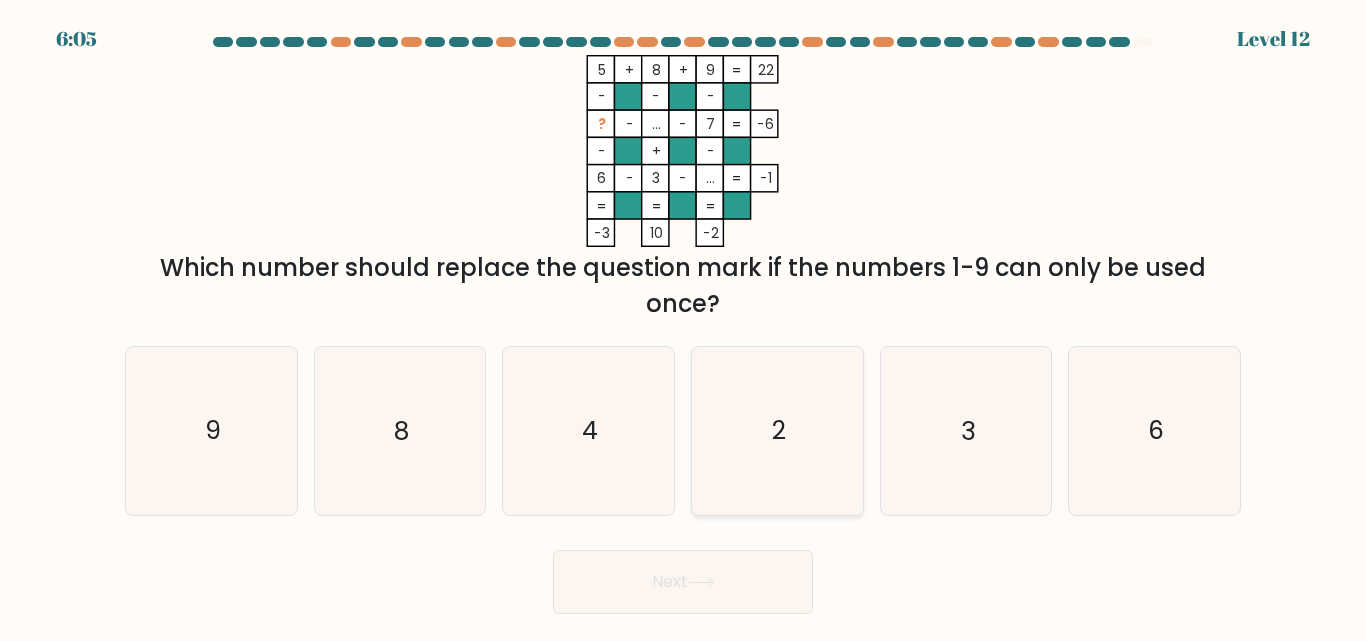 click on "2" at bounding box center [777, 430] 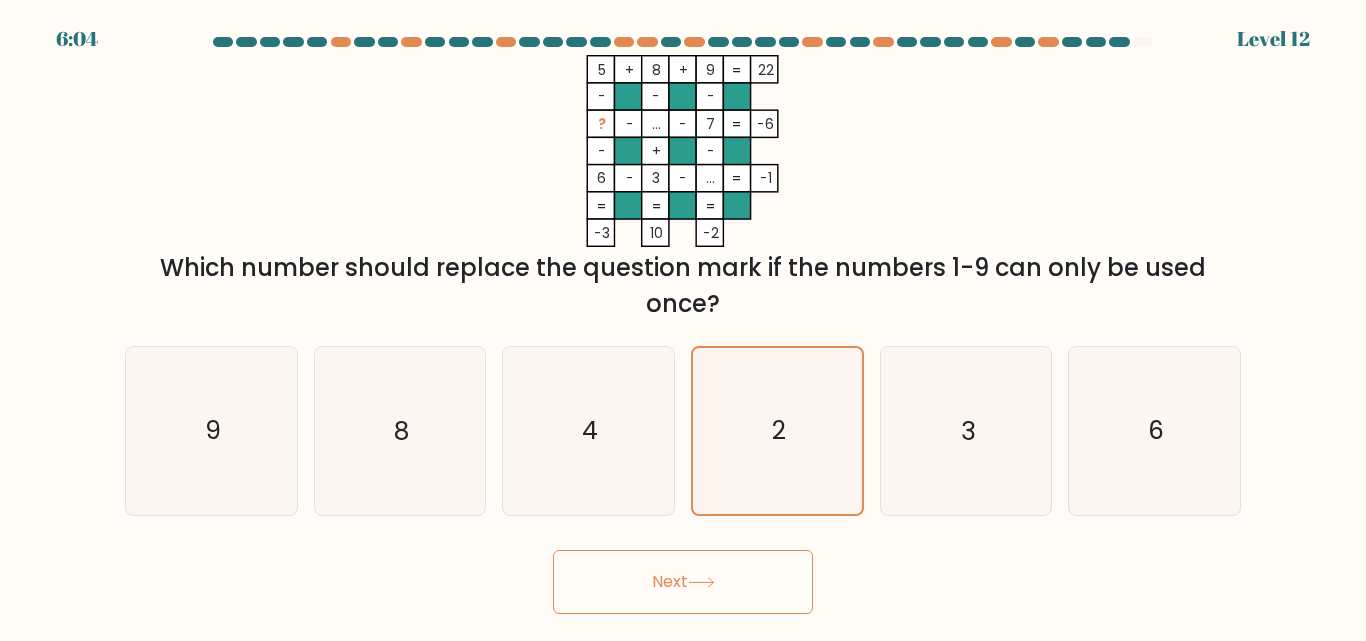 click on "Next" at bounding box center (683, 582) 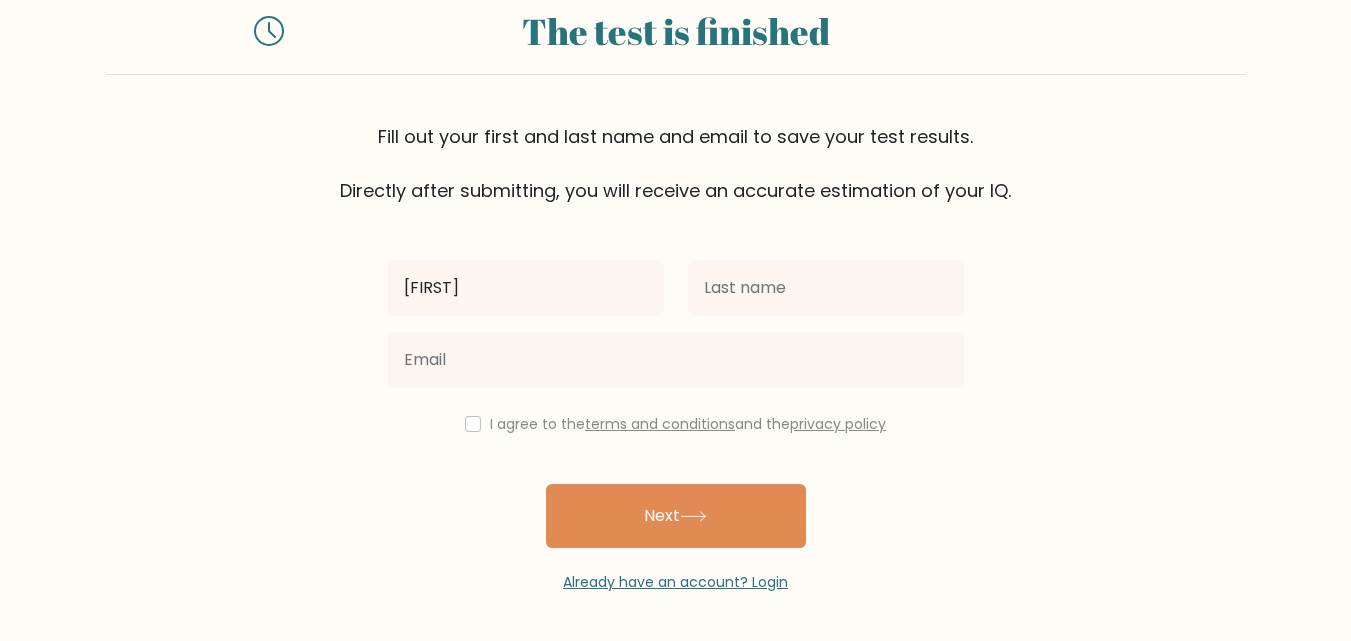 type on "Kenneth" 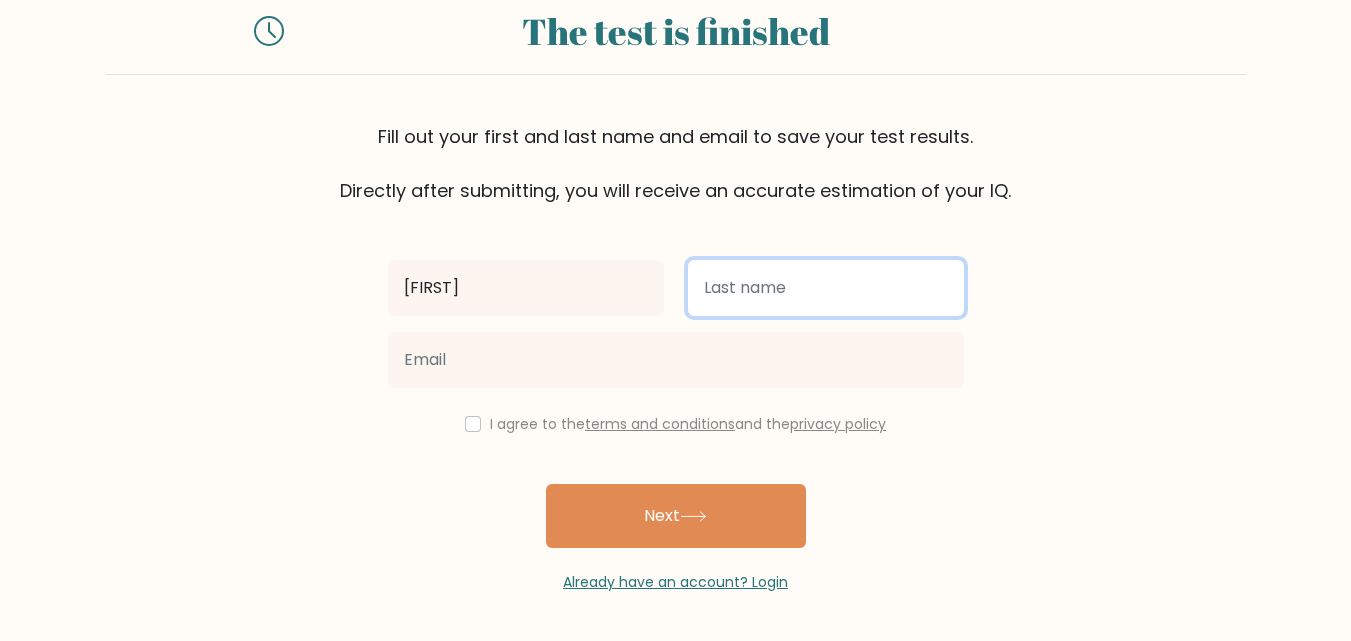 click at bounding box center (826, 288) 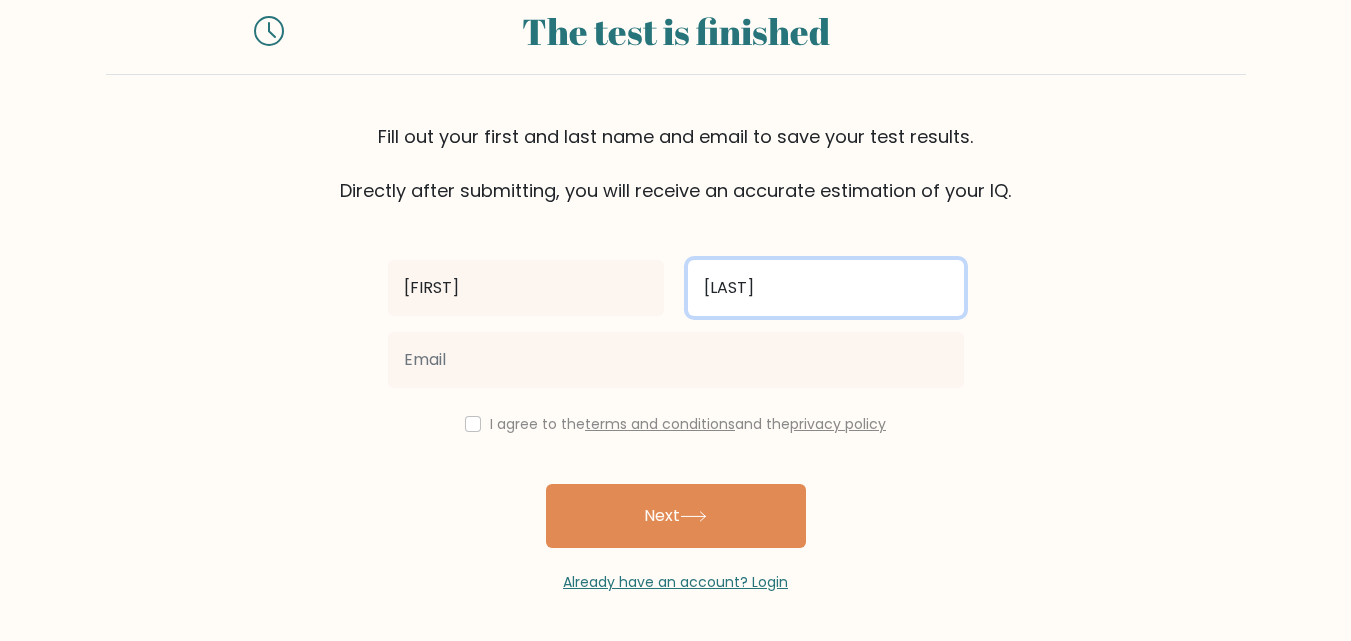 type on "Rosario" 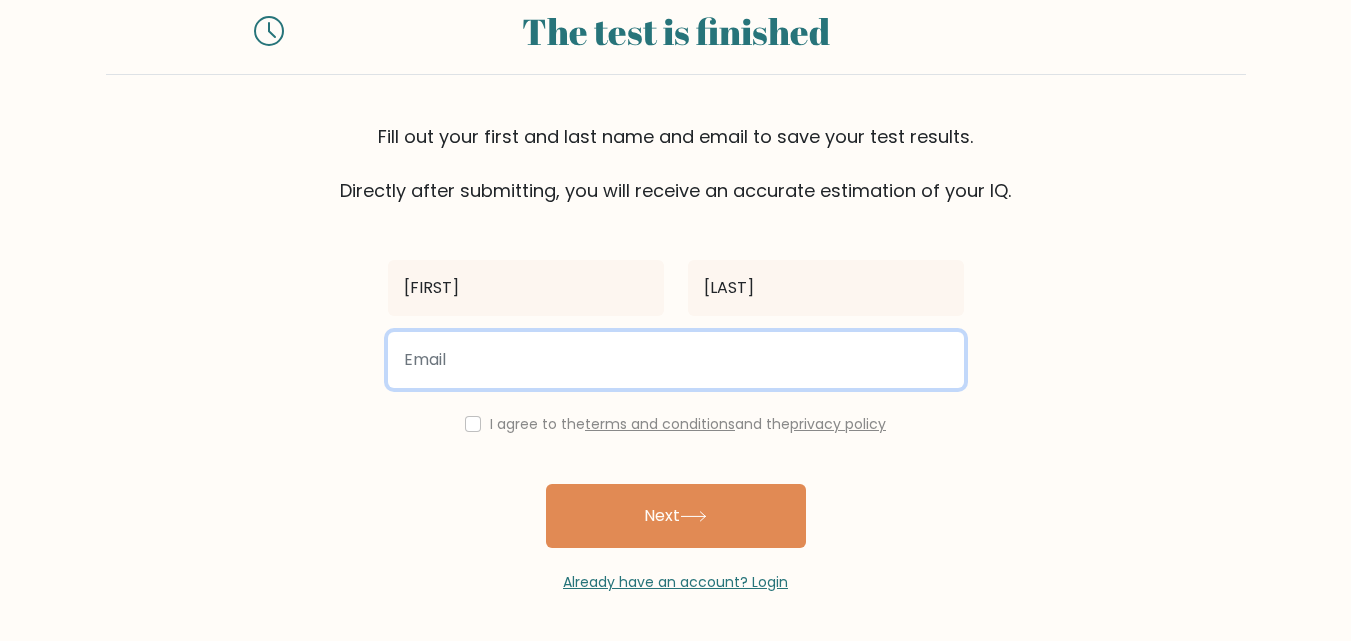 click at bounding box center [676, 360] 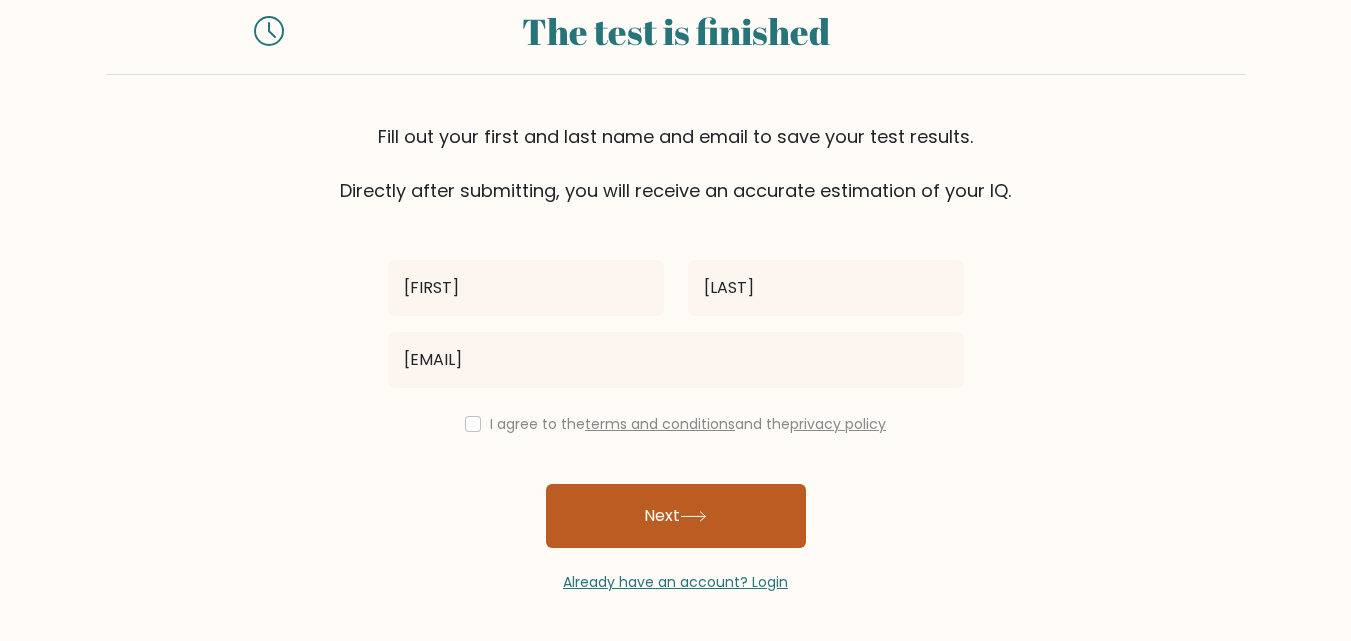 click on "Next" at bounding box center [676, 516] 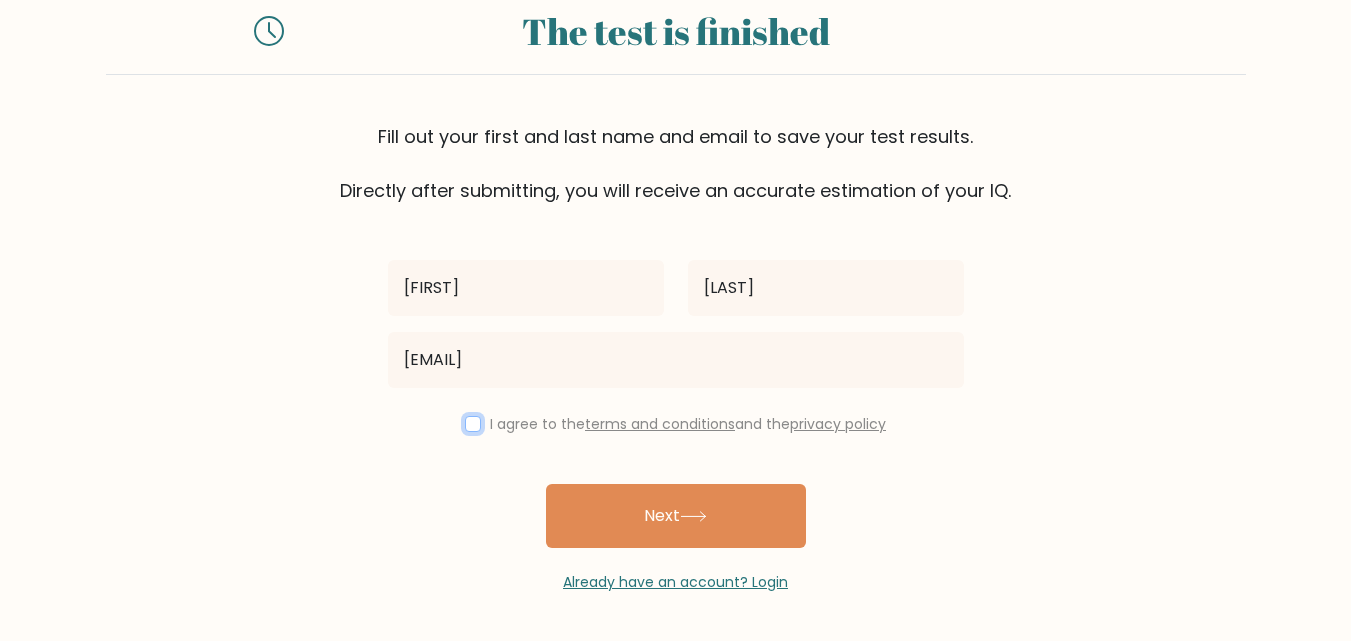 click at bounding box center [473, 424] 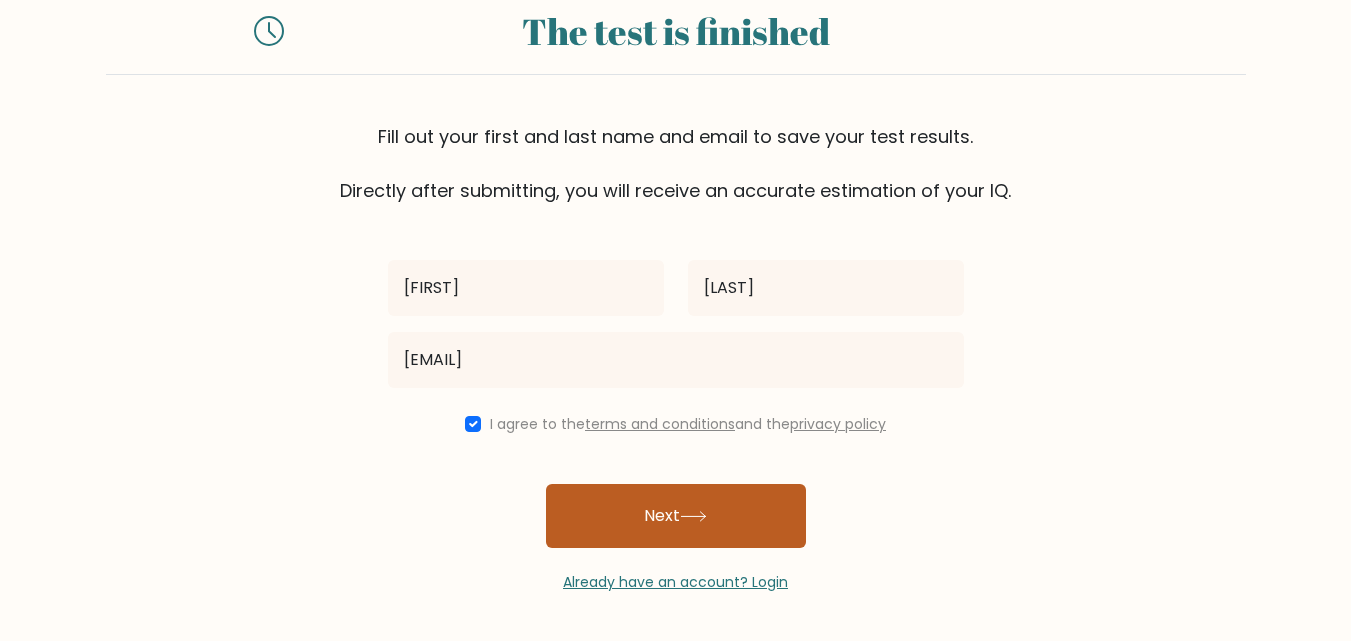 click on "Next" at bounding box center [676, 516] 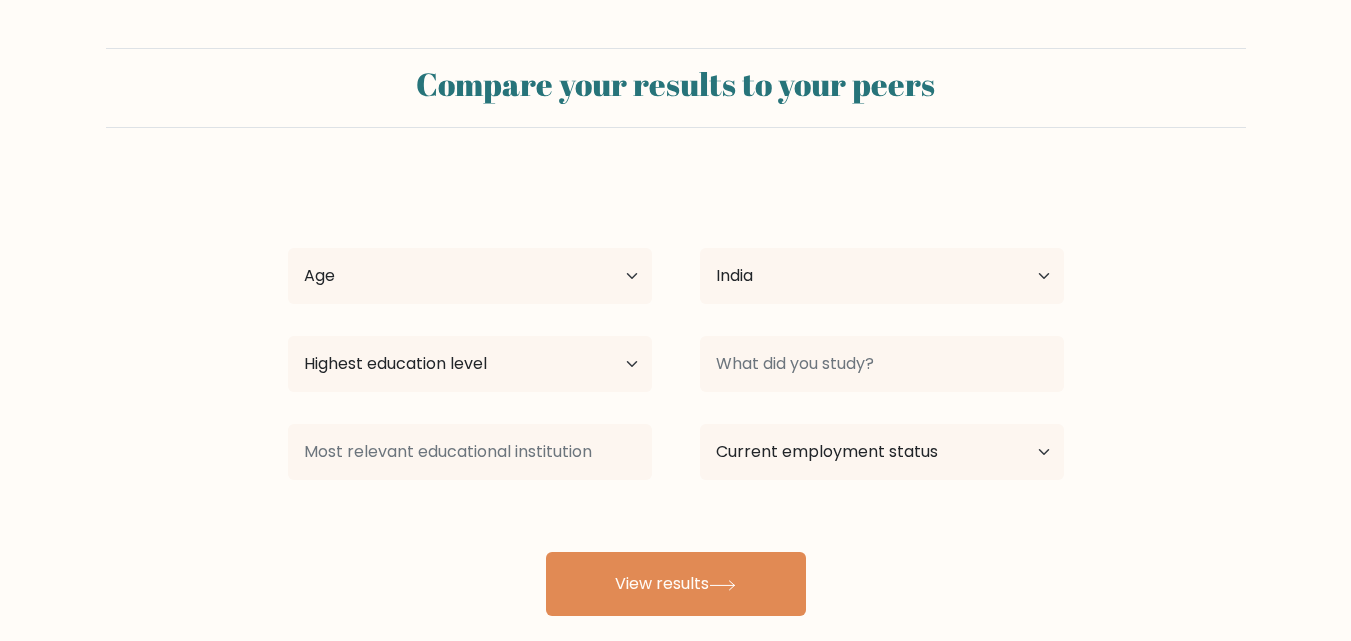 scroll, scrollTop: 0, scrollLeft: 0, axis: both 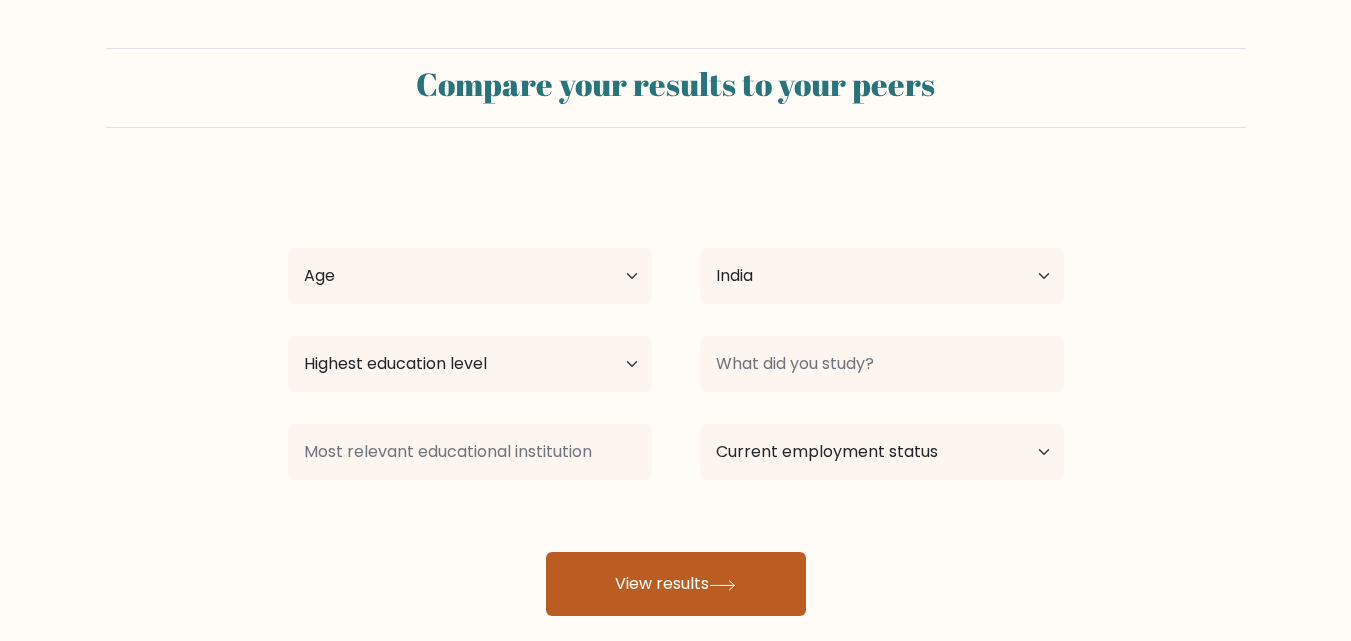 click on "View results" at bounding box center (676, 584) 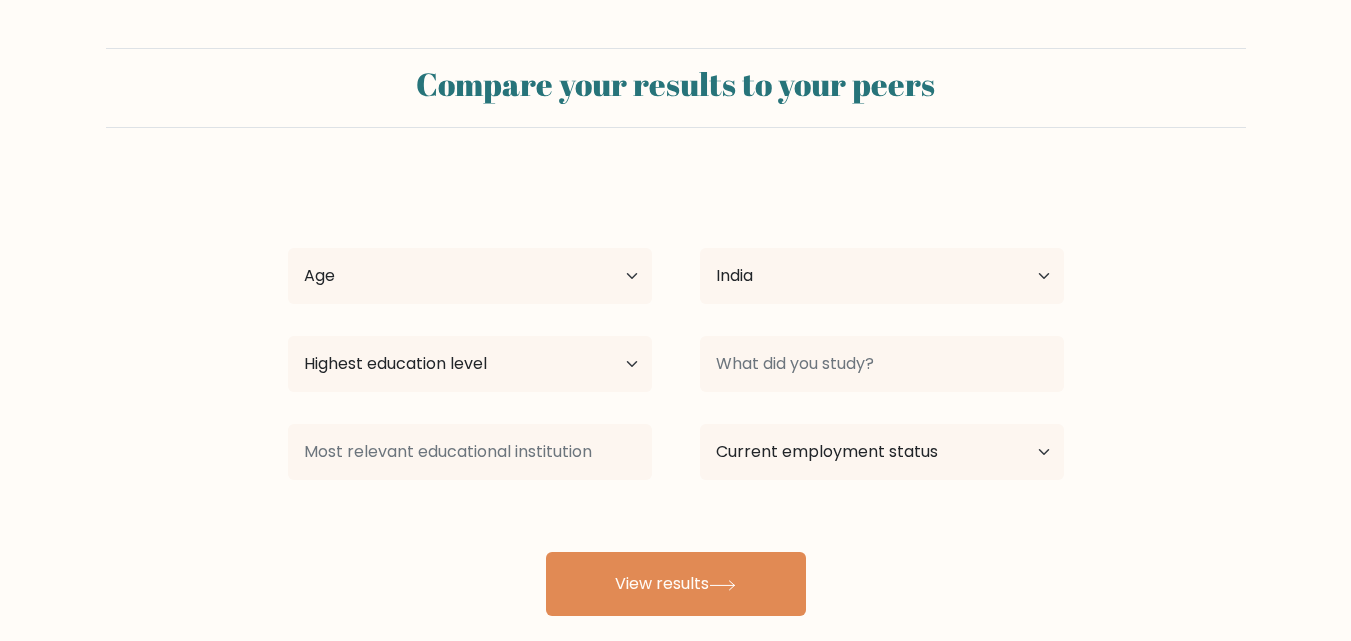 click on "Kenneth
Rosario
Age
Under 18 years old
18-24 years old
25-34 years old
35-44 years old
45-54 years old
55-64 years old
65 years old and above
Country
Afghanistan
Albania
Algeria
American Samoa
Andorra
Angola
Anguilla
Antarctica
Antigua and Barbuda
Argentina
Armenia
Aruba
Australia
Austria
Azerbaijan
Bahamas
Bahrain
Bangladesh
Barbados
Belarus
Belgium
Belize
Benin
Bermuda
Bhutan
Bolivia
Bonaire, Sint Eustatius and Saba
Bosnia and Herzegovina
Botswana
Bouvet Island
Brazil
Brunei" at bounding box center (676, 396) 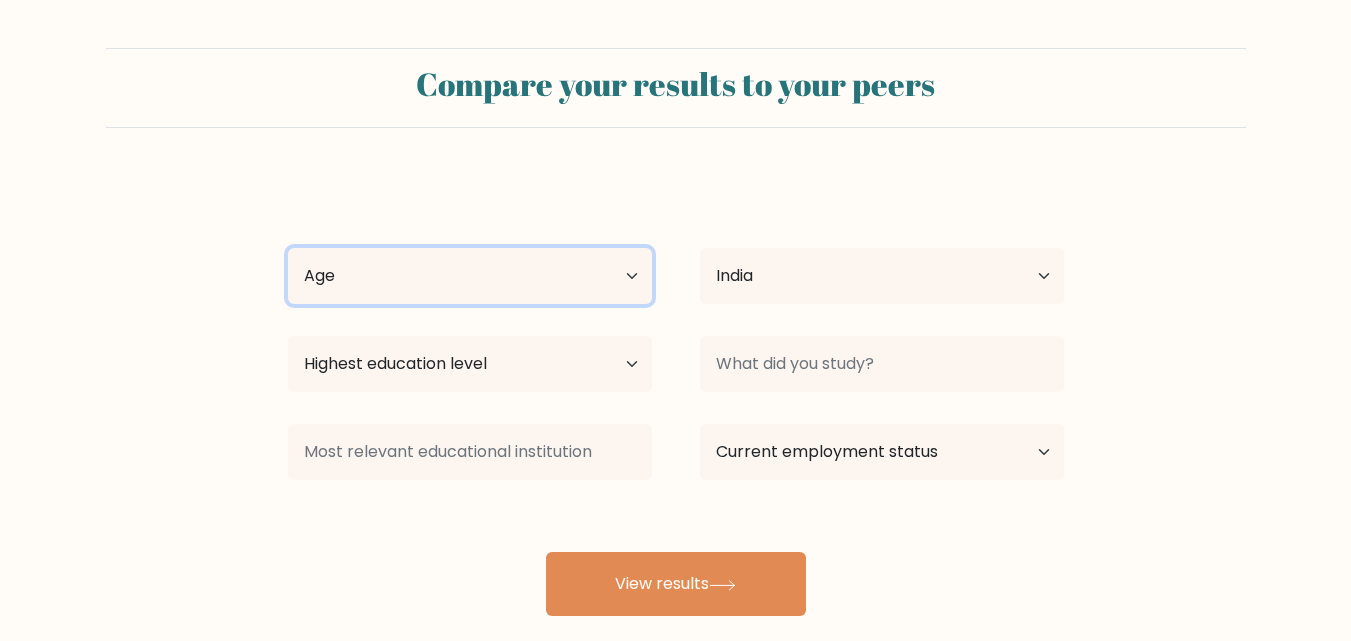 click on "Age
Under 18 years old
18-24 years old
25-34 years old
35-44 years old
45-54 years old
55-64 years old
65 years old and above" at bounding box center [470, 276] 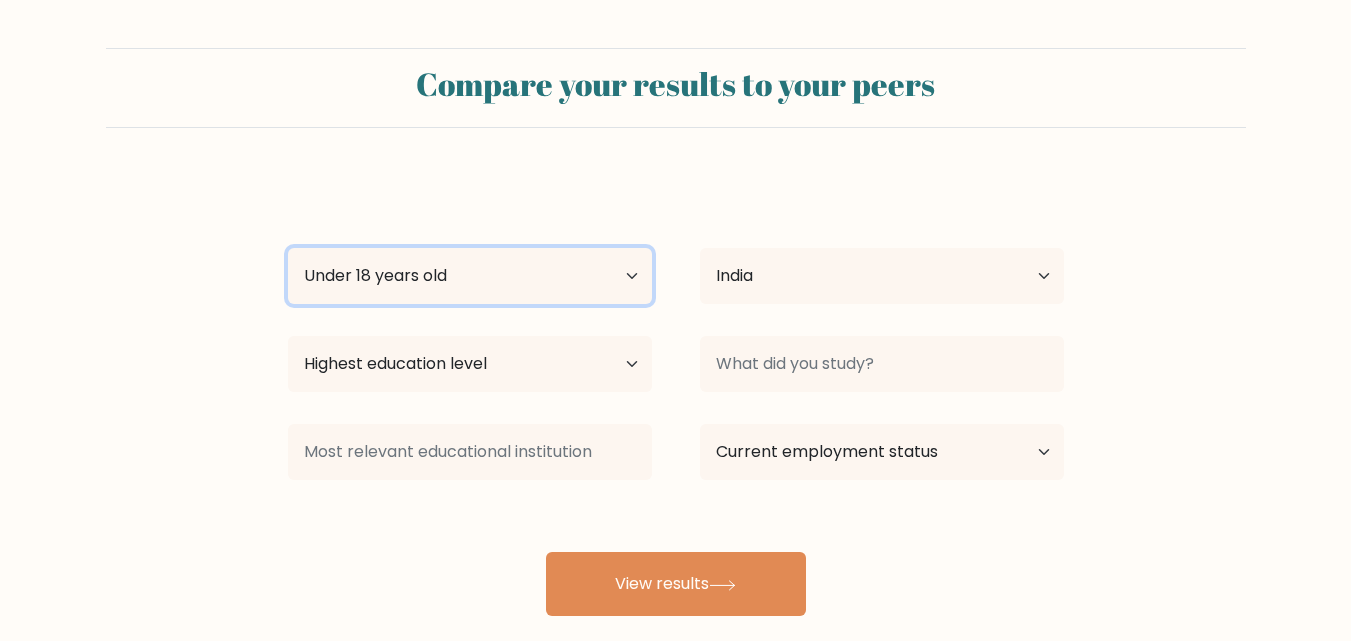 click on "Age
Under 18 years old
18-24 years old
25-34 years old
35-44 years old
45-54 years old
55-64 years old
65 years old and above" at bounding box center (470, 276) 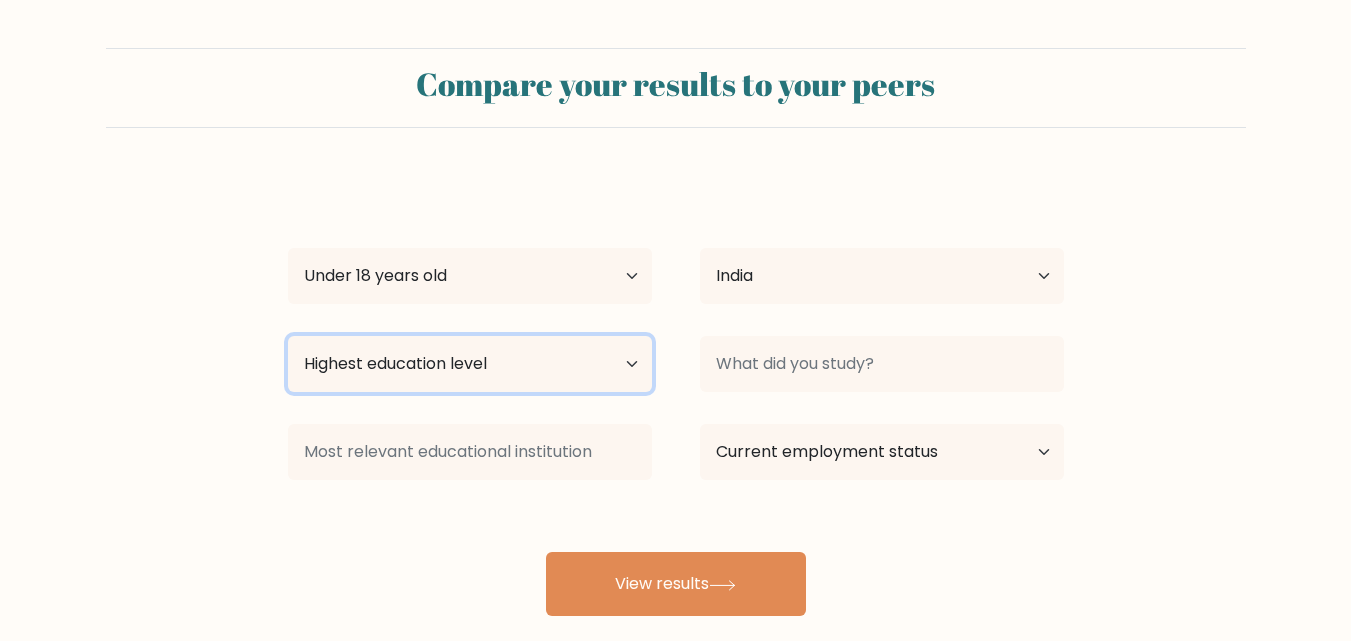 click on "Highest education level
No schooling
Primary
Lower Secondary
Upper Secondary
Occupation Specific
Bachelor's degree
Master's degree
Doctoral degree" at bounding box center [470, 364] 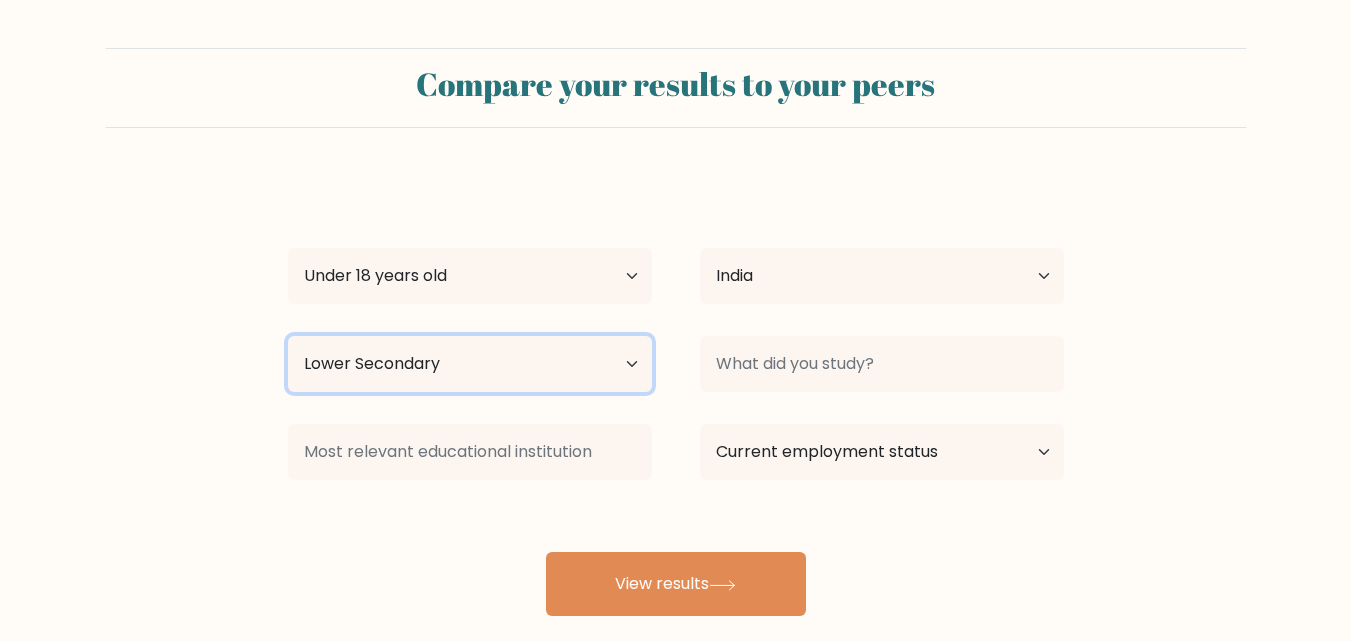 click on "Highest education level
No schooling
Primary
Lower Secondary
Upper Secondary
Occupation Specific
Bachelor's degree
Master's degree
Doctoral degree" at bounding box center [470, 364] 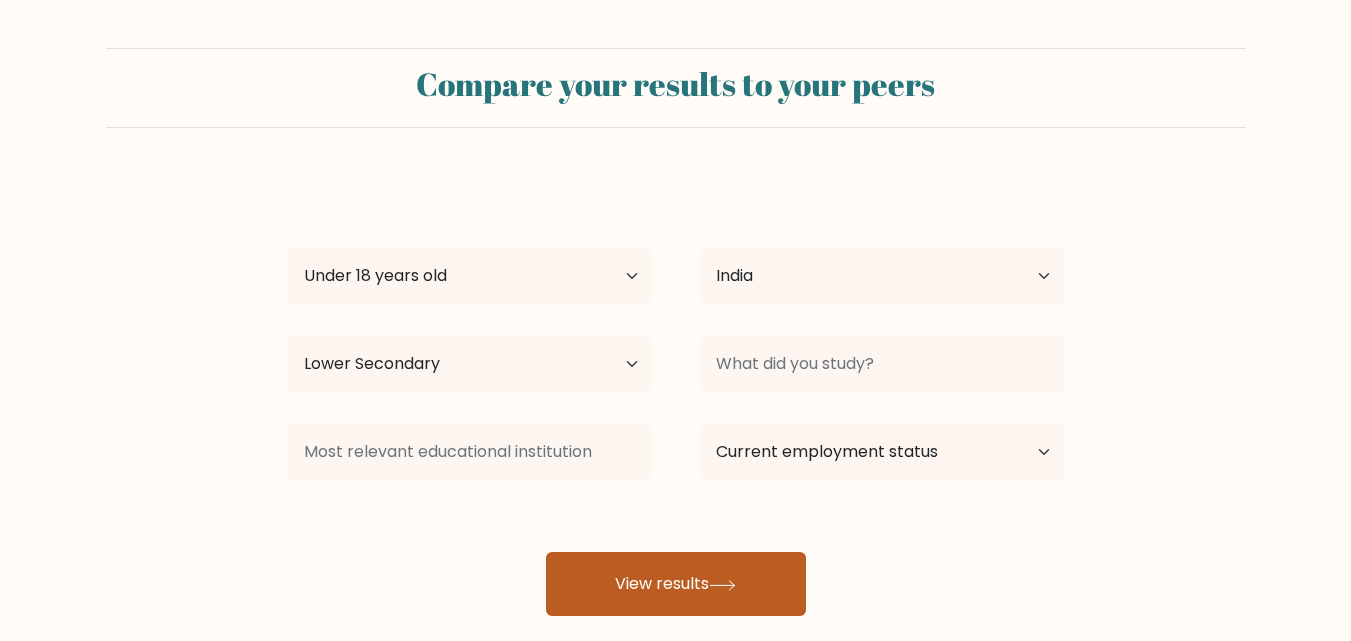 click on "View results" at bounding box center [676, 584] 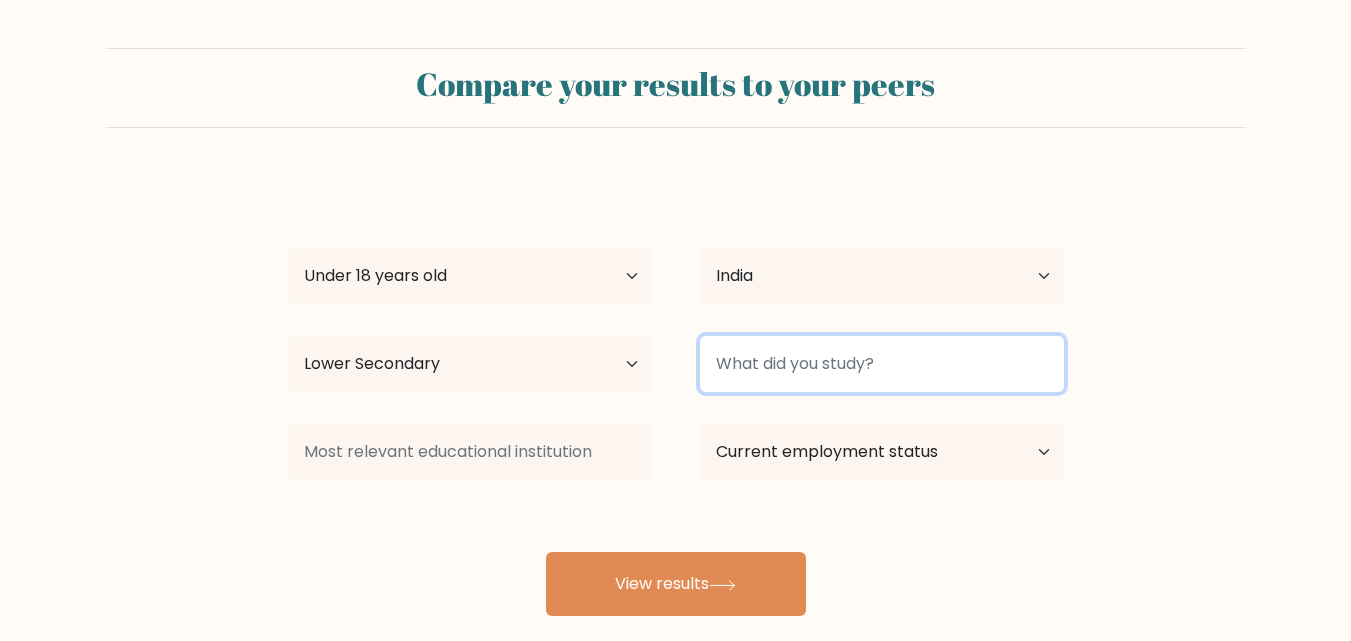 click at bounding box center (882, 364) 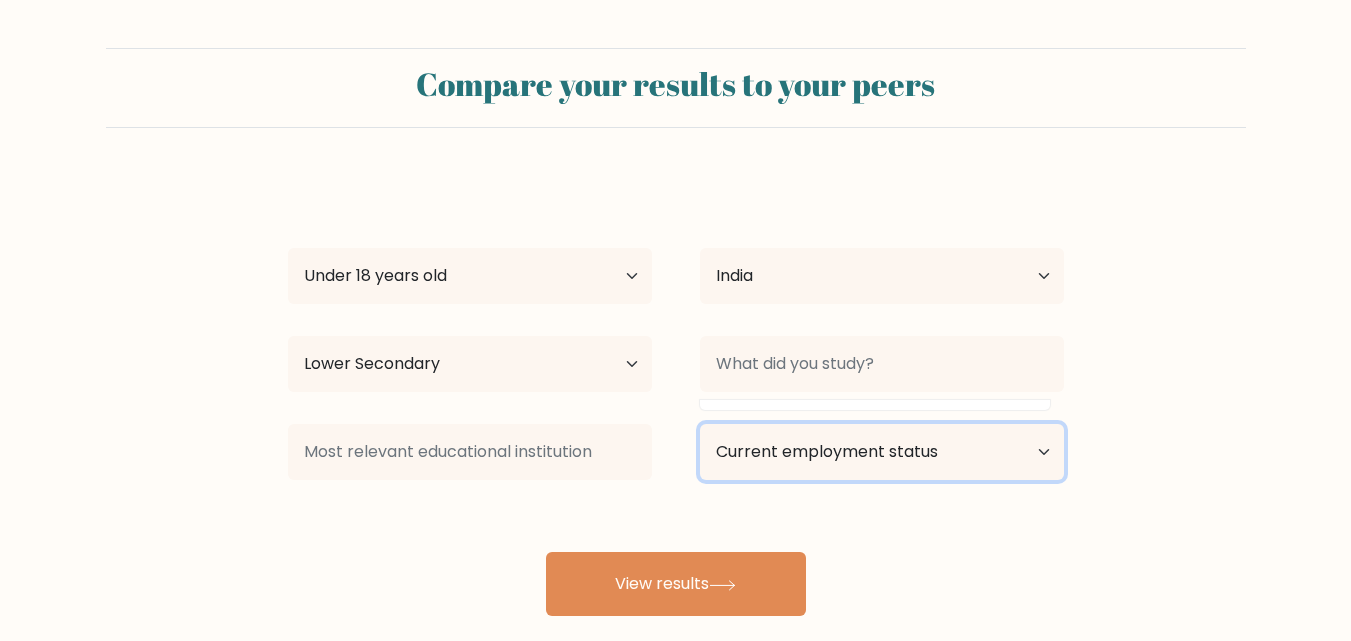 click on "Current employment status
Employed
Student
Retired
Other / prefer not to answer" at bounding box center [882, 452] 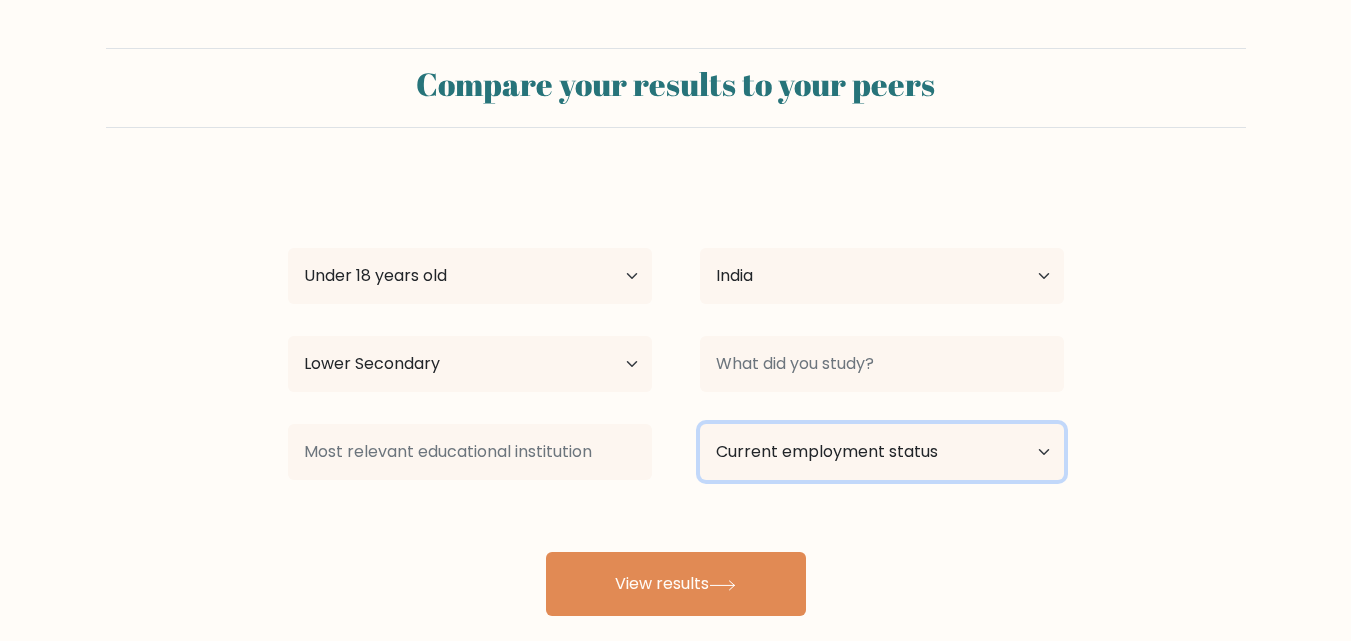 select on "student" 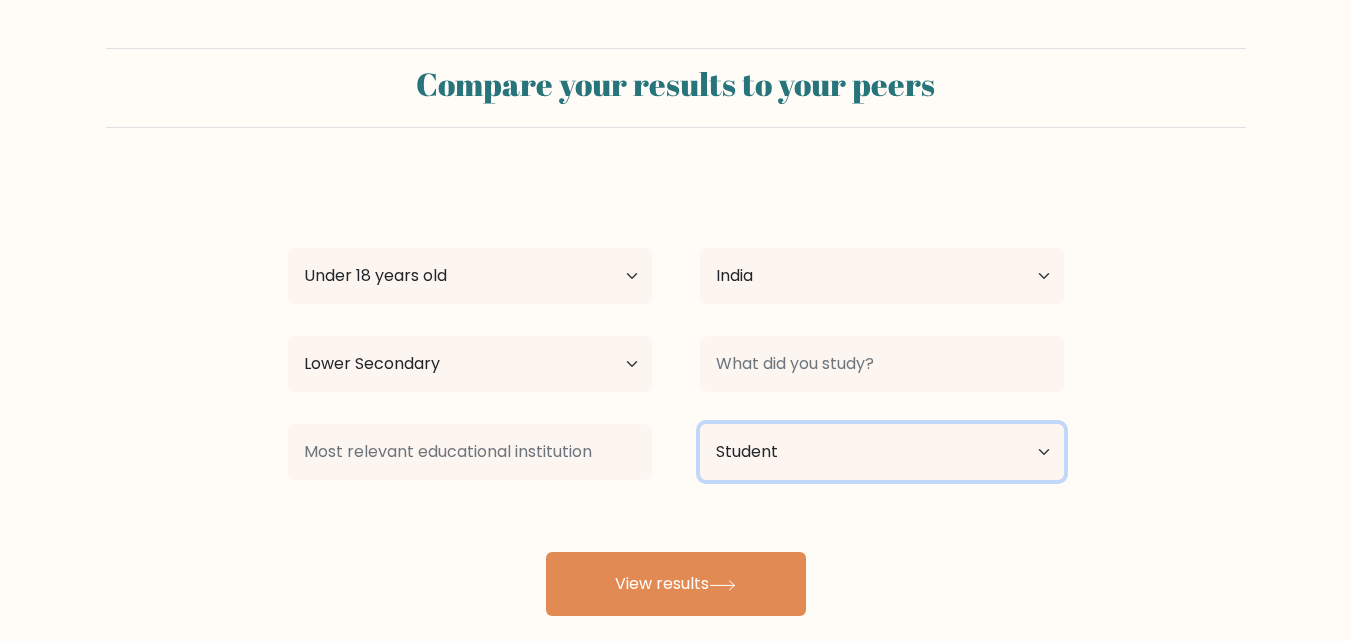 click on "Current employment status
Employed
Student
Retired
Other / prefer not to answer" at bounding box center (882, 452) 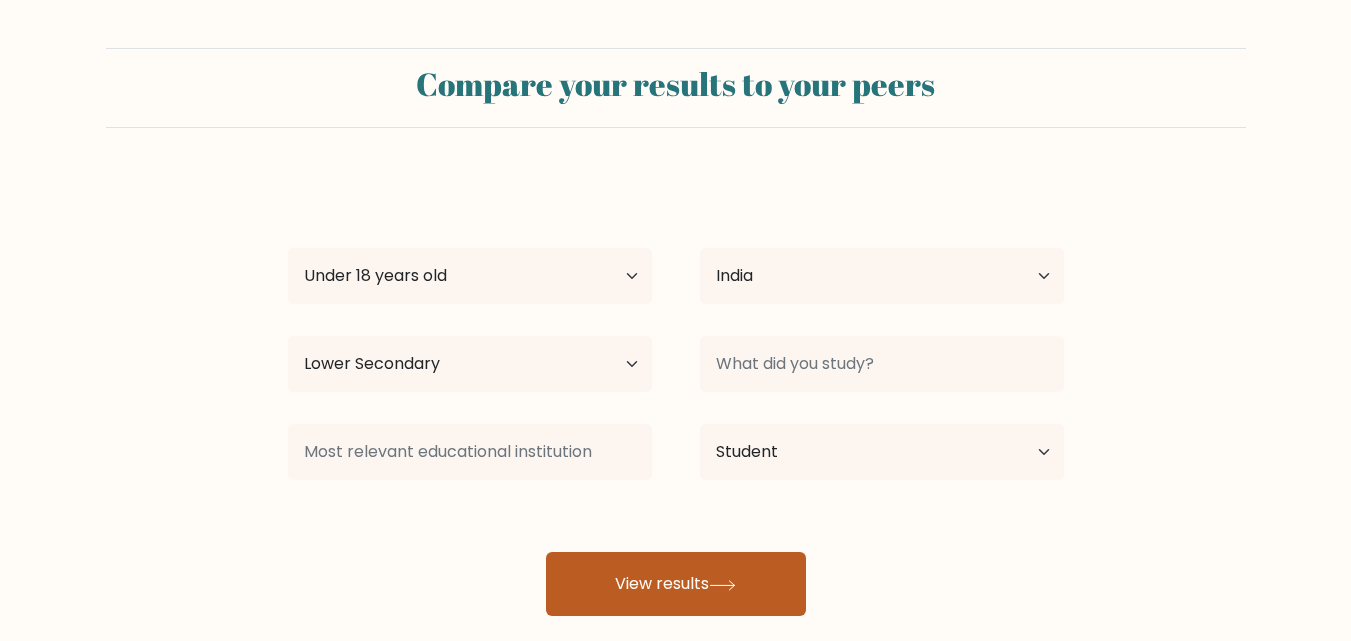 click on "View results" at bounding box center [676, 584] 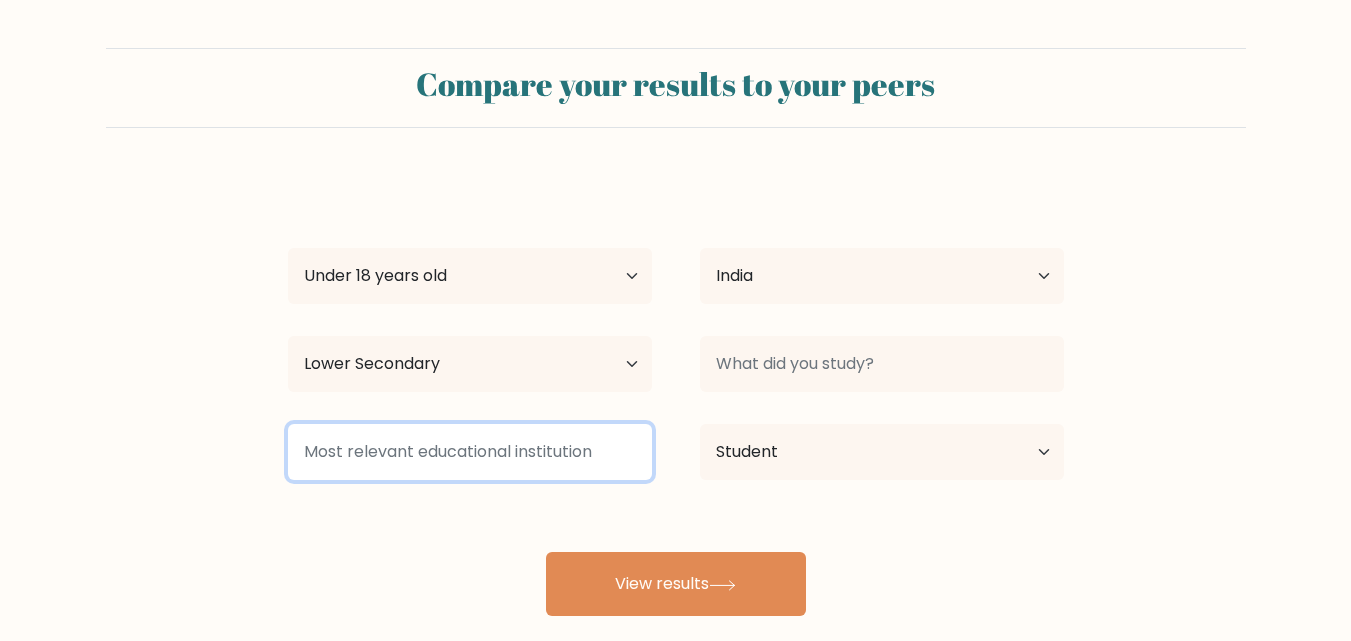 click at bounding box center (470, 452) 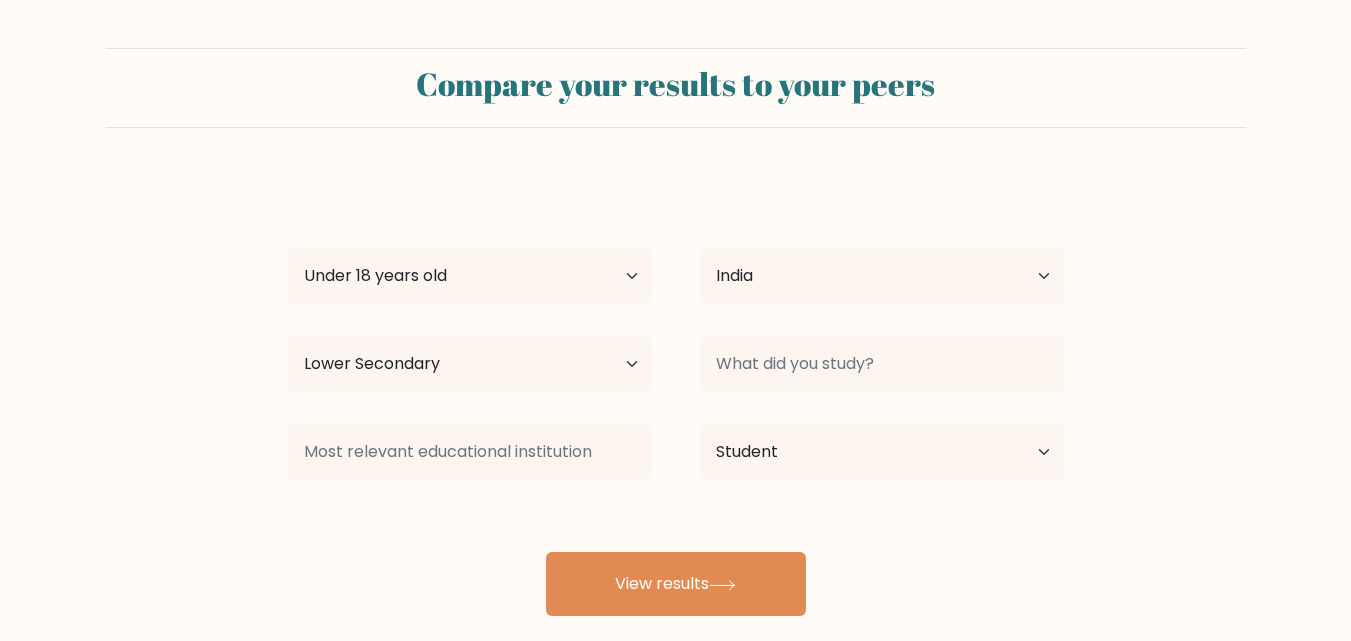 click on "Compare your results to your peers
Kenneth
Rosario
Age
Under 18 years old
18-24 years old
25-34 years old
35-44 years old
45-54 years old
55-64 years old
65 years old and above
Country
Afghanistan
Albania
Algeria
American Samoa
Andorra
Angola
Anguilla
Antarctica
Antigua and Barbuda
Argentina
Armenia
Aruba
Australia" at bounding box center (675, 332) 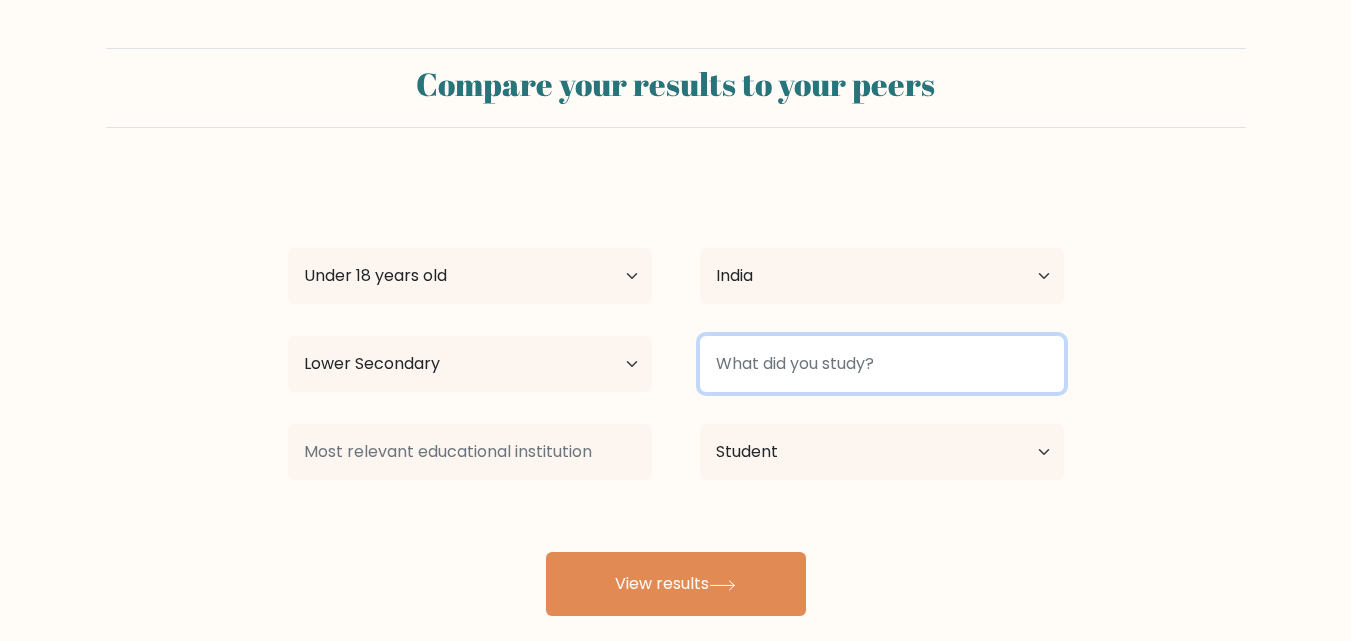 click at bounding box center [882, 364] 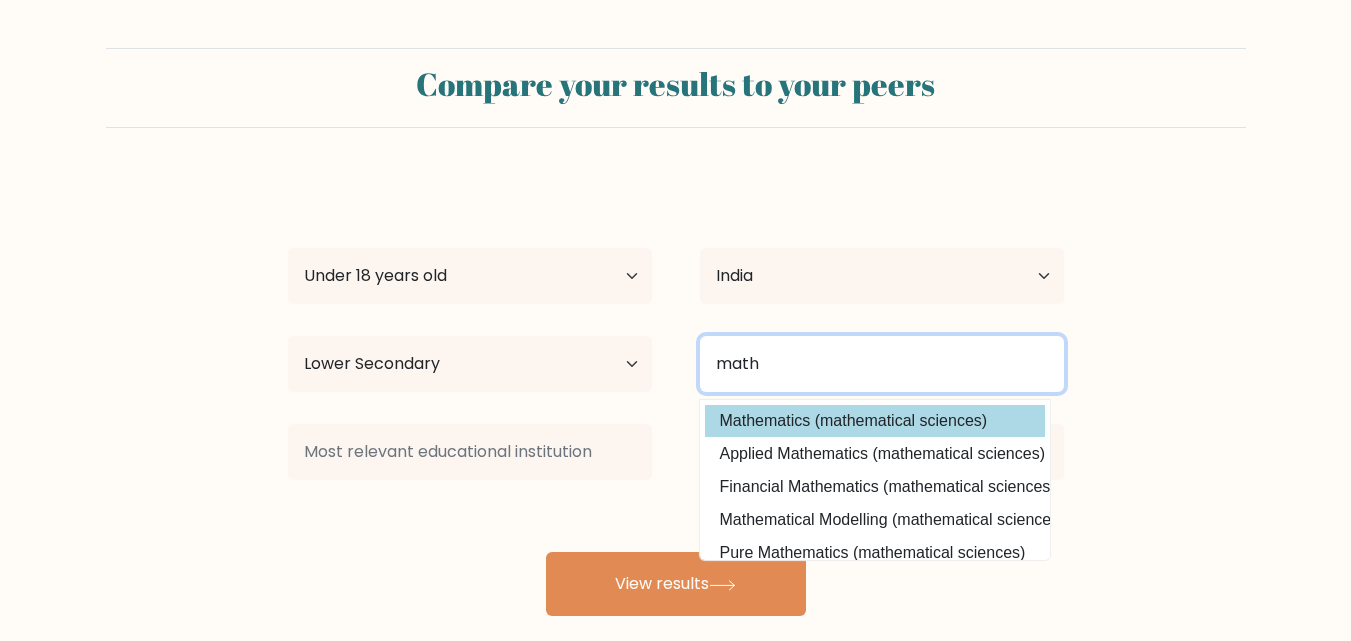 type on "math" 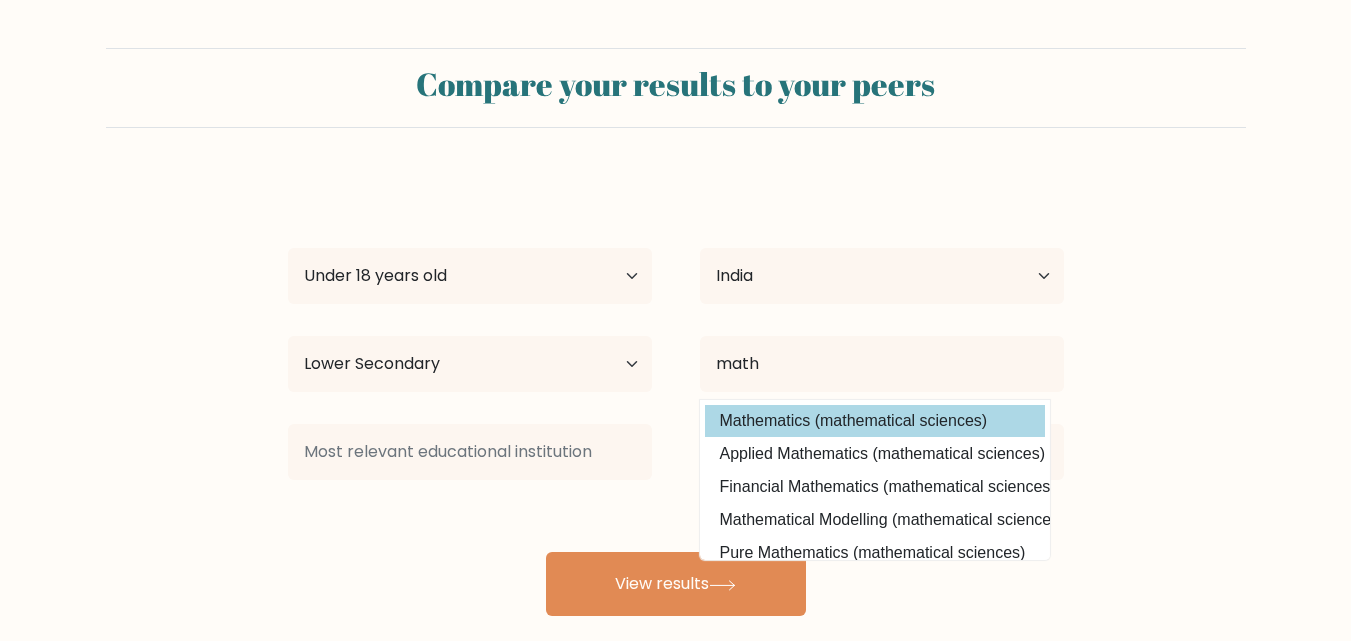 click on "Kenneth
Rosario
Age
Under 18 years old
18-24 years old
25-34 years old
35-44 years old
45-54 years old
55-64 years old
65 years old and above
Country
Afghanistan
Albania
Algeria
American Samoa
Andorra
Angola
Anguilla
Antarctica
Antigua and Barbuda
Argentina
Armenia
Aruba
Australia
Austria
Azerbaijan
Bahamas
Bahrain
Bangladesh
Barbados
Belarus
Belgium
Belize
Benin
Bermuda
Bhutan
Bolivia
Bonaire, Sint Eustatius and Saba
Bosnia and Herzegovina
Botswana
Bouvet Island
Brazil
Brunei" at bounding box center (676, 396) 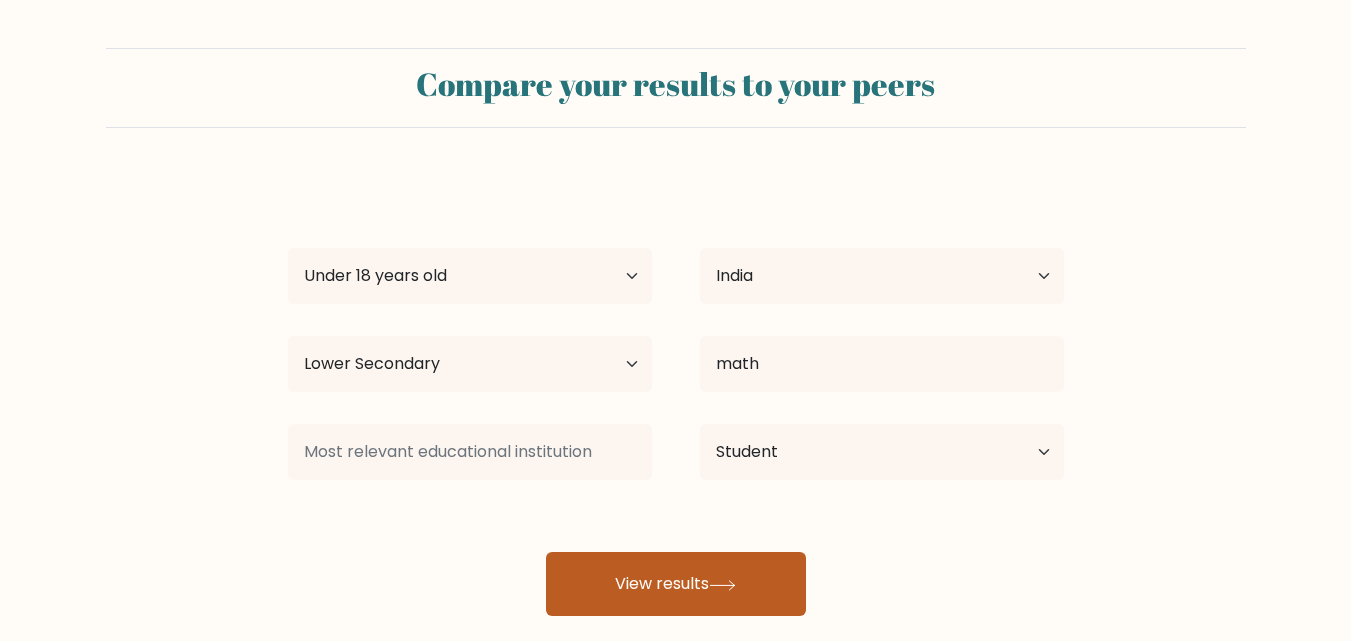 click on "View results" at bounding box center (676, 584) 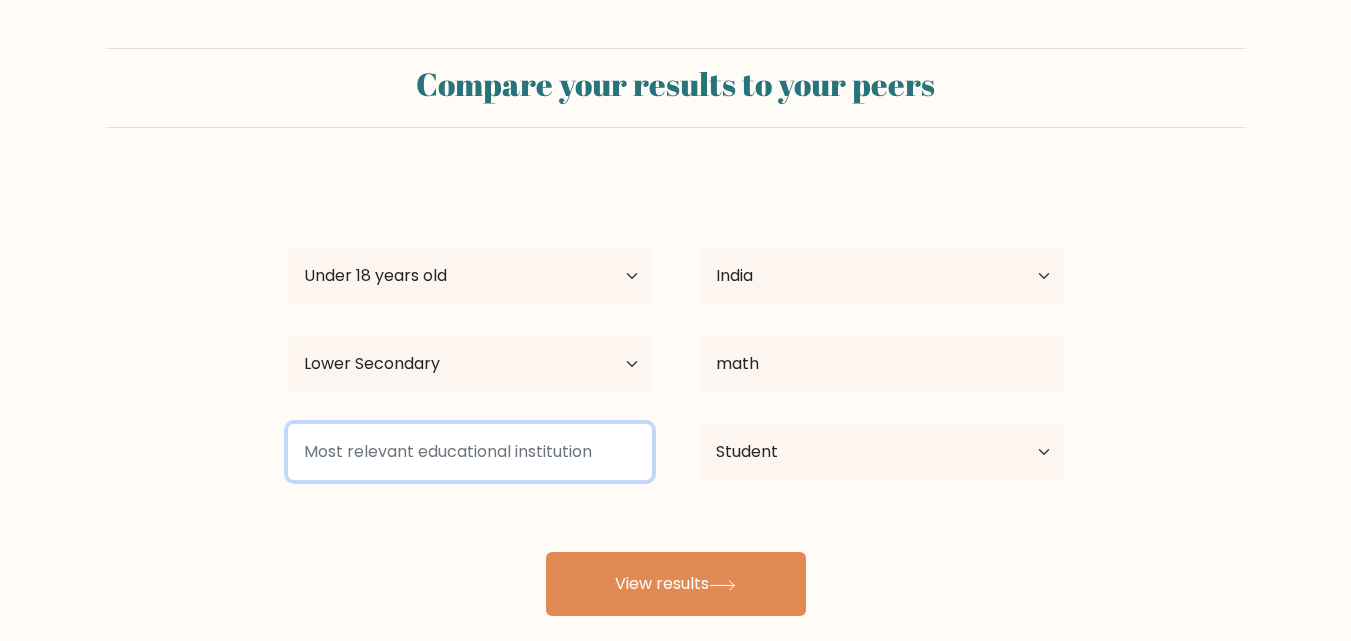 click at bounding box center [470, 452] 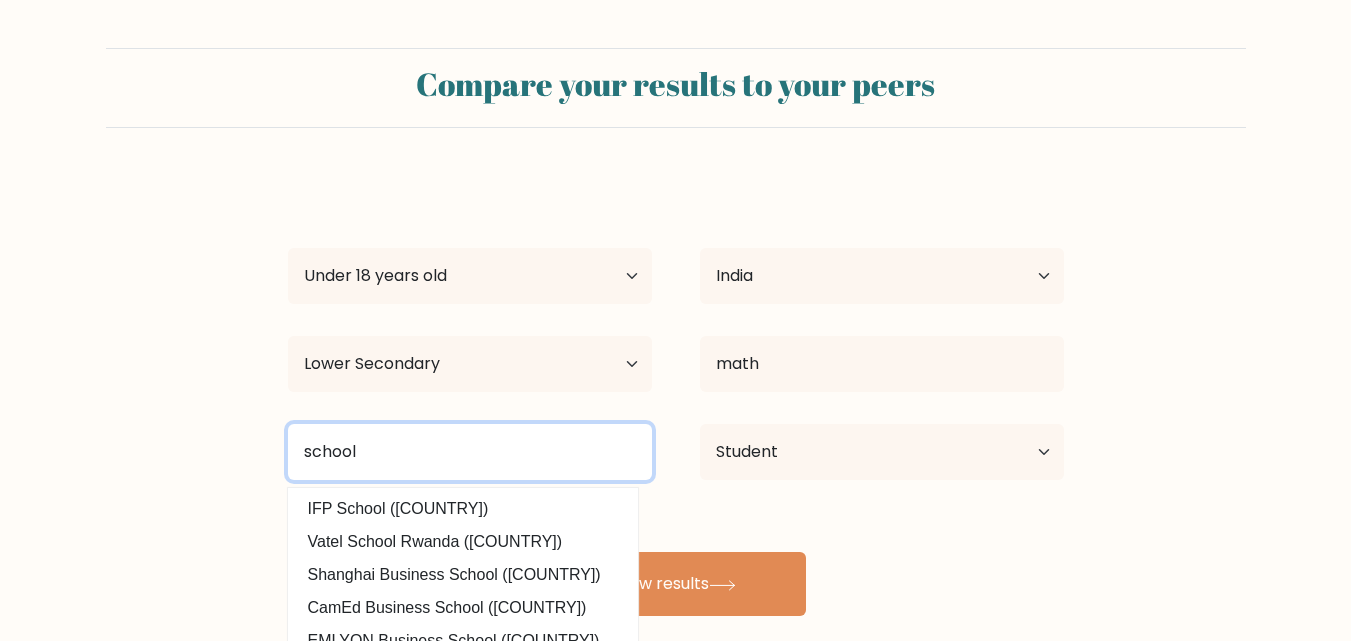 type on "school" 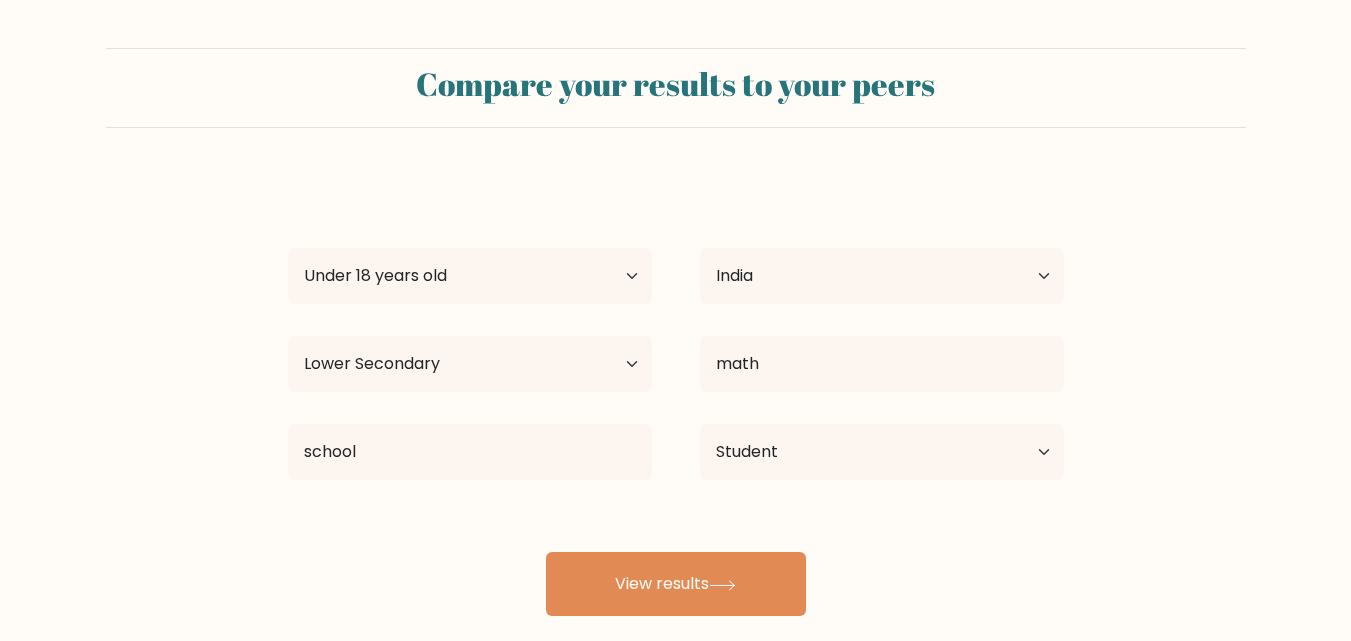 click on "Compare your results to your peers
Kenneth
Rosario
Age
Under 18 years old
18-24 years old
25-34 years old
35-44 years old
45-54 years old
55-64 years old
65 years old and above
Country
Afghanistan
Albania
Algeria
American Samoa
Andorra
Angola
Anguilla
Antarctica
Antigua and Barbuda
Argentina
Armenia
Aruba
Australia" at bounding box center [675, 332] 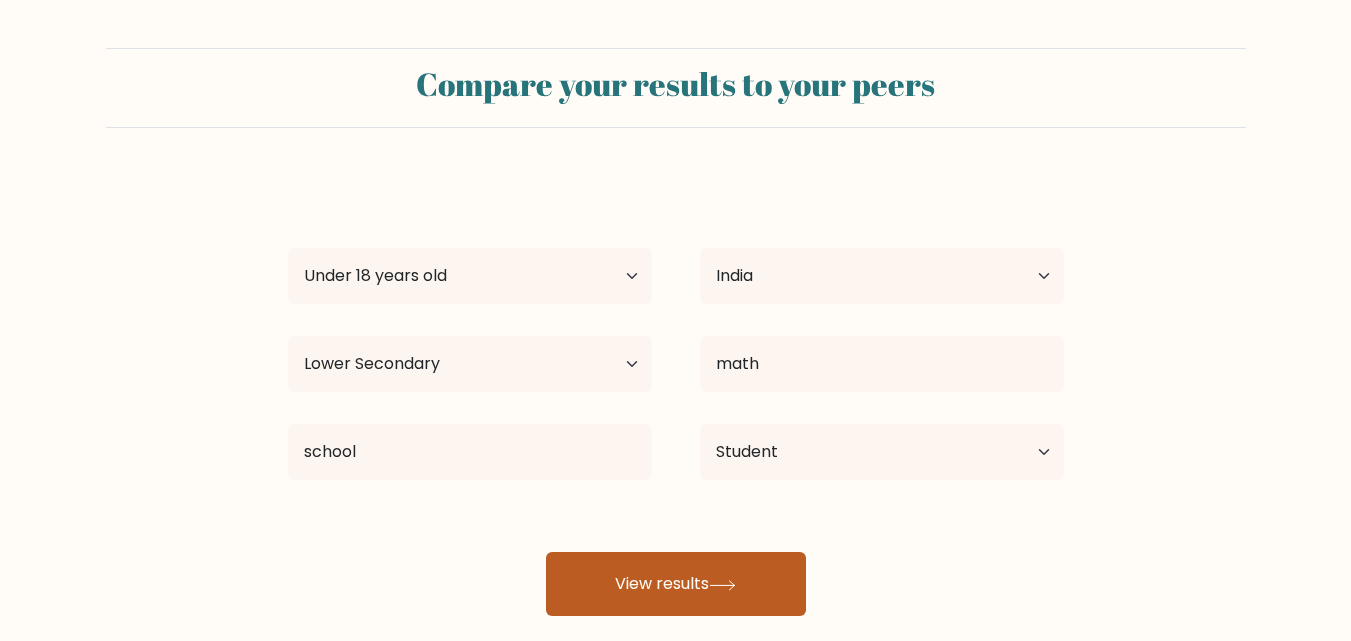 click on "View results" at bounding box center (676, 584) 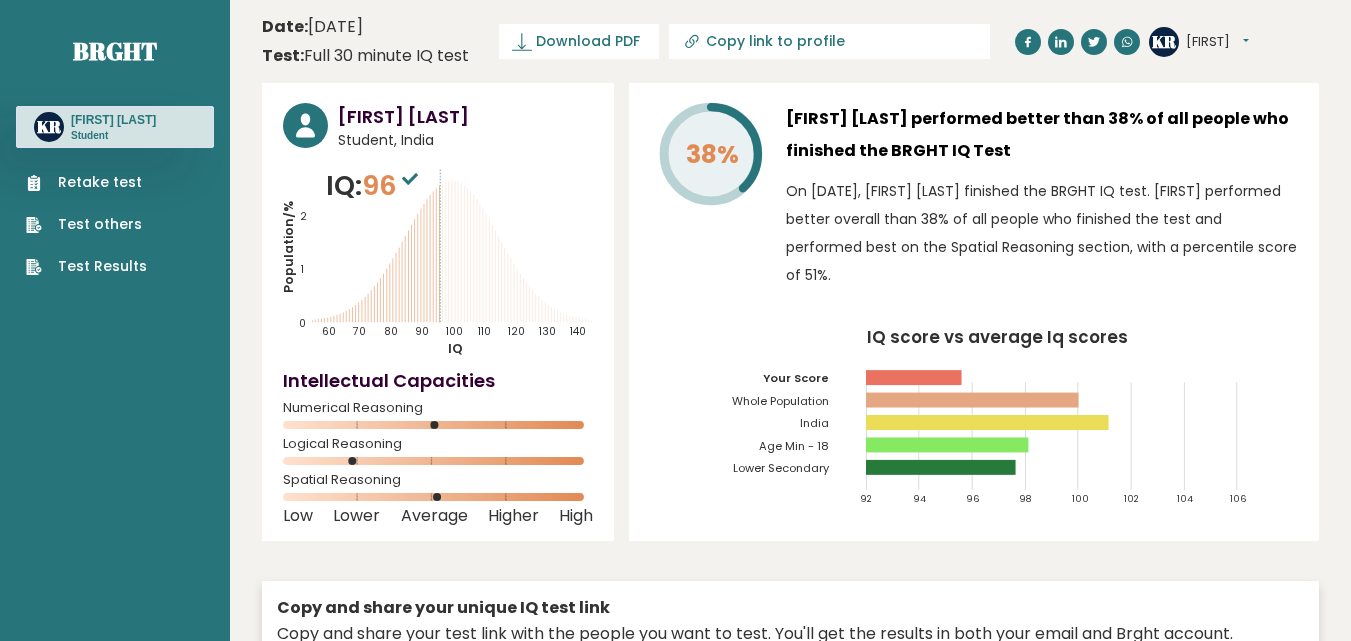 scroll, scrollTop: 0, scrollLeft: 0, axis: both 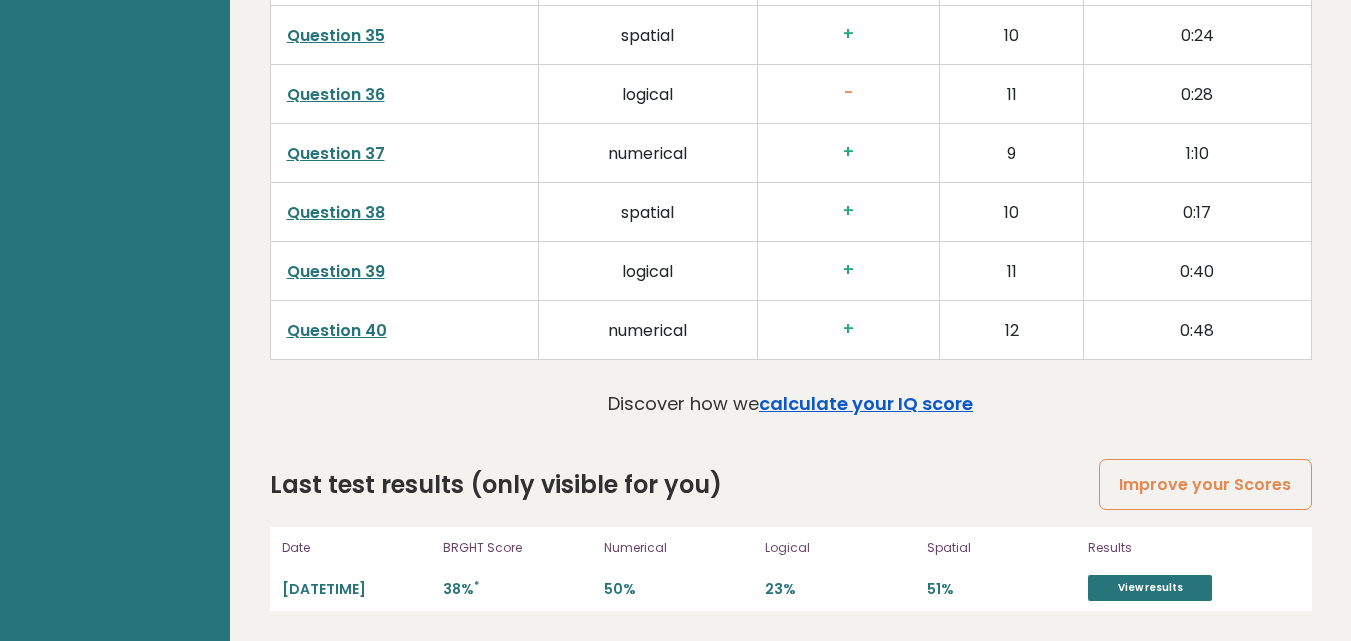 click on "calculate your IQ score" at bounding box center [866, 403] 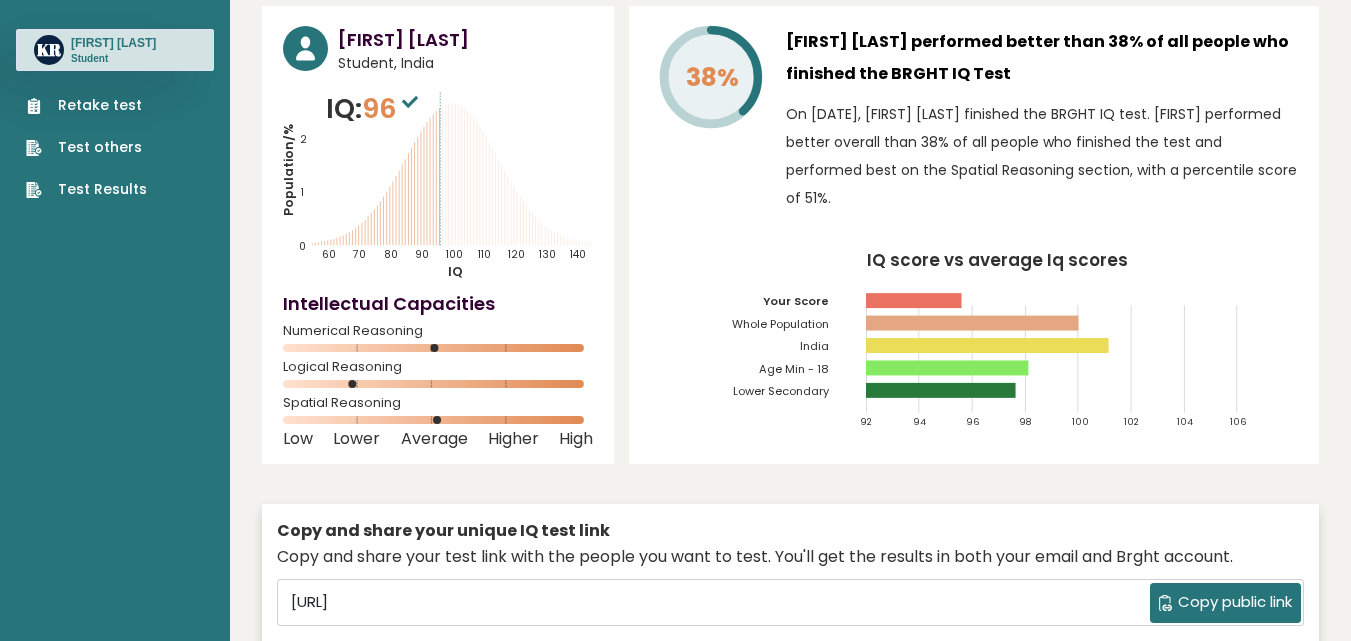 scroll, scrollTop: 0, scrollLeft: 0, axis: both 